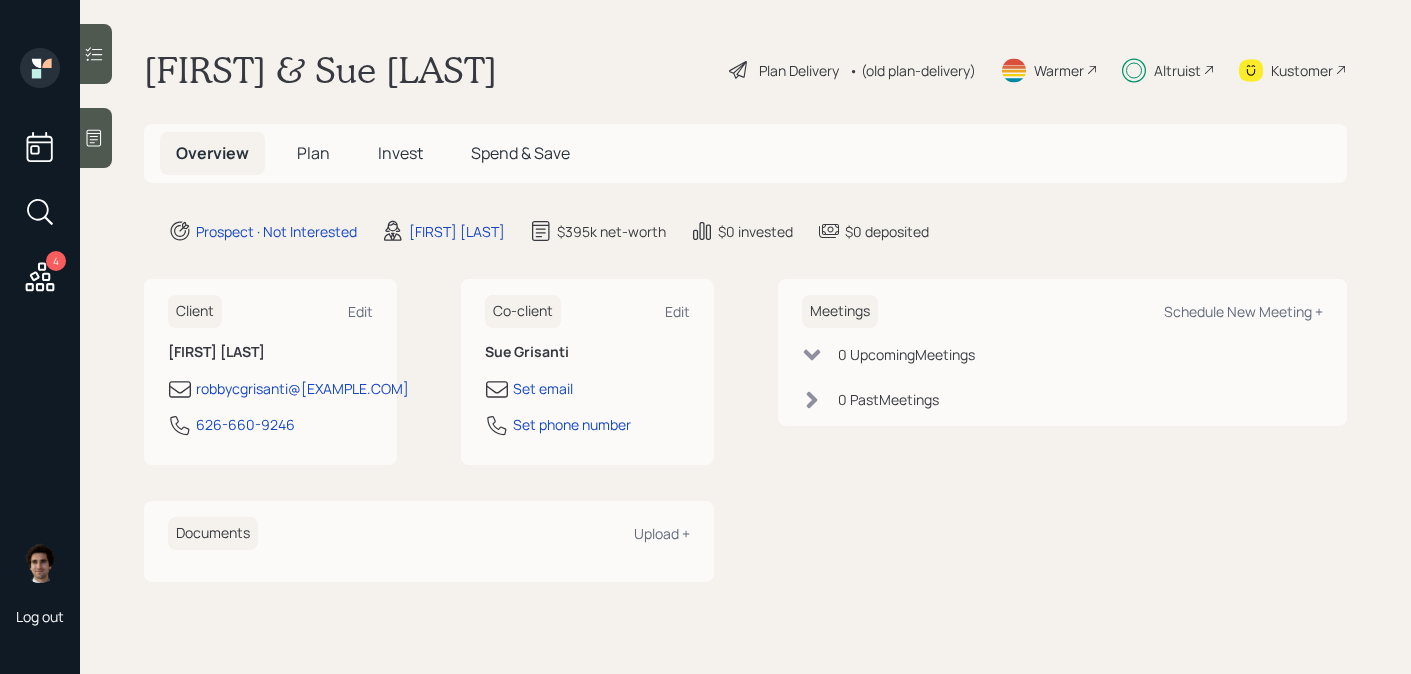 scroll, scrollTop: 0, scrollLeft: 0, axis: both 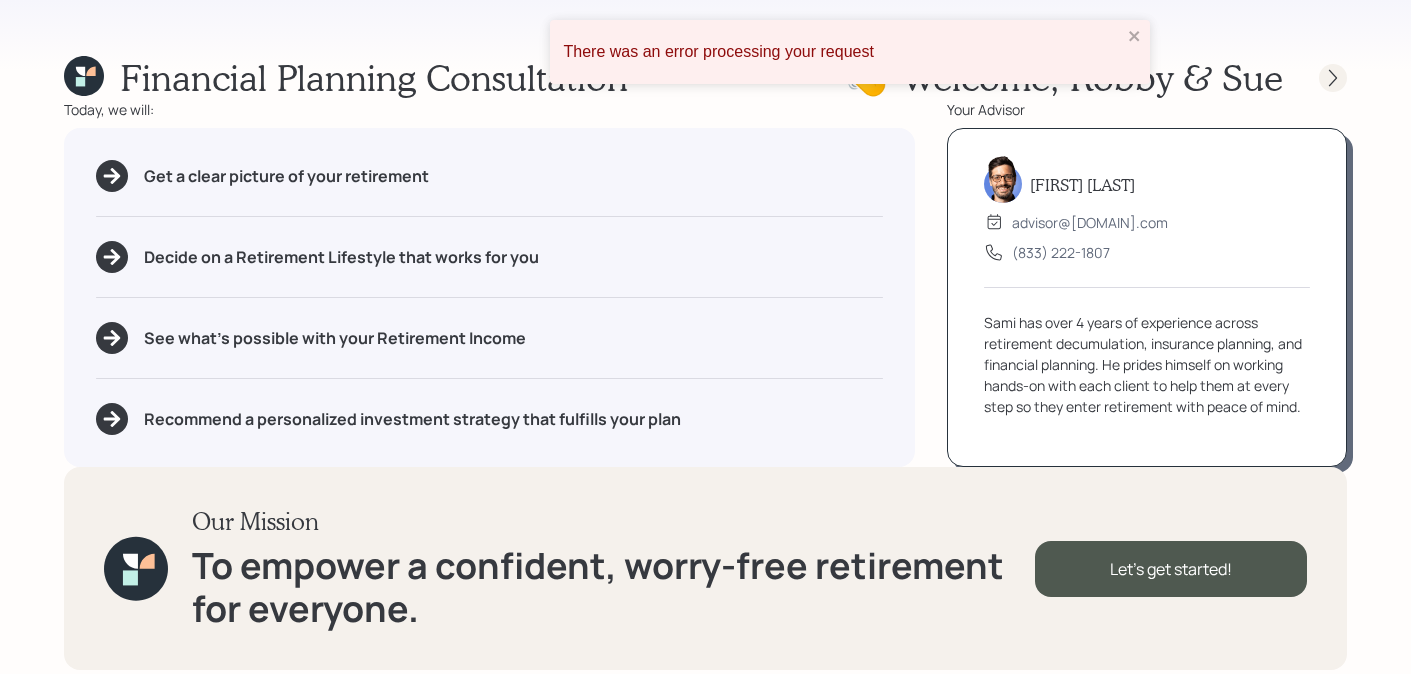 click 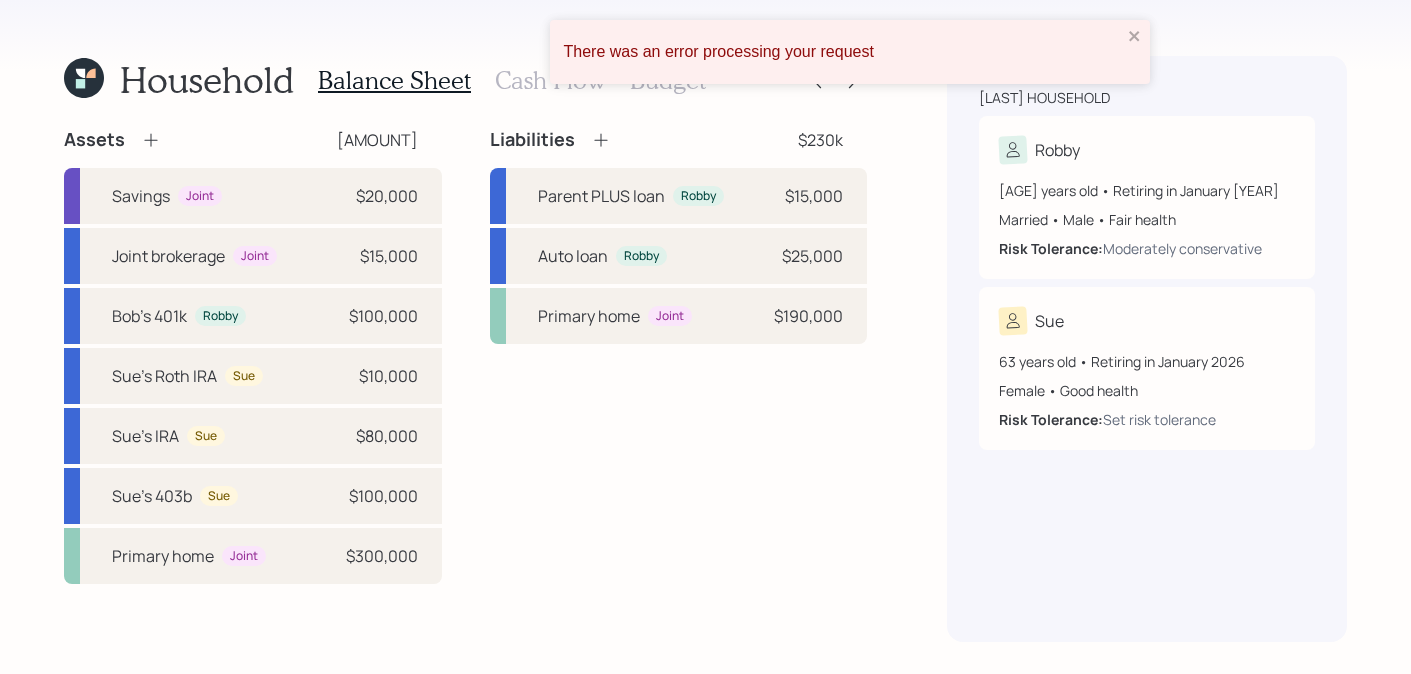 click on "There was an error processing your request" at bounding box center (850, 52) 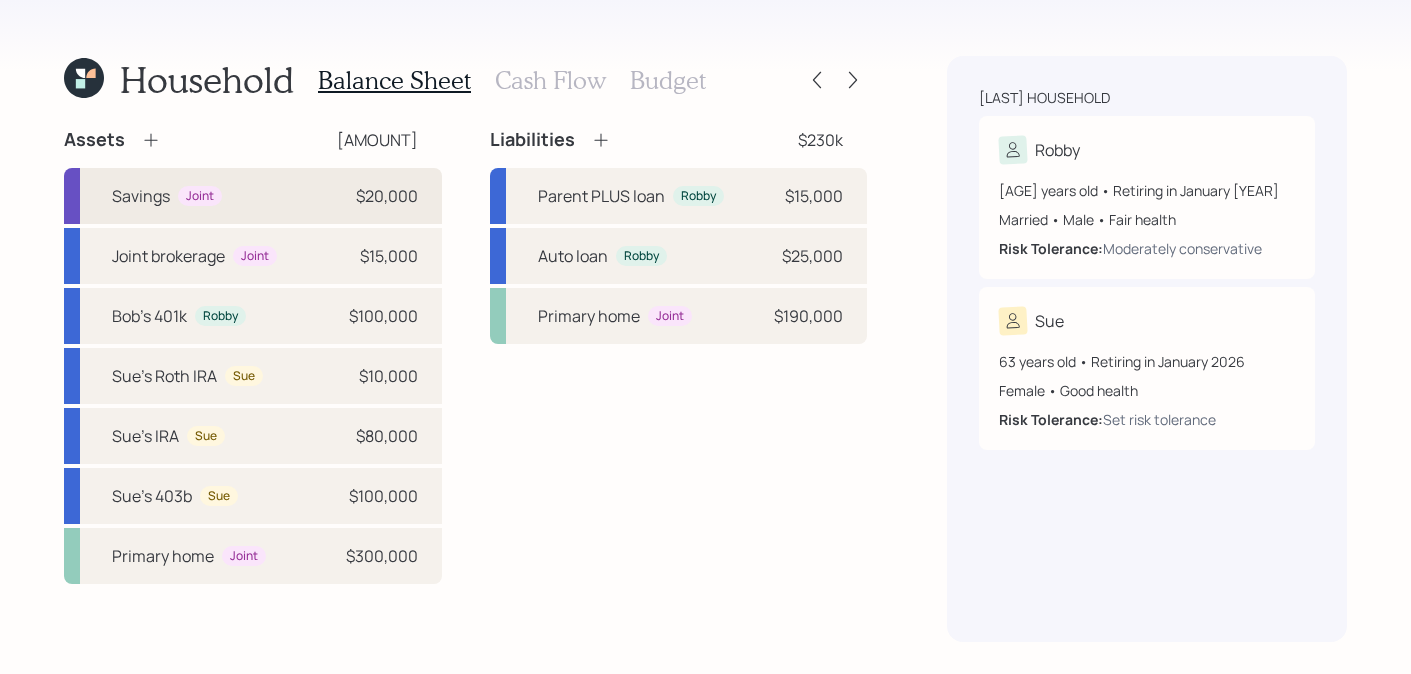 click on "Savings Joint $20,000" at bounding box center [253, 196] 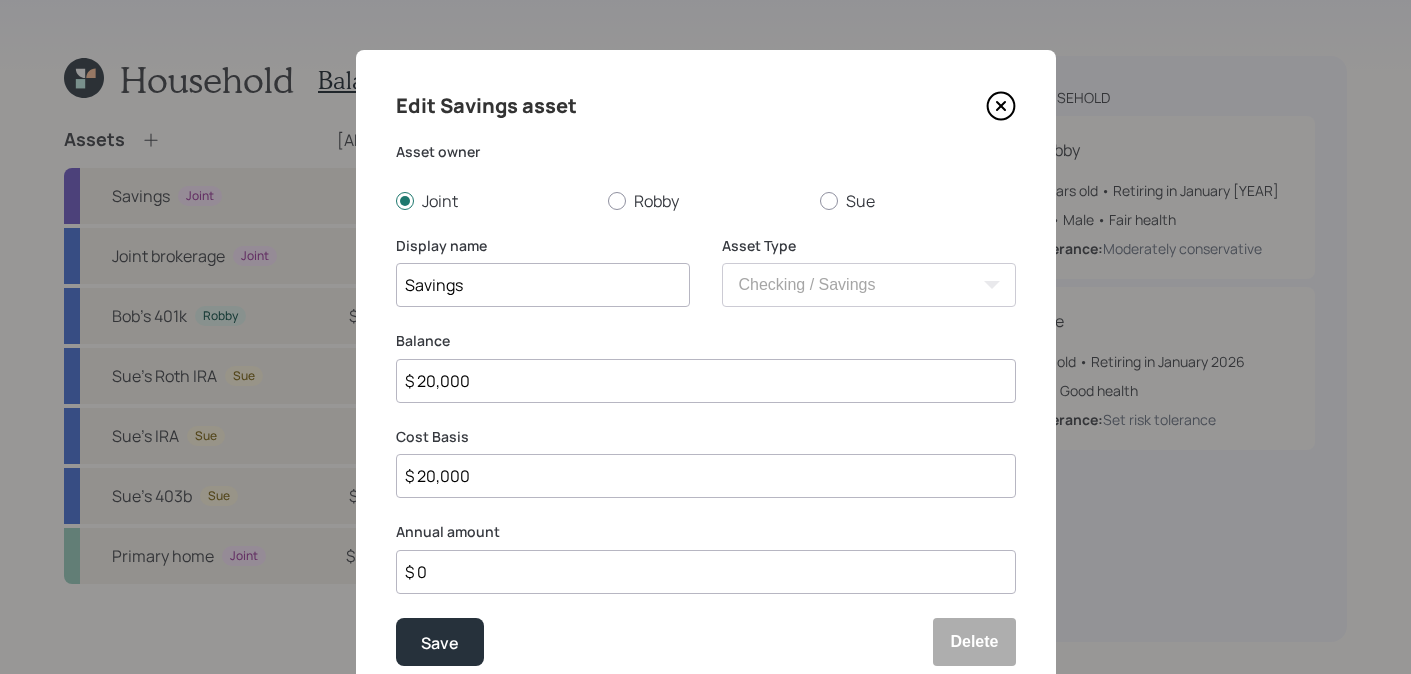 click 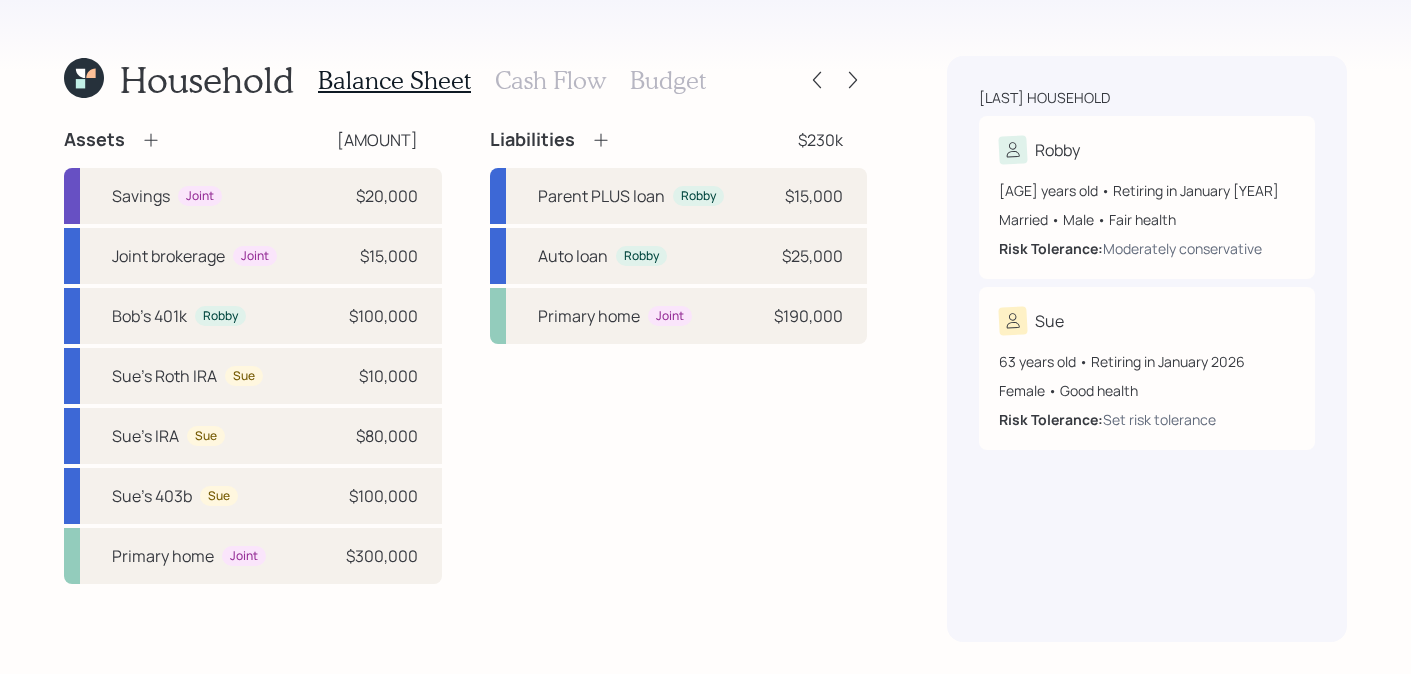 click on "Cash Flow" at bounding box center (550, 80) 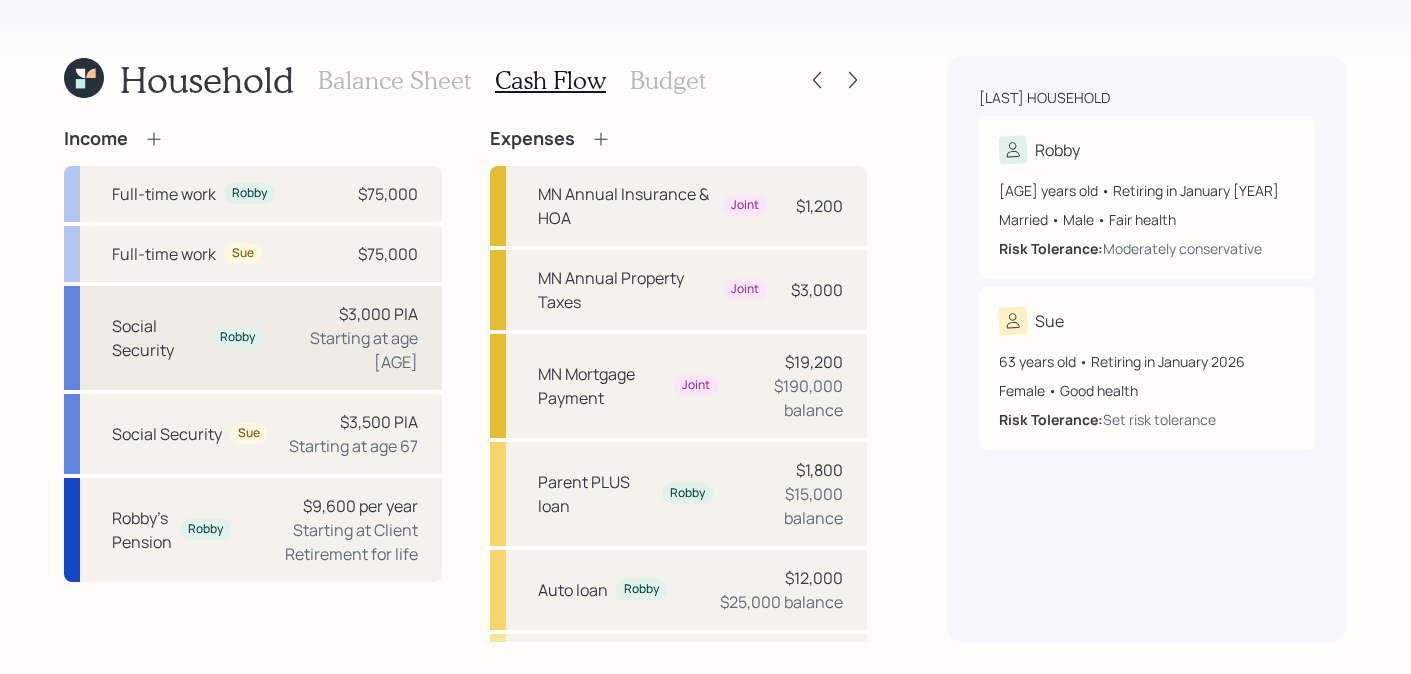 click on "Social Security Robby $3,000 PIA Starting at age 68" at bounding box center (253, 338) 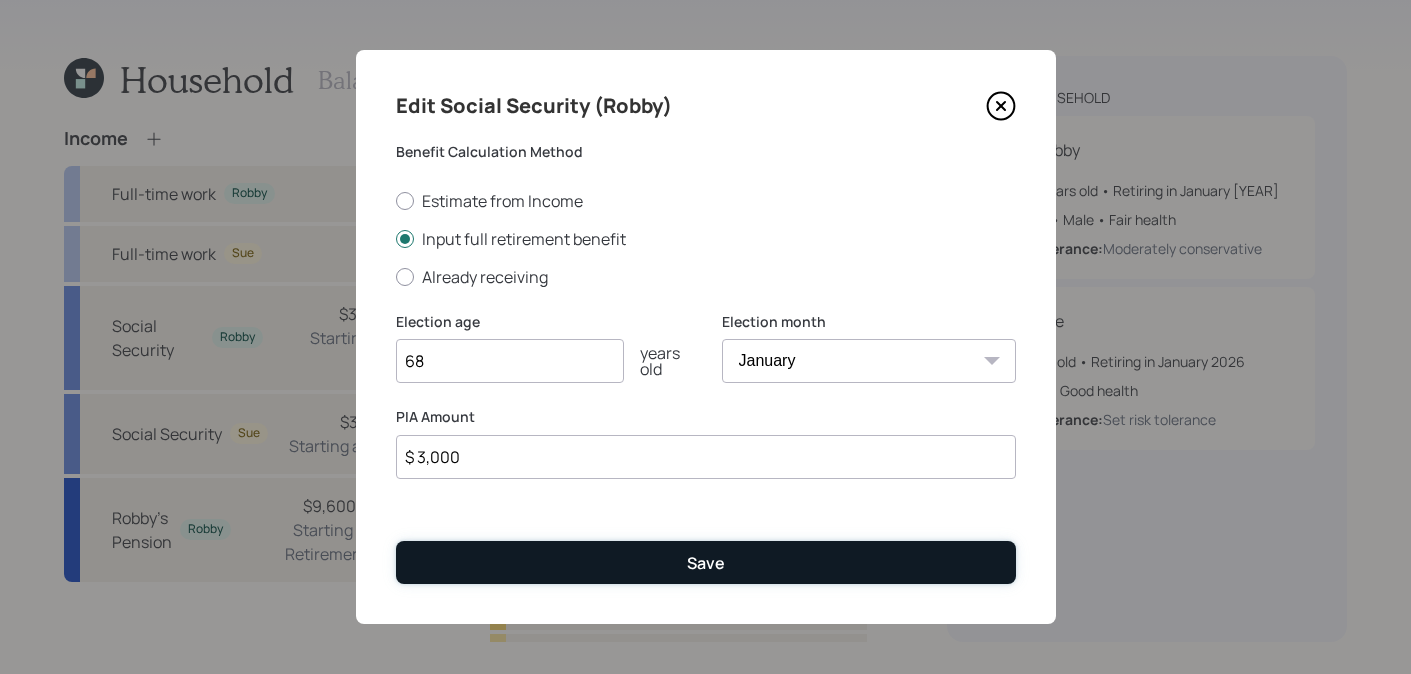 click on "Save" at bounding box center [706, 562] 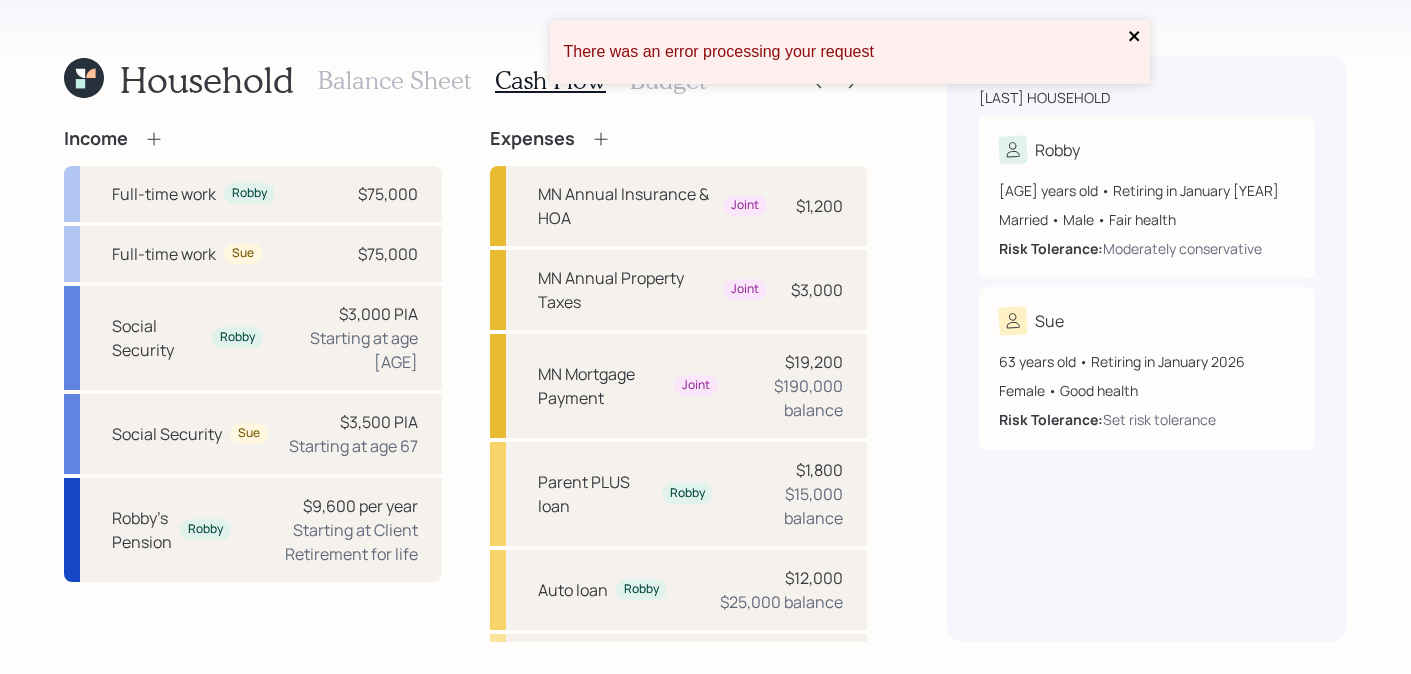 click at bounding box center (1135, 37) 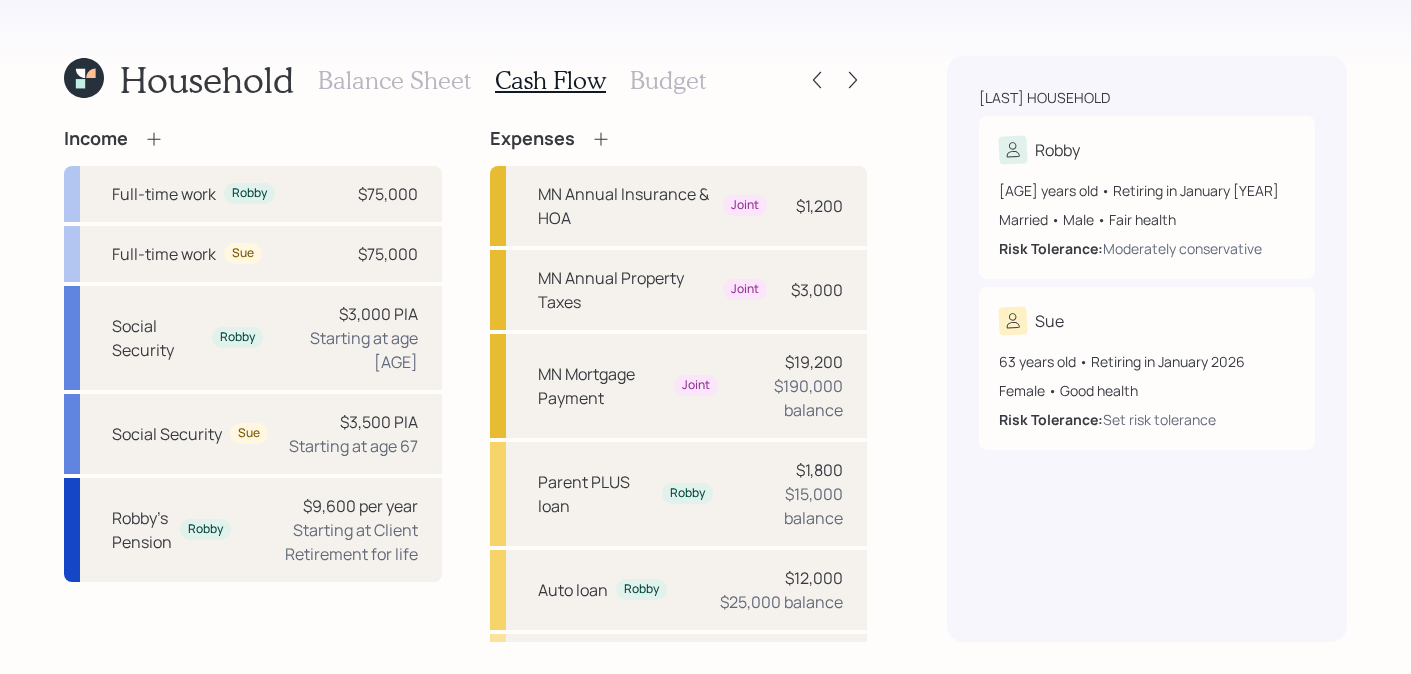 click 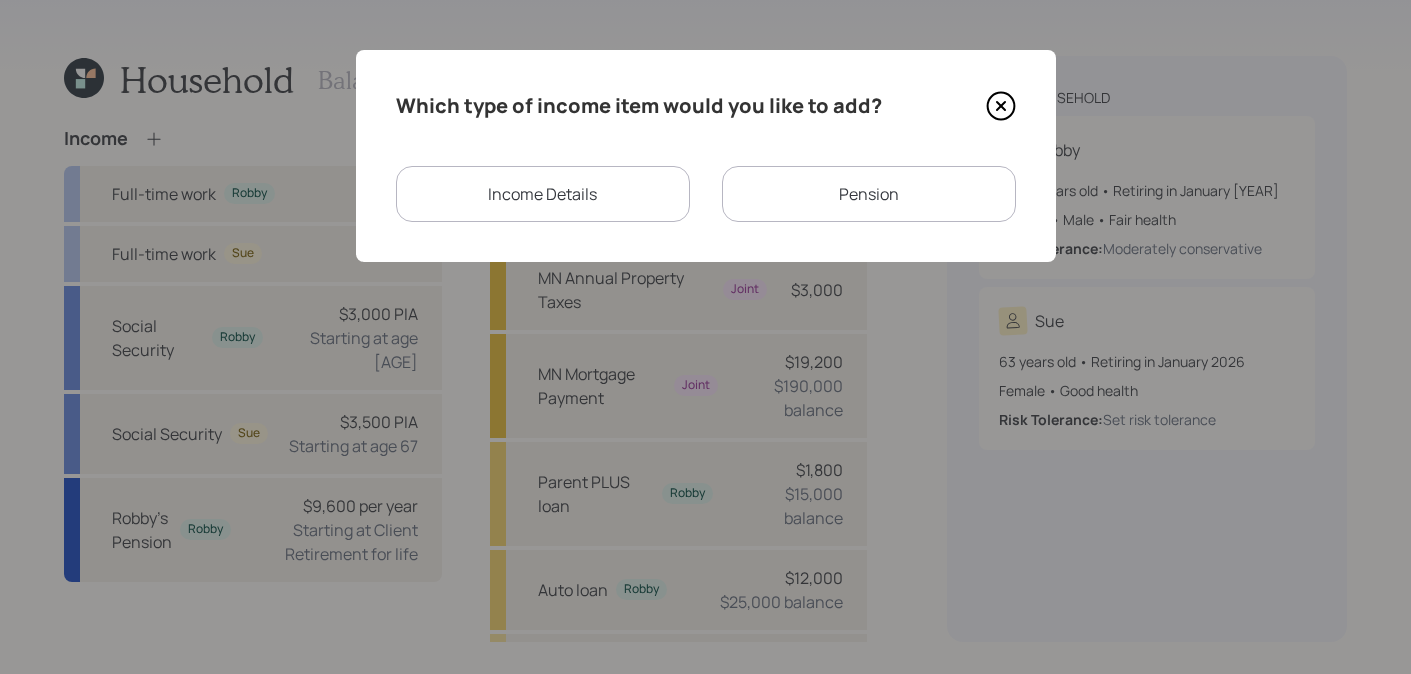 click on "Income Details" at bounding box center (543, 194) 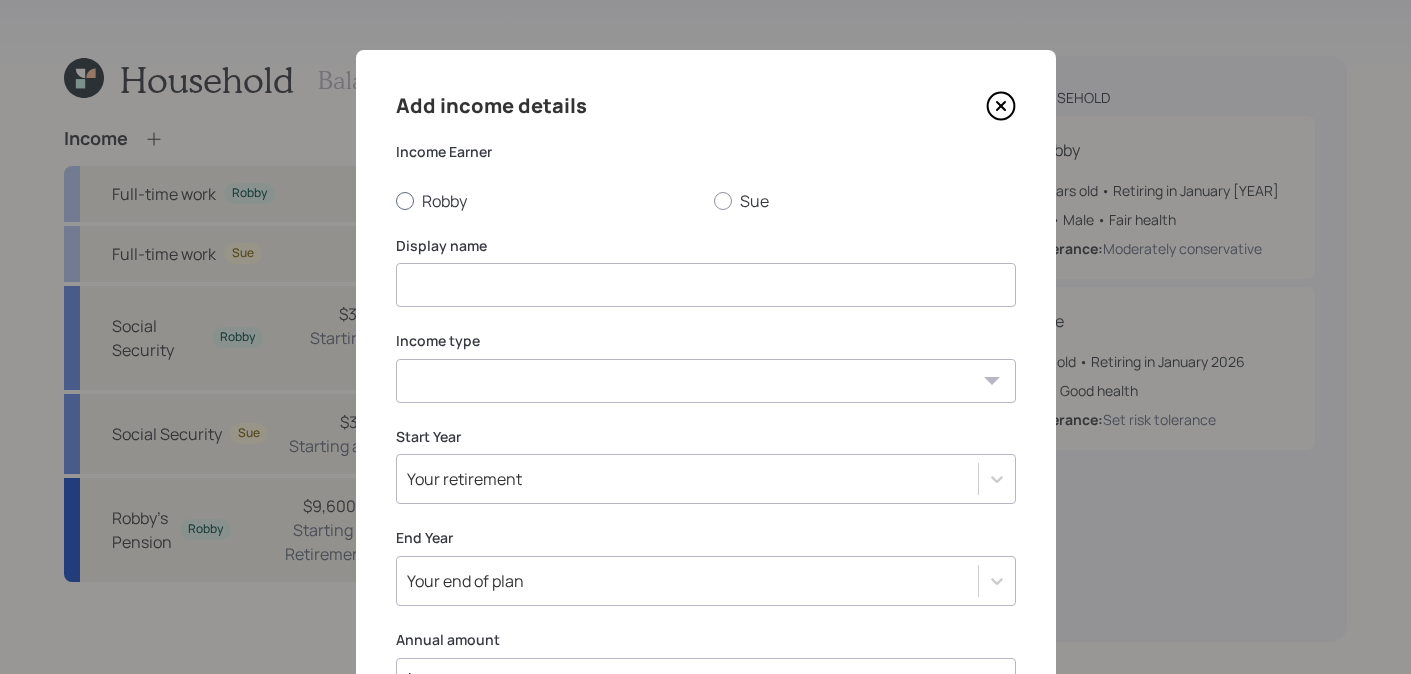 click on "Robby" at bounding box center (547, 201) 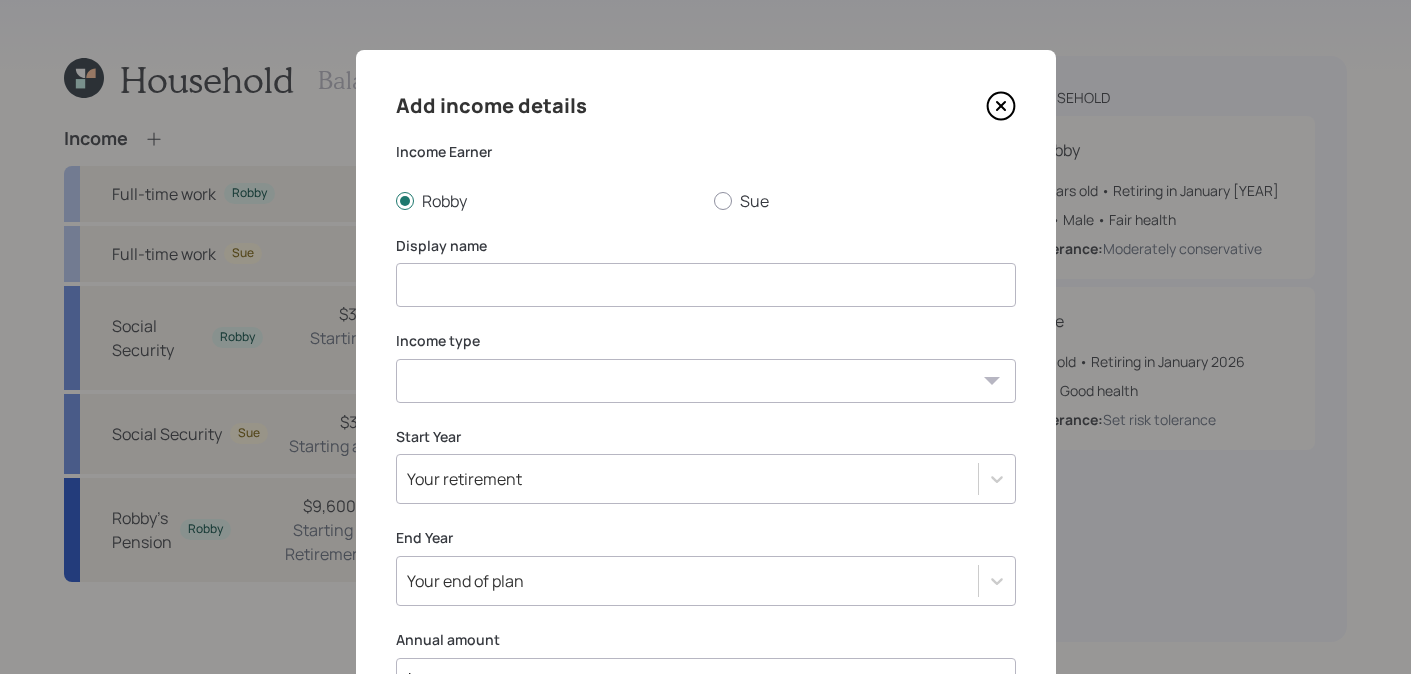 scroll, scrollTop: 163, scrollLeft: 0, axis: vertical 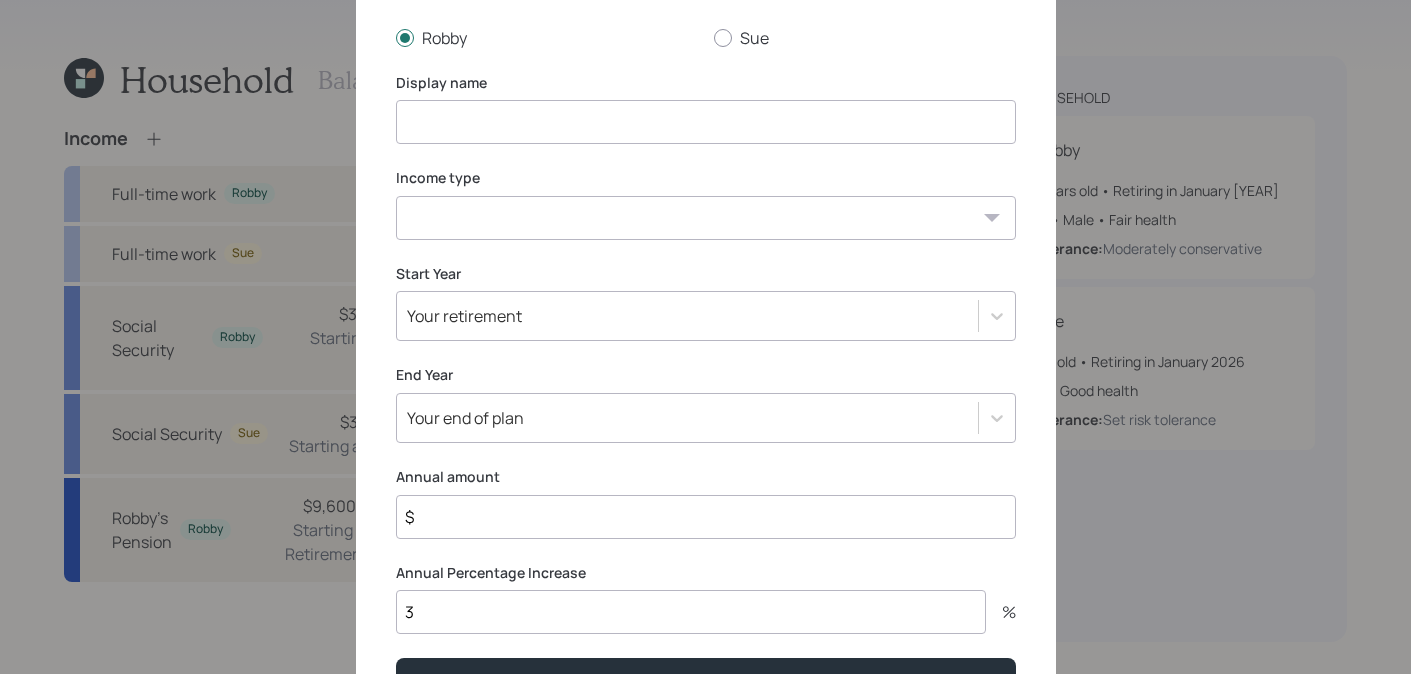 click at bounding box center [706, 122] 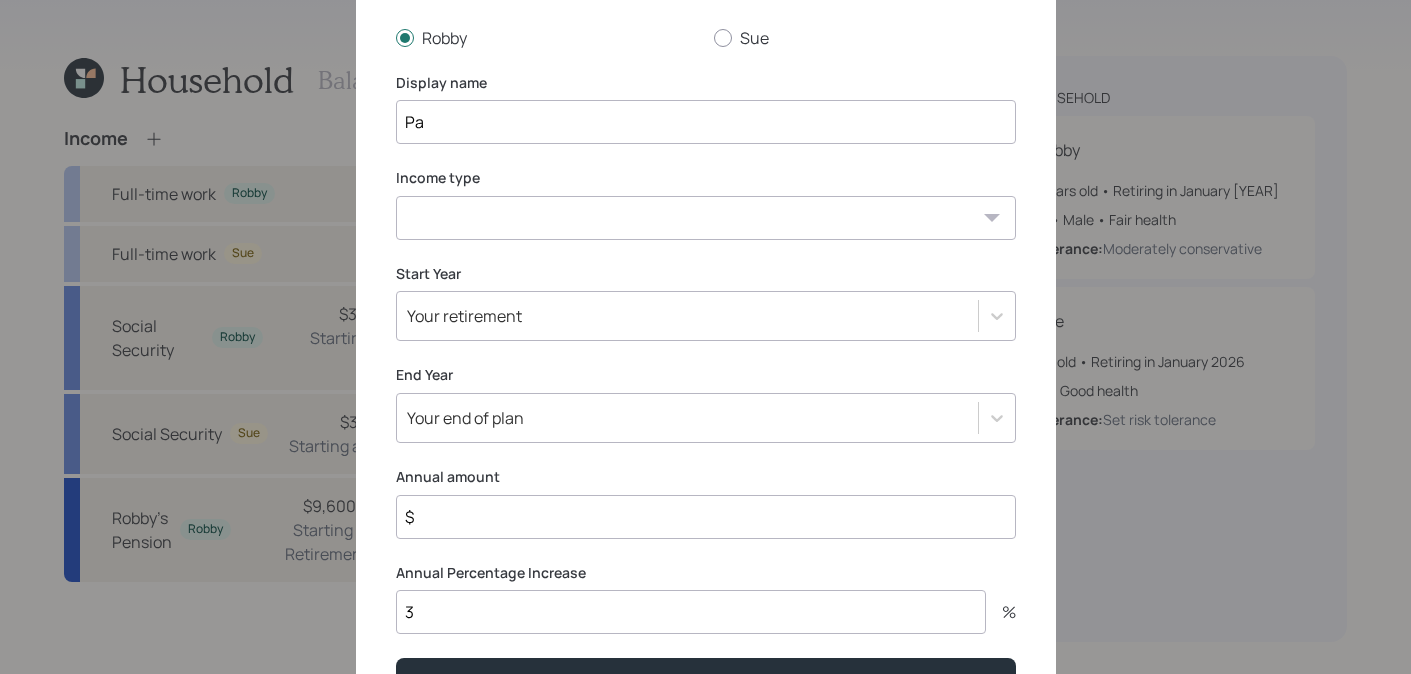 type on "P" 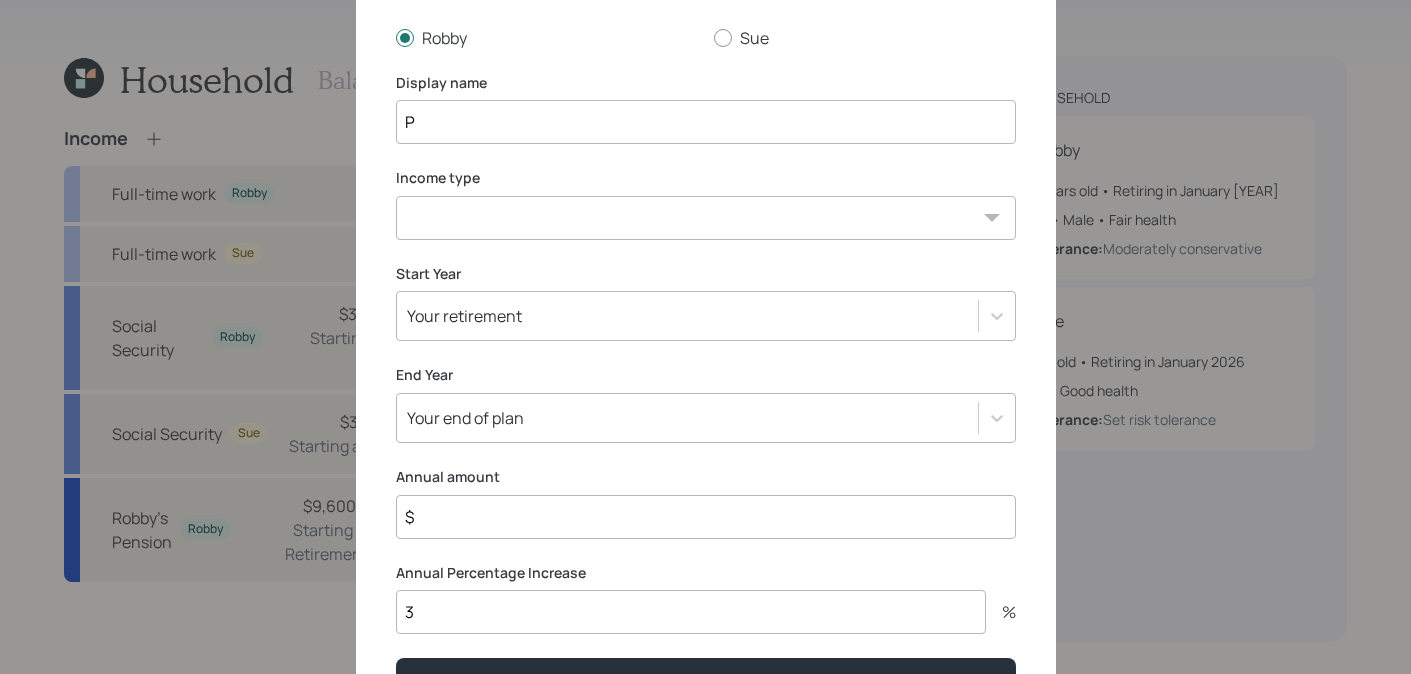 type 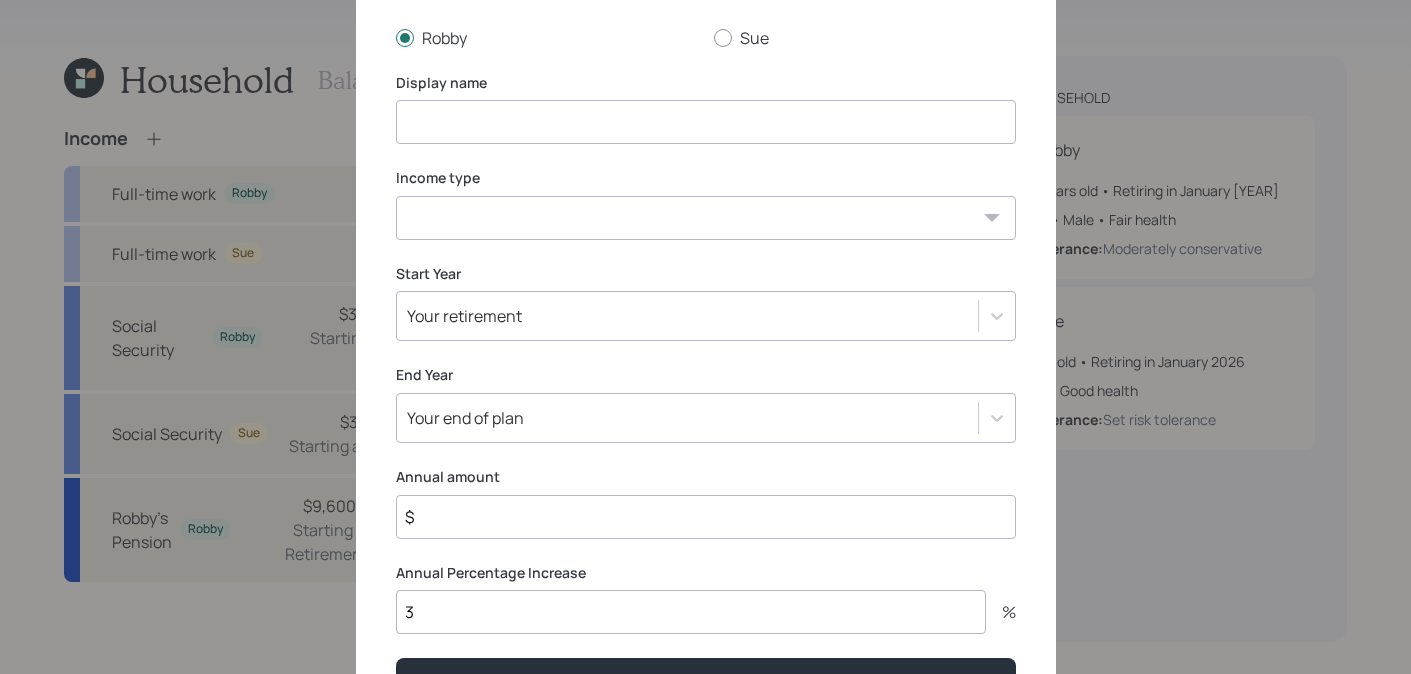 click on "Start Year" at bounding box center (706, 274) 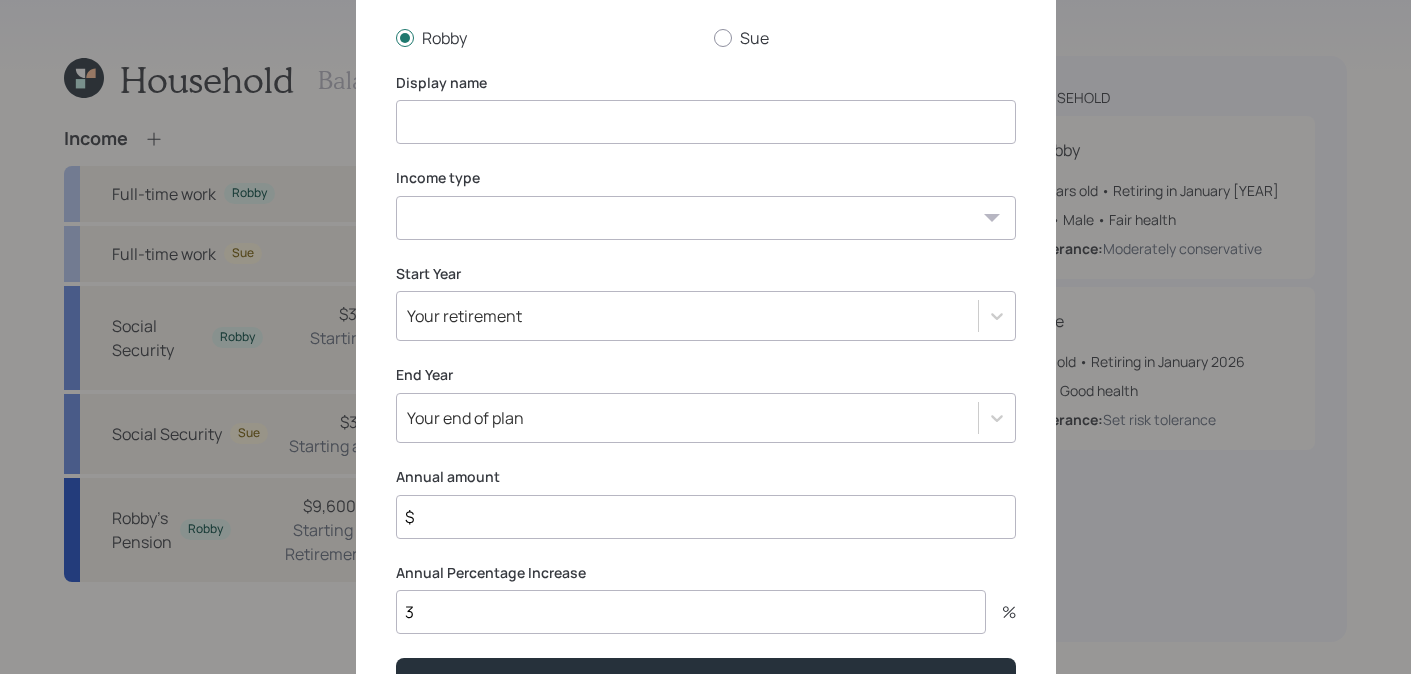 click on "Full-time work Part-time work Self employment Other" at bounding box center [706, 218] 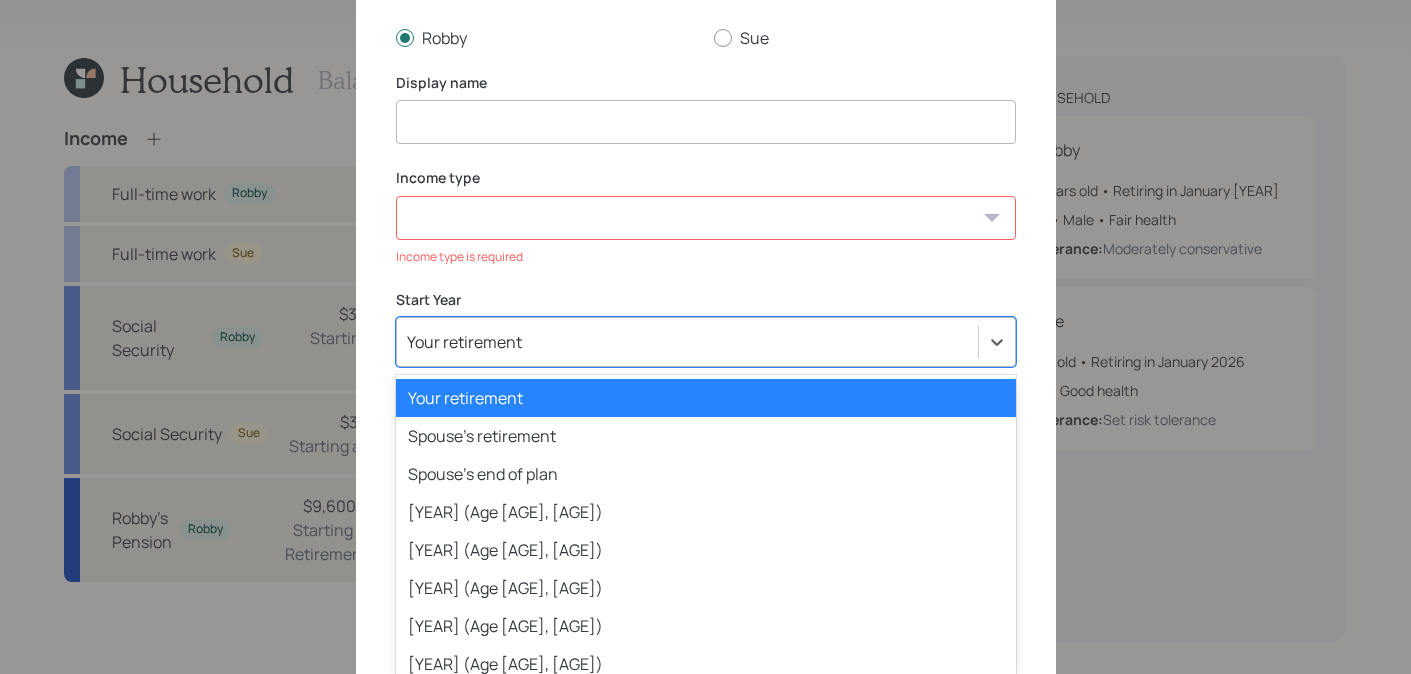 scroll, scrollTop: 172, scrollLeft: 0, axis: vertical 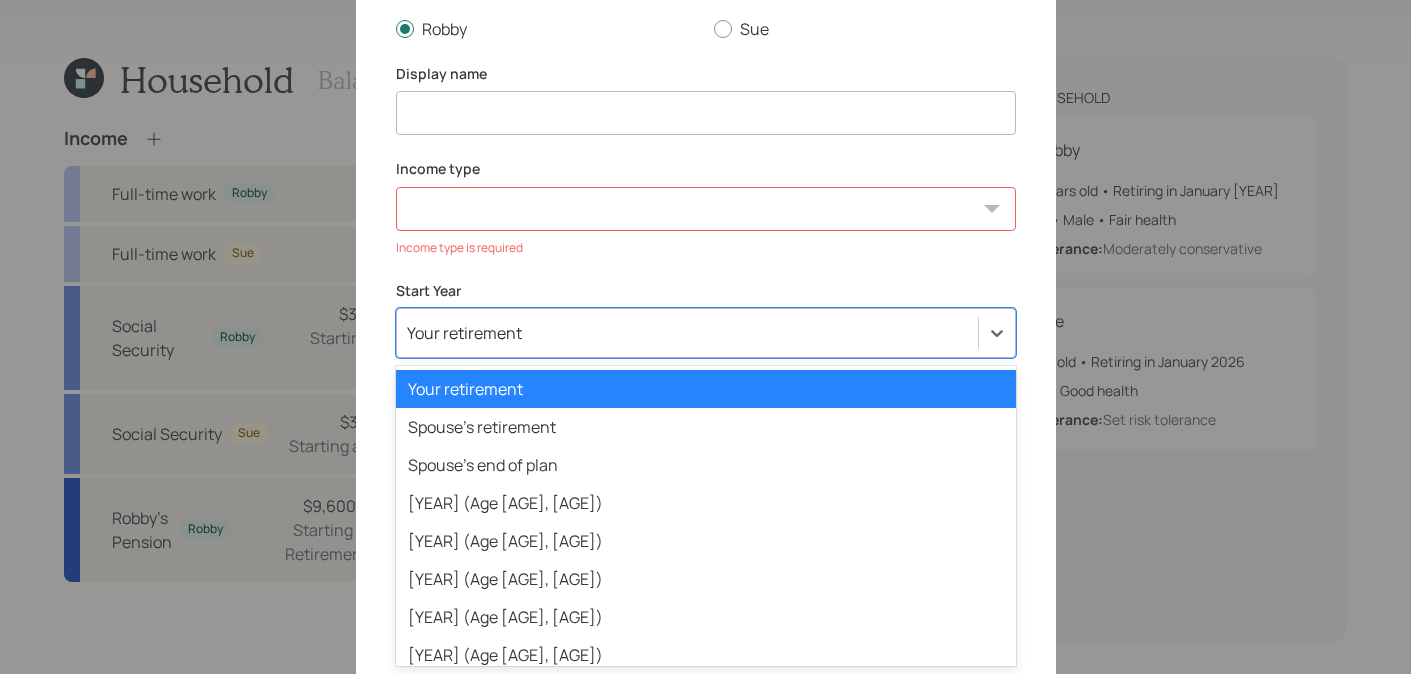 click on "Your retirement" at bounding box center [706, 333] 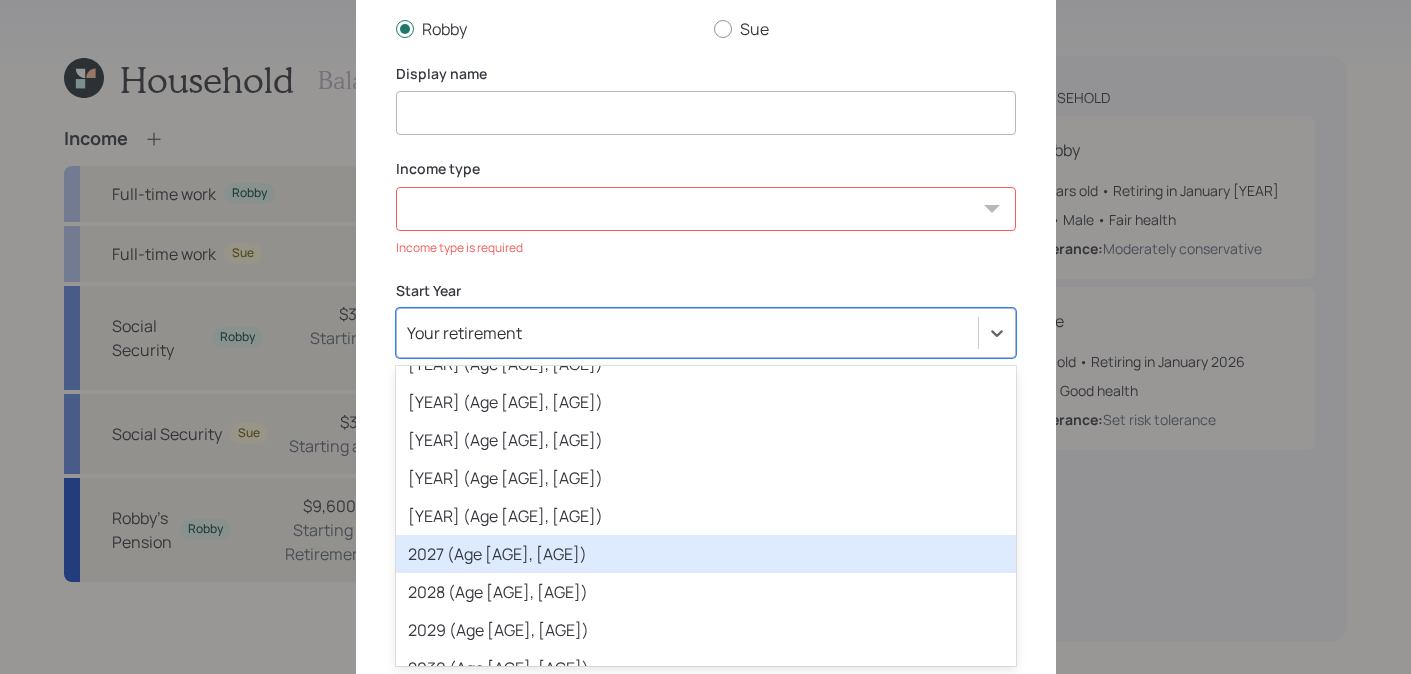 scroll, scrollTop: 151, scrollLeft: 0, axis: vertical 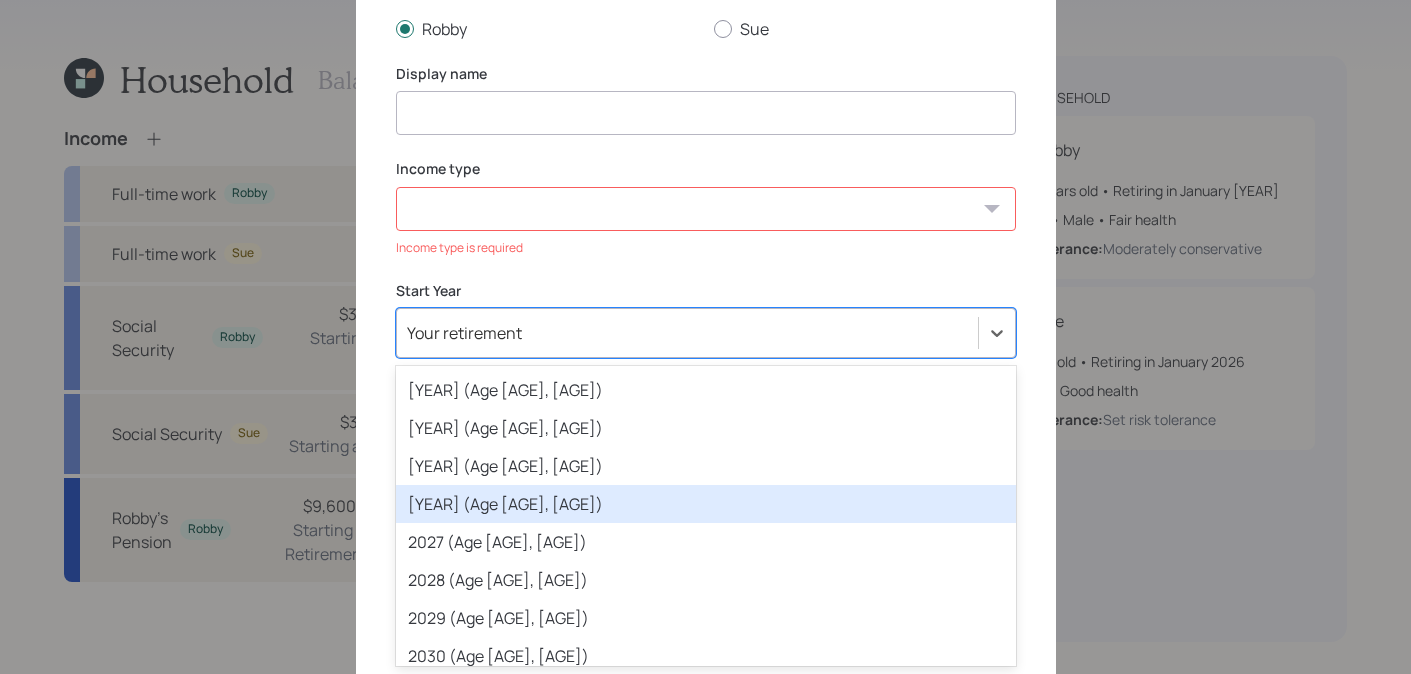 click on "[YEAR] (Age [AGE], [AGE])" at bounding box center (706, 504) 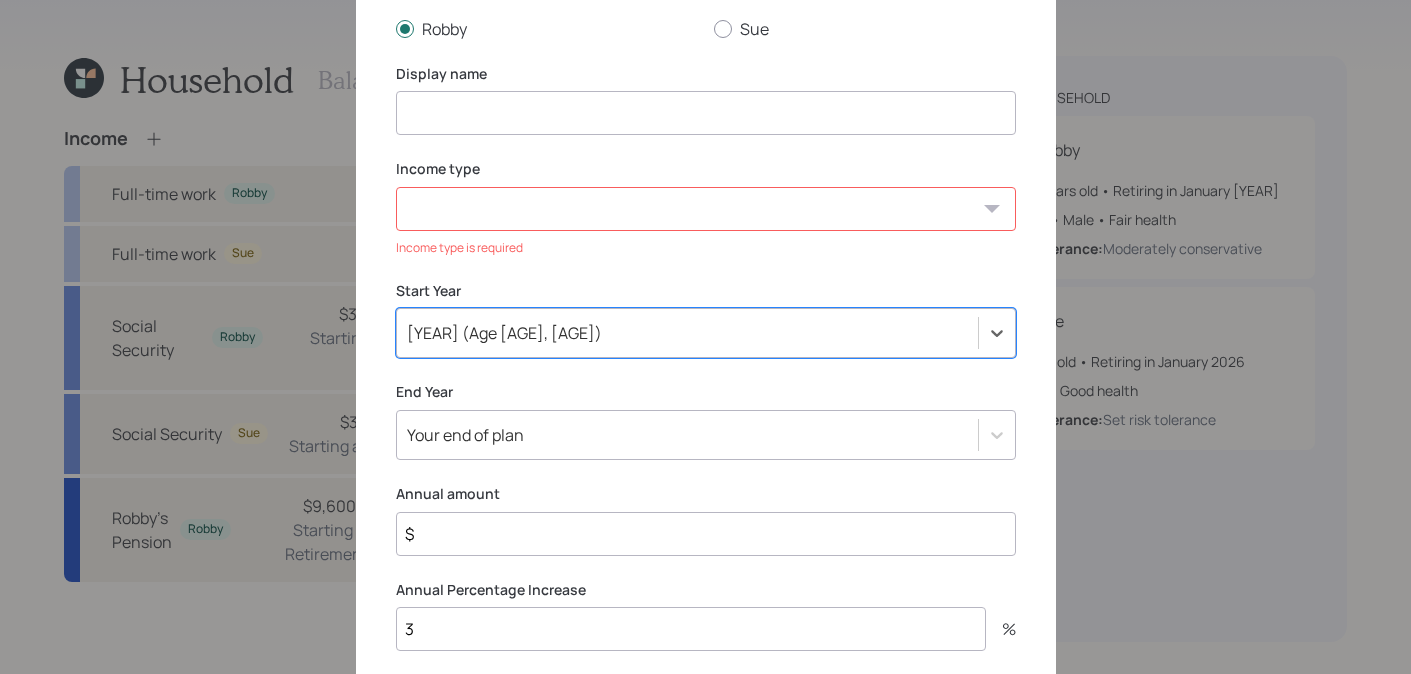 click on "Your end of plan" at bounding box center [706, 435] 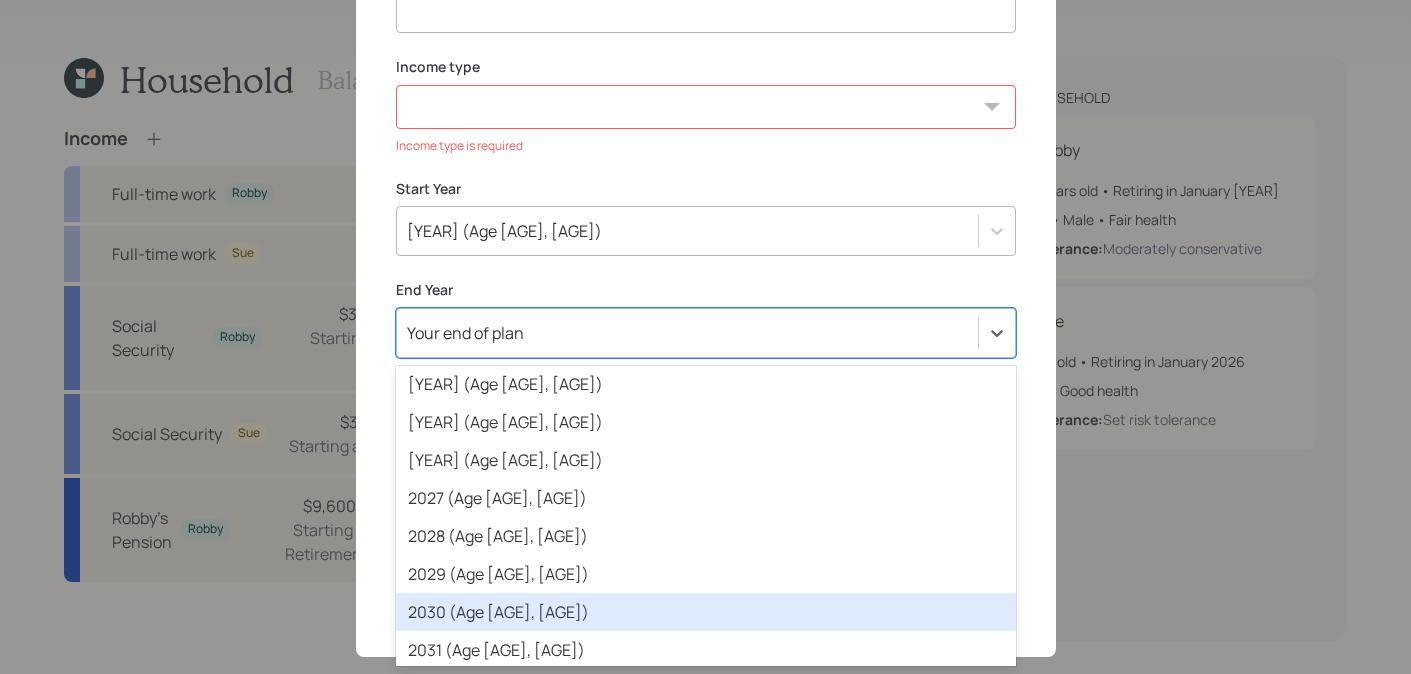 scroll, scrollTop: 235, scrollLeft: 0, axis: vertical 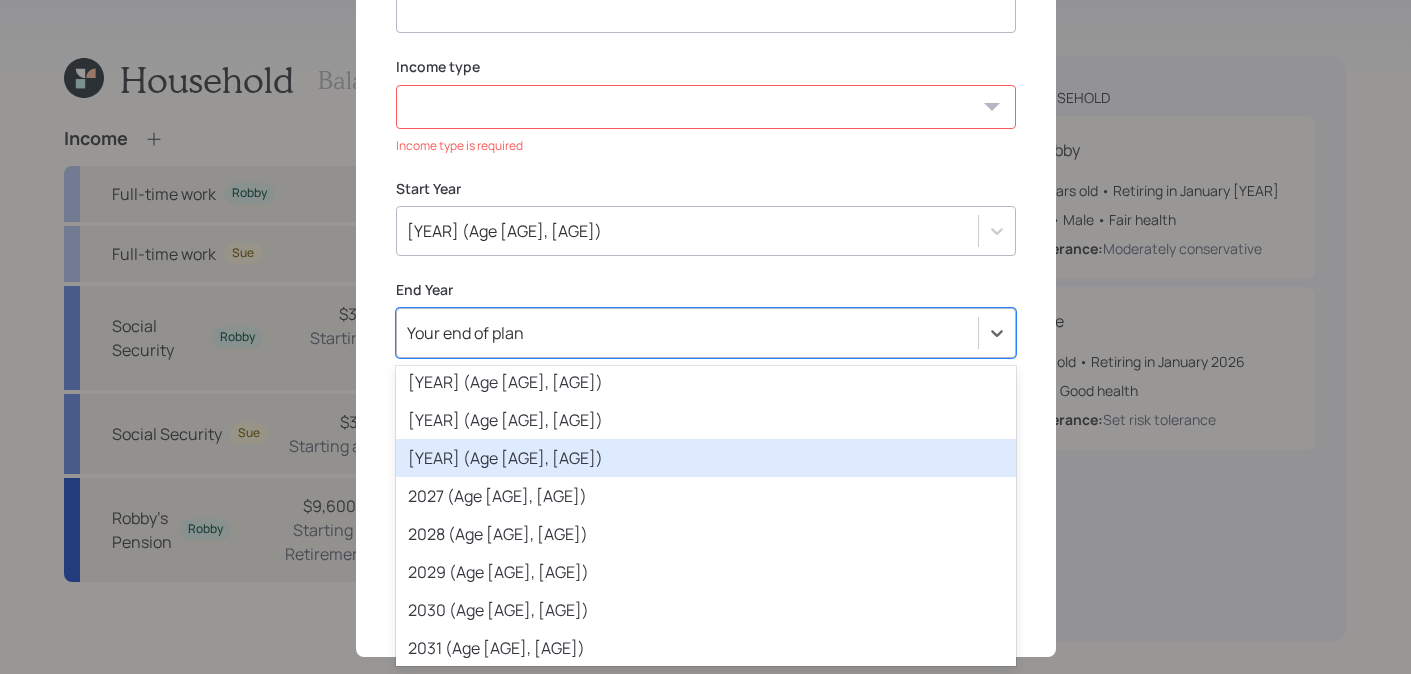 click on "Add income details Income Earner Robby Sue Display name Income type Full-time work Part-time work Self employment Other Income type is required Start Year 2026 (Age [AGE], [AGE]) End Year option 2026 (Age [AGE], [AGE]) focused, 9 of 82. 82 results available. Use Up and Down to choose options, press Enter to select the currently focused option, press Escape to exit the menu, press Tab to select the option and exit the menu. Your end of plan Your retirement Spouse's retirement Your end of plan Spouse's end of plan 2022 (Age [AGE], [AGE]) 2023 (Age [AGE], [AGE]) 2024 (Age [AGE], [AGE]) 2025 (Age [AGE], [AGE]) 2026 (Age [AGE], [AGE]) 2027 (Age [AGE], [AGE]) 2028 (Age [AGE], [AGE]) 2029 (Age [AGE], [AGE]) 2030 (Age [AGE], [AGE]) 2031 (Age [AGE], [AGE]) 2032 (Age [AGE], [AGE]) 2033 (Age [AGE], [AGE]) 2034 (Age [AGE], [AGE]) 2035 (Age [AGE], [AGE]) 2036 (Age [AGE], [AGE]) 2037 (Age [AGE], [AGE]) 2038 (Age [AGE], [AGE]) 2039 (Age [AGE], [AGE]) 2040 (Age [AGE], [AGE]) 2041 (Age [AGE], [AGE]) 2042 (Age [AGE], [AGE]) 2043 (Age [AGE], [AGE]) 2044 (Age [AGE], [AGE]) 2045 (Age [AGE], [AGE]) 2046 (Age [AGE], [AGE]) 2047 (Age [AGE], [AGE]) 2048 (Age [AGE], [AGE]) 2049 (Age [AGE], [AGE]) Annual amount" at bounding box center (706, 216) 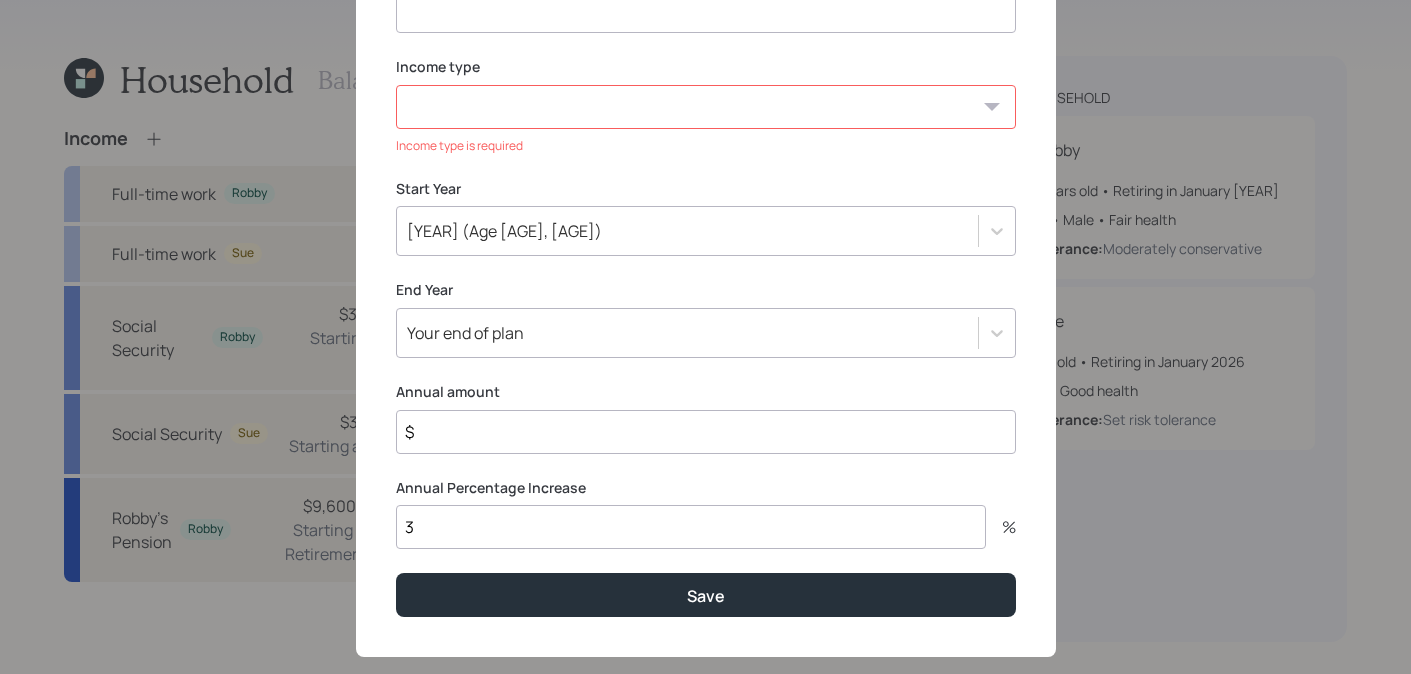 click on "$" at bounding box center (706, 432) 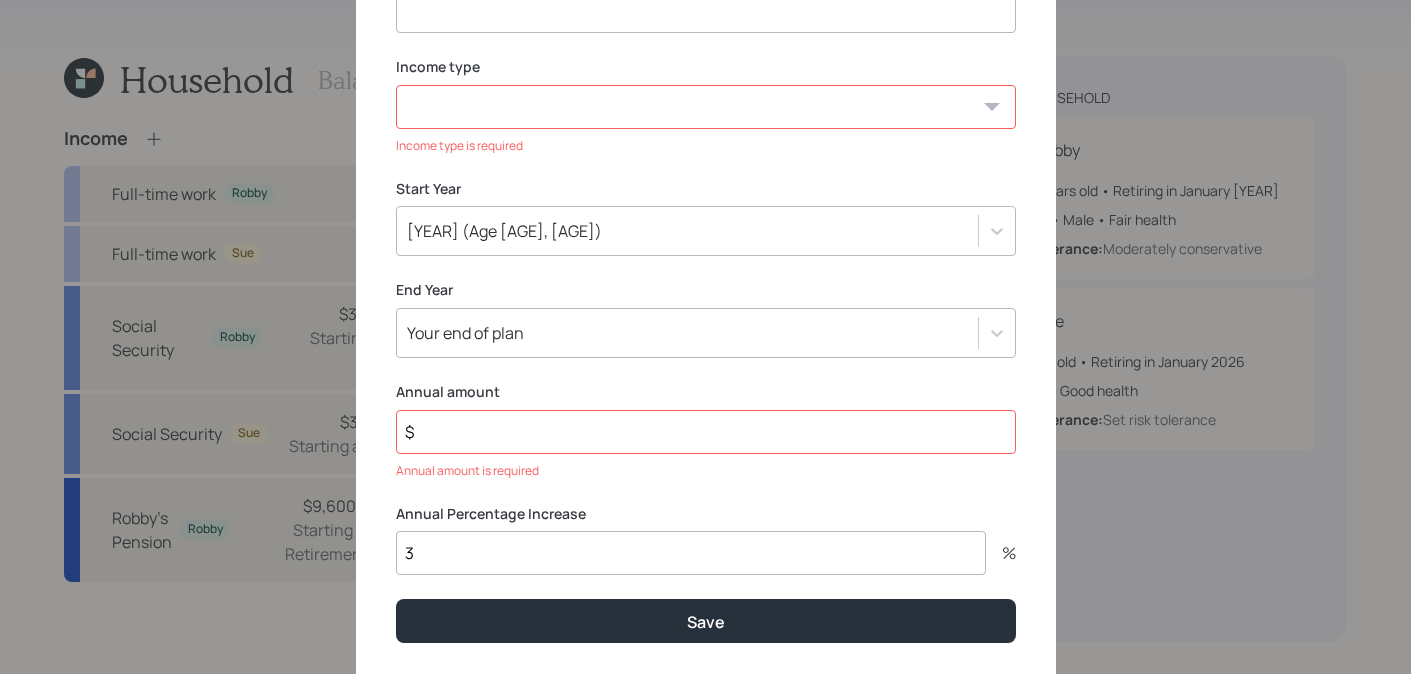 drag, startPoint x: 434, startPoint y: 531, endPoint x: 304, endPoint y: 475, distance: 141.54858 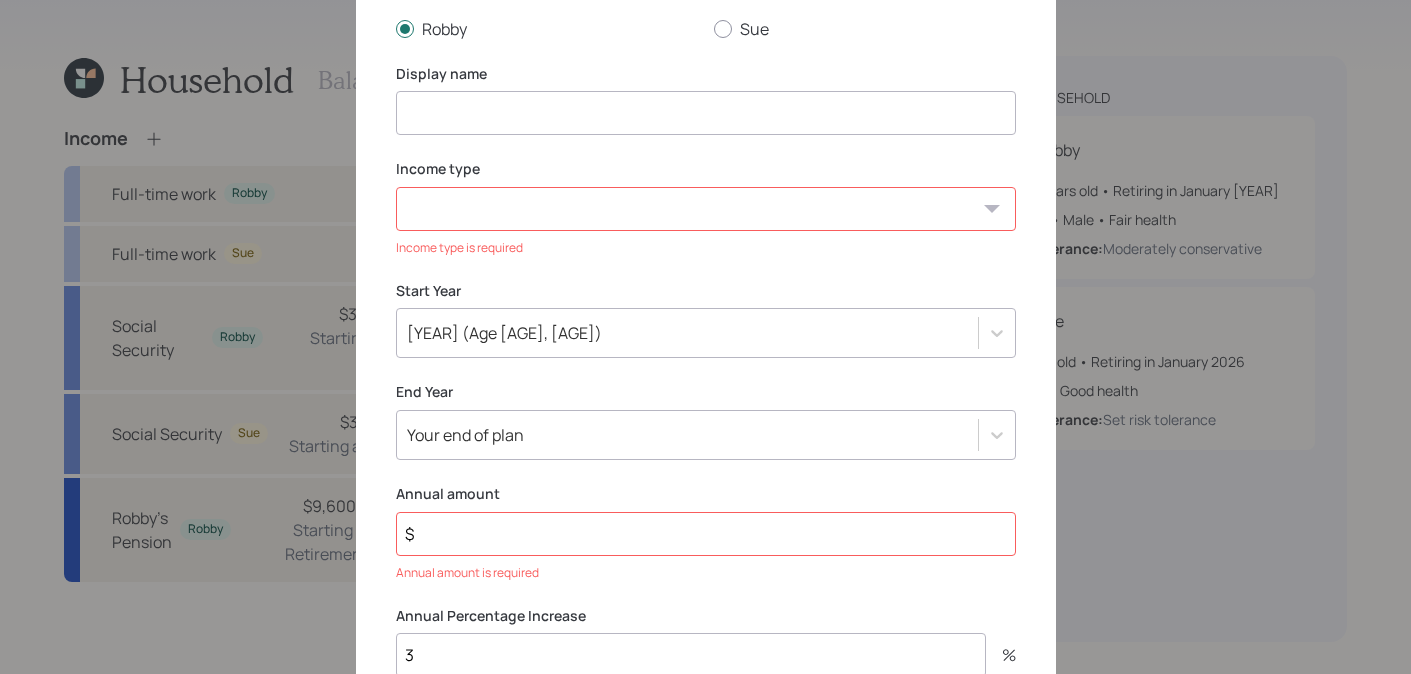 scroll, scrollTop: 102, scrollLeft: 0, axis: vertical 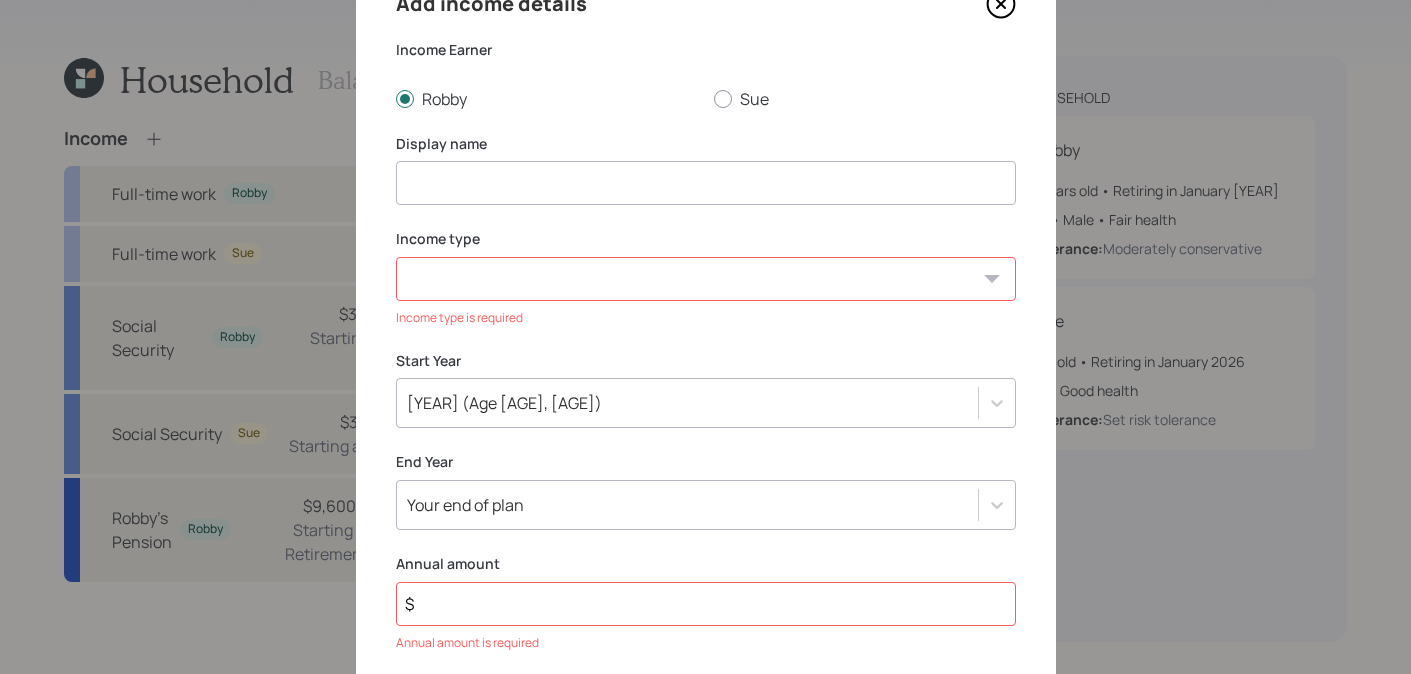 click 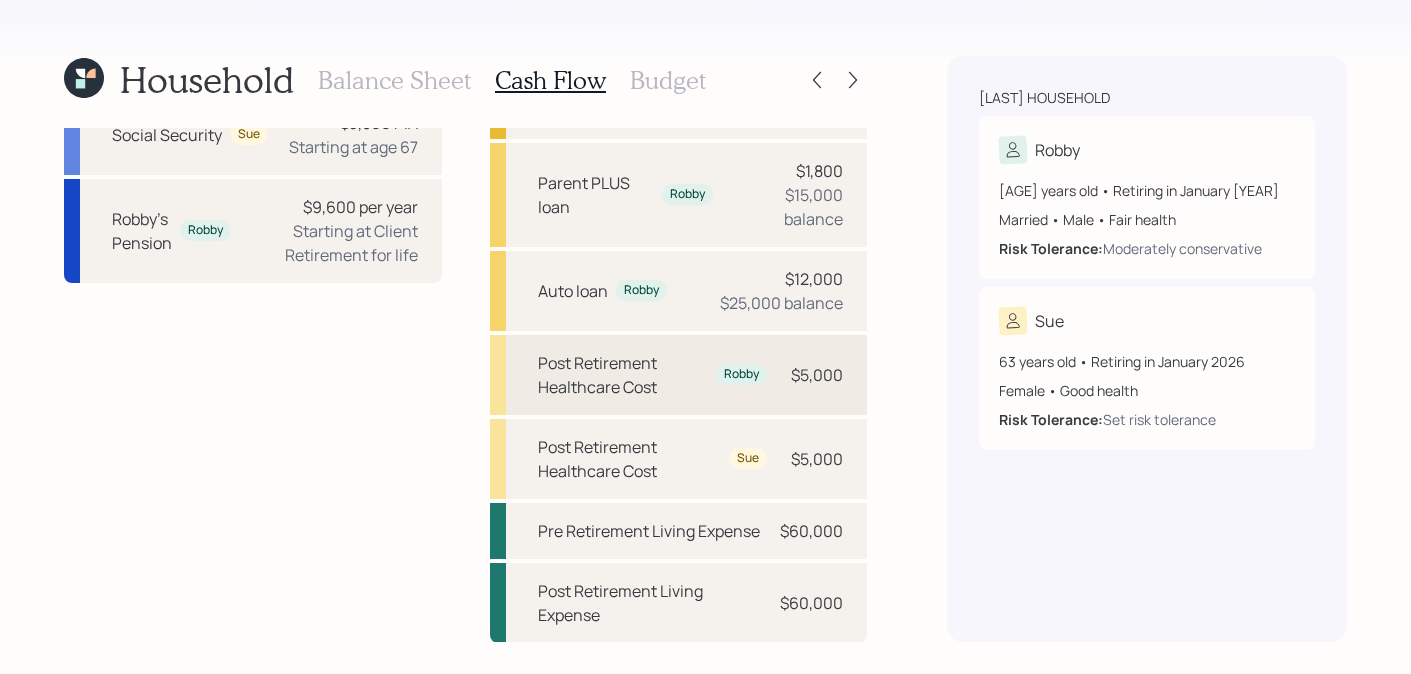 scroll, scrollTop: 0, scrollLeft: 0, axis: both 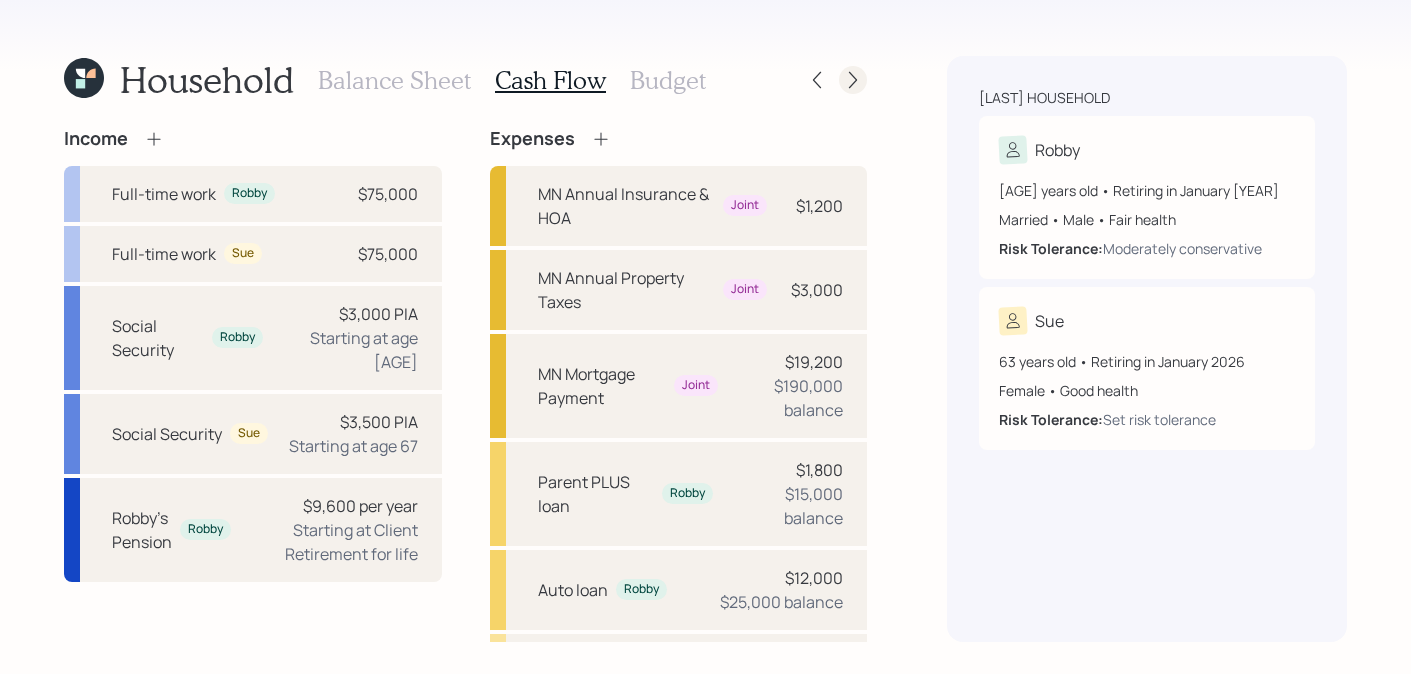 click 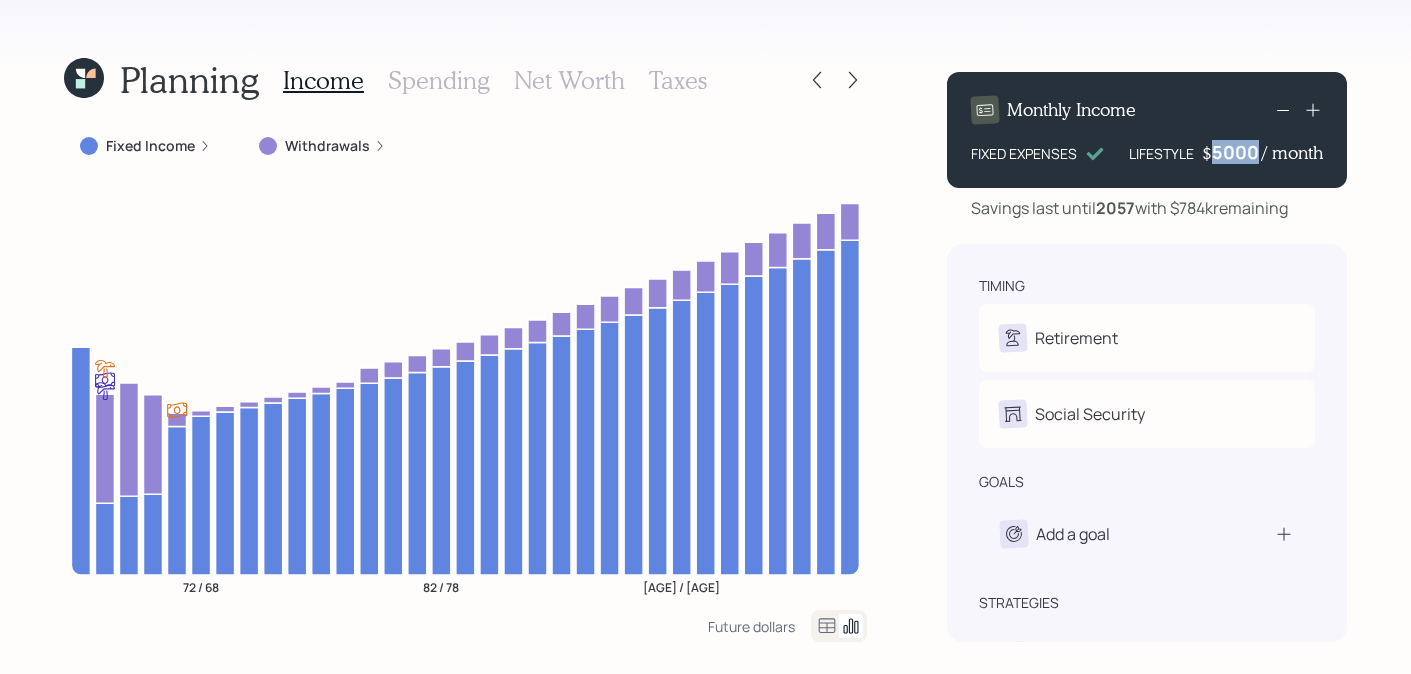 drag, startPoint x: 1258, startPoint y: 154, endPoint x: 1184, endPoint y: 154, distance: 74 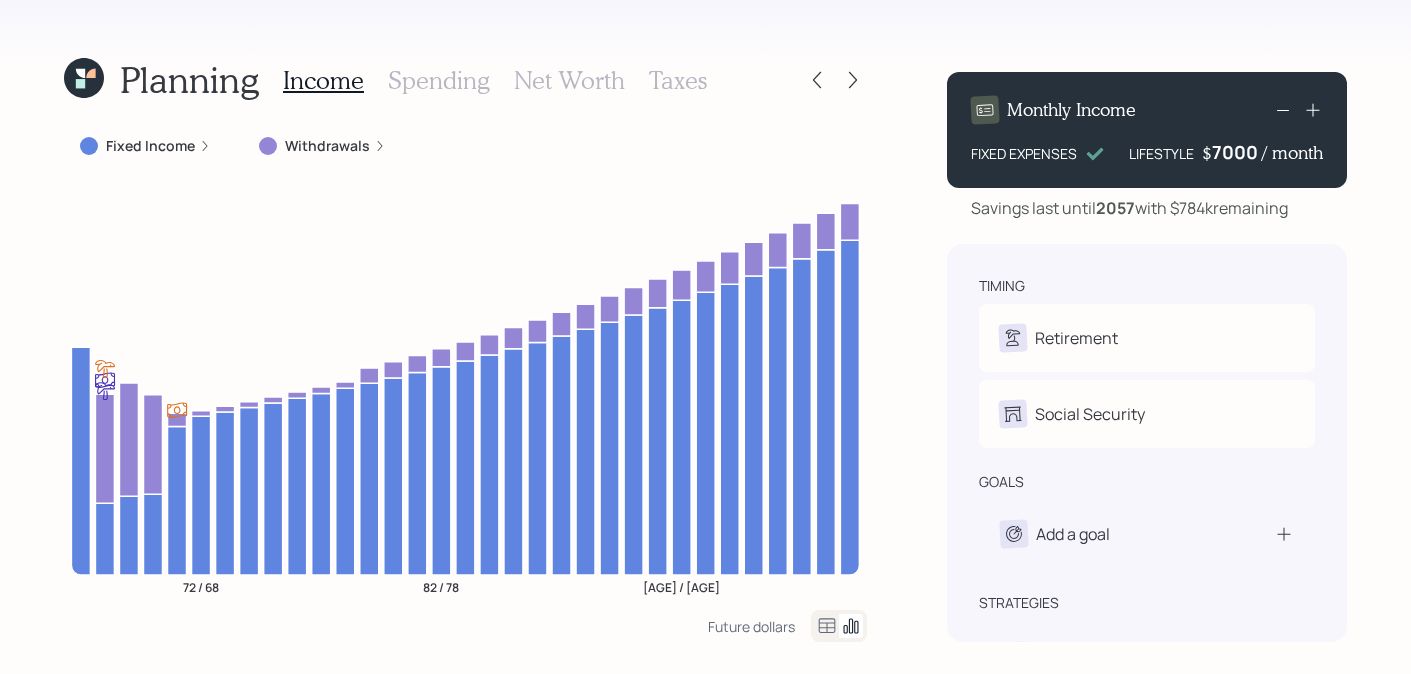 click on "Monthly Income FIXED EXPENSES LIFESTYLE $ 7000  / month Savings last until  2057  with   $784k  remaining timing Retirement R Retire at 68y 1m S Retire at 64y 1m Social Security R Elect at 68y 1m S Elect at 67y 1m goals Add a goal strategies Bridge Annuity Recommended Lifetime Income Annuity" at bounding box center (1147, 349) 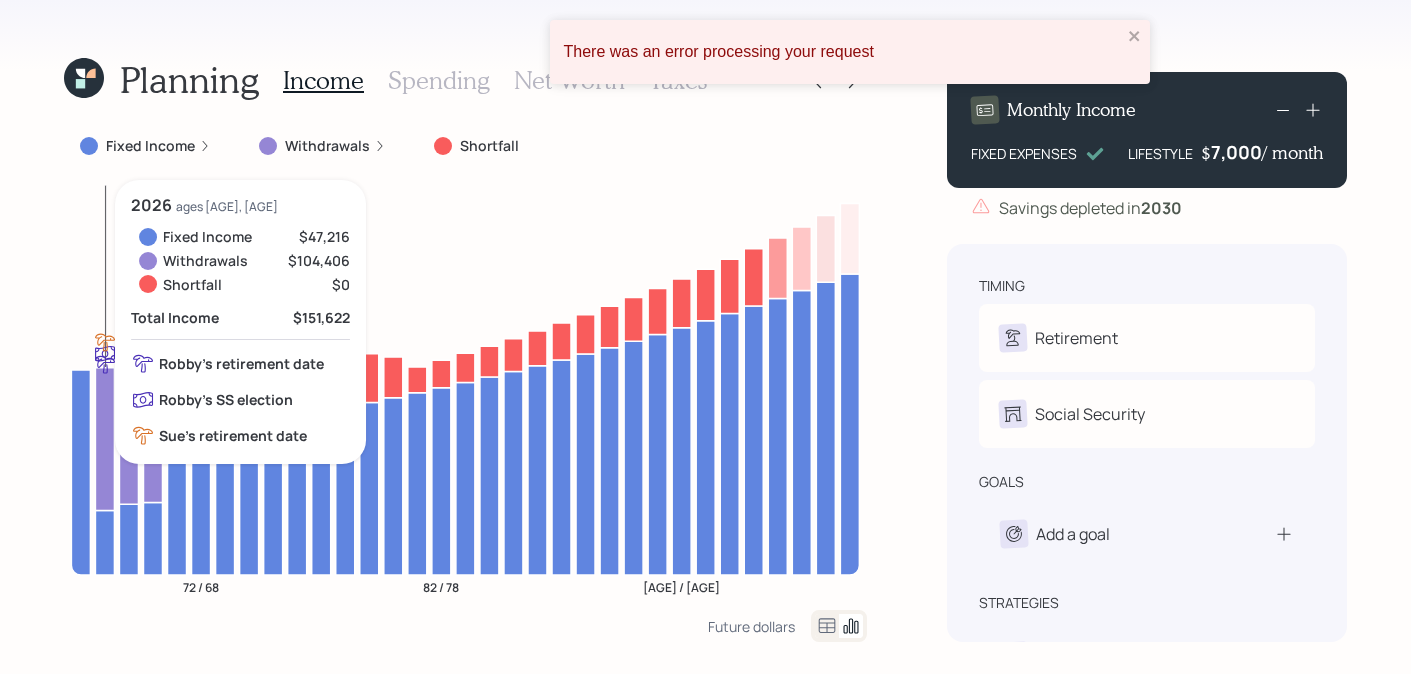click 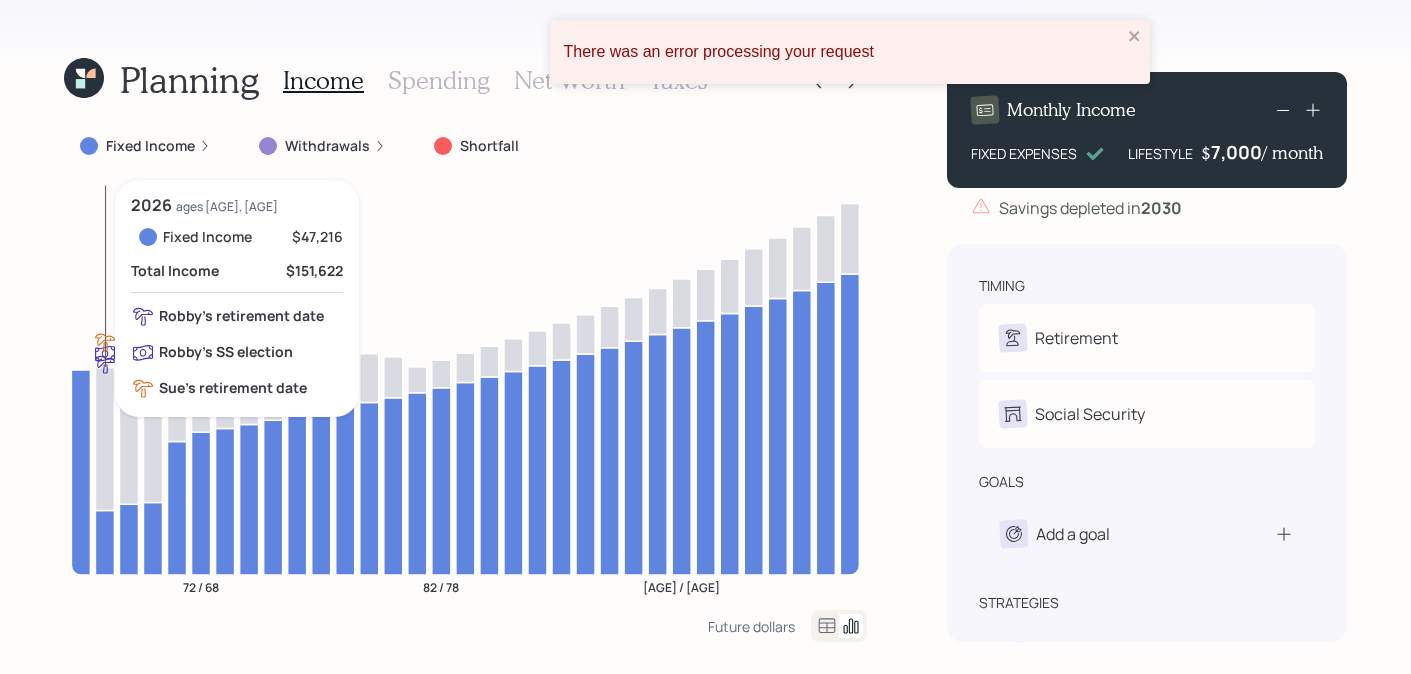 click 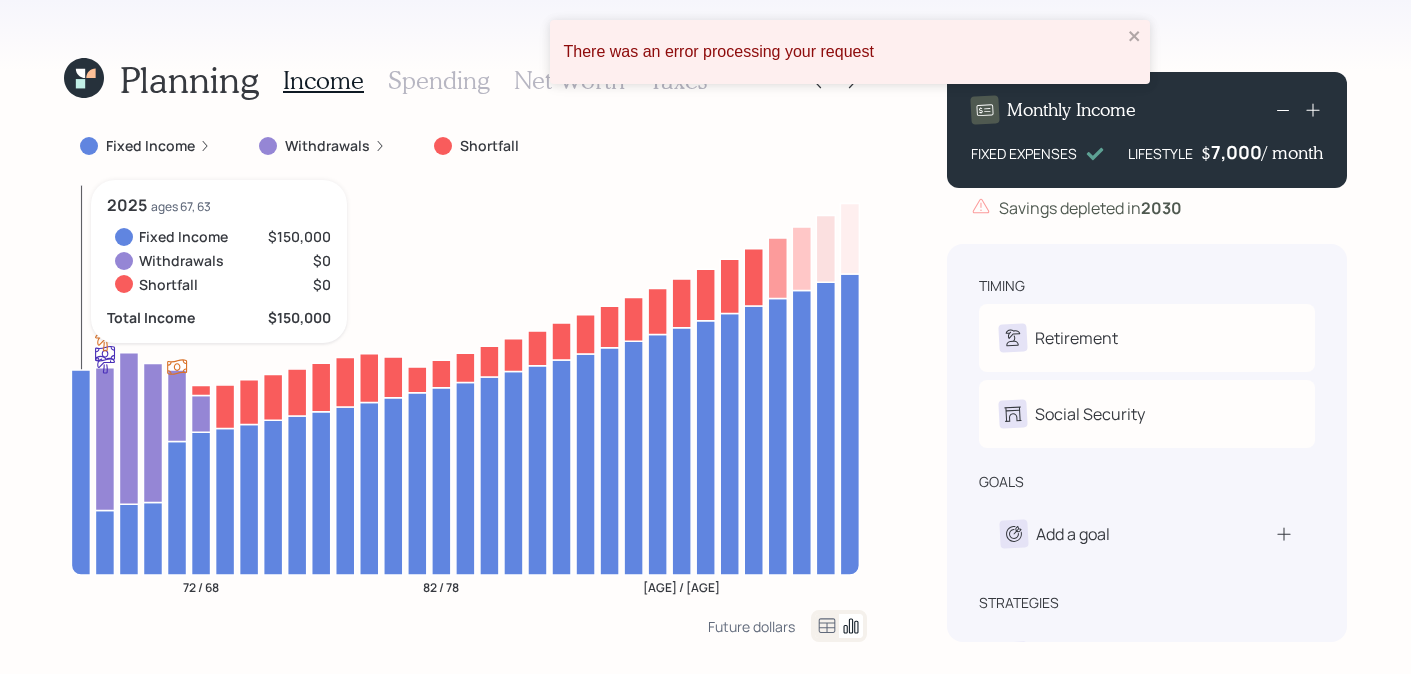 click on "[AGE] / [AGE] [AGE] / [AGE] [AGE] / [AGE]" 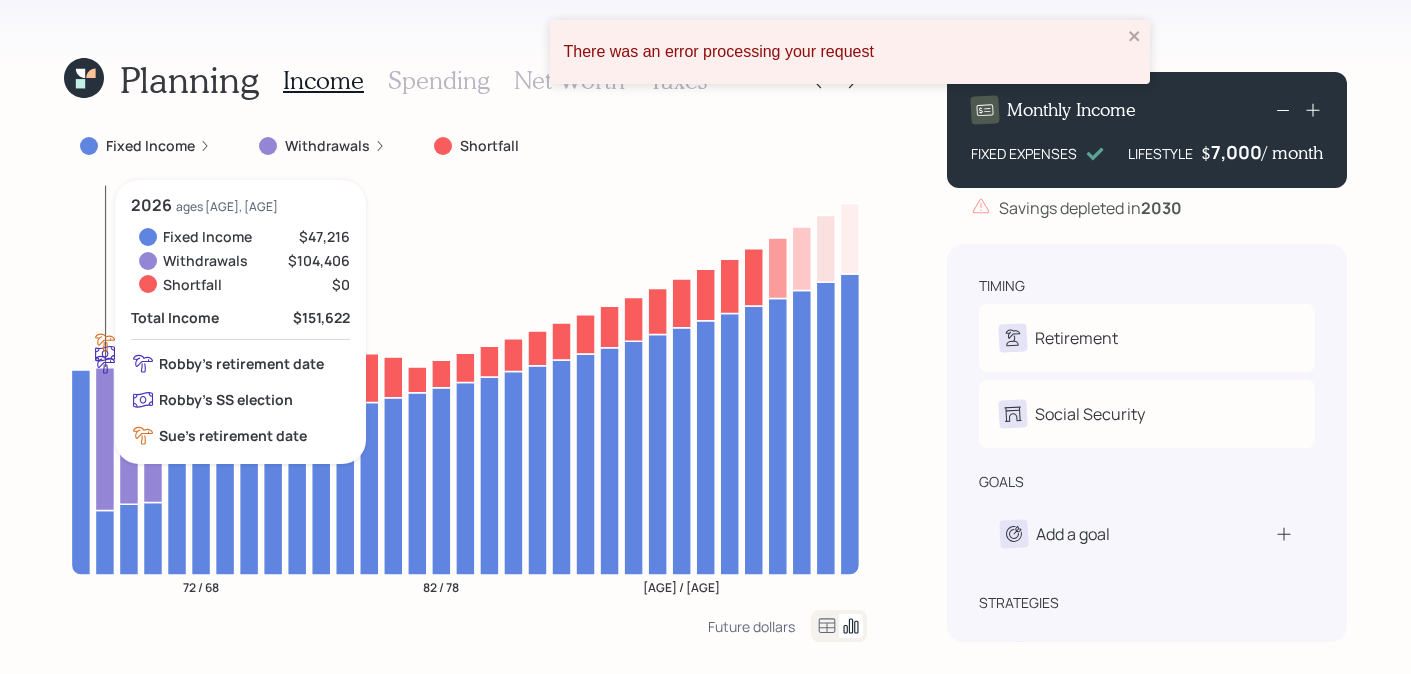 click 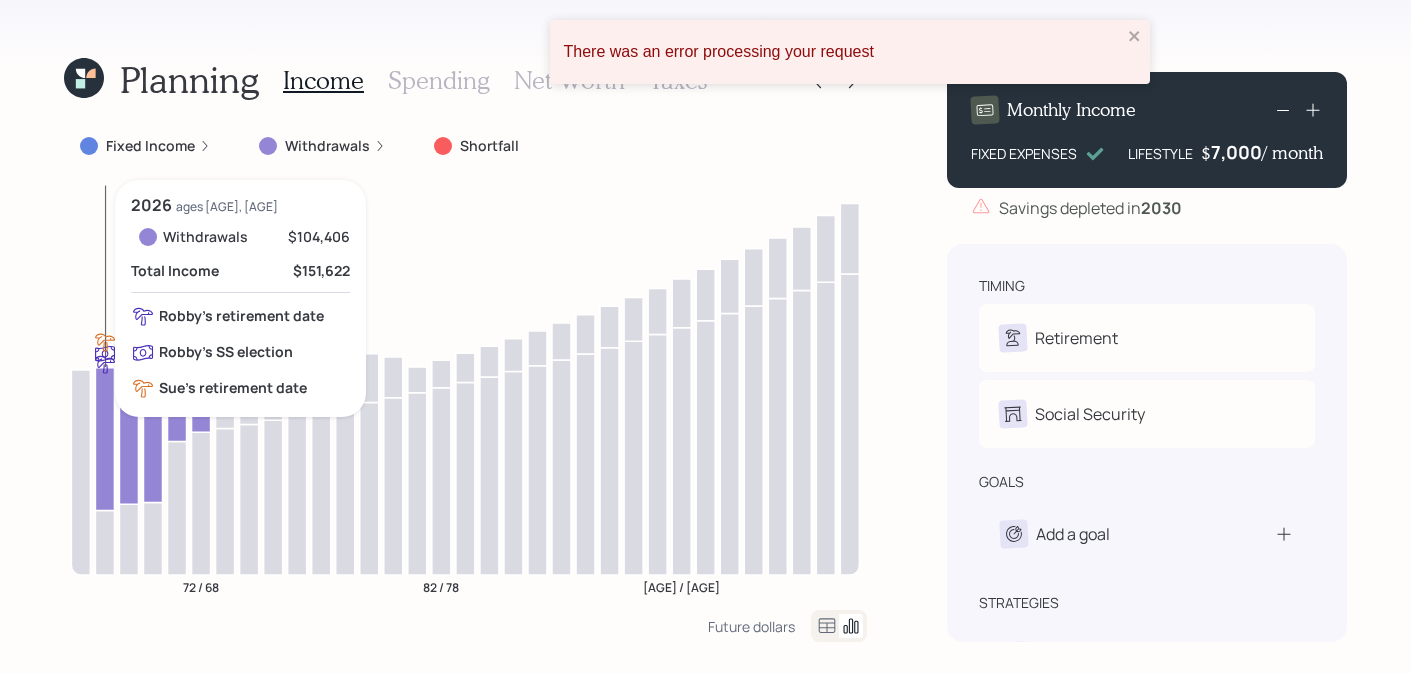 click 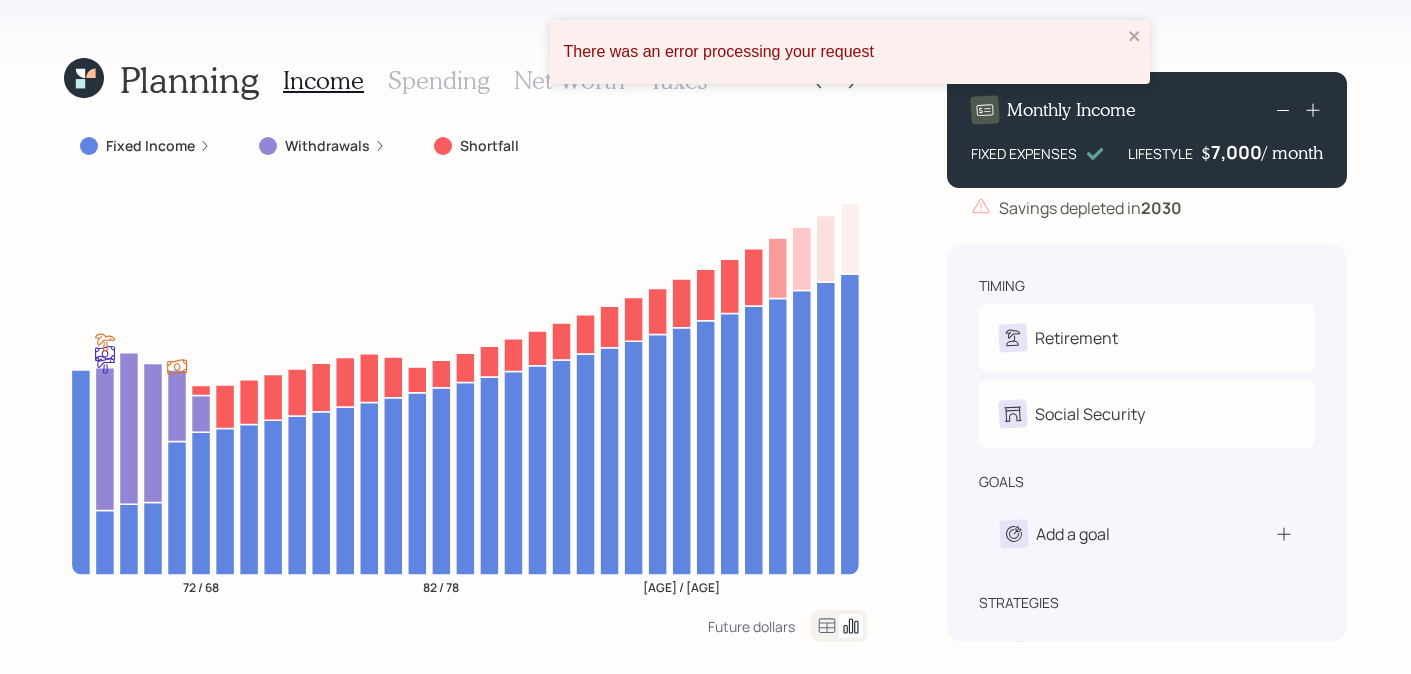 click on "Planning Income Spending Net Worth Taxes Fixed Income Withdrawals Shortfall 72 / 68 82 / 78 92 / 88 Future dollars" at bounding box center [465, 349] 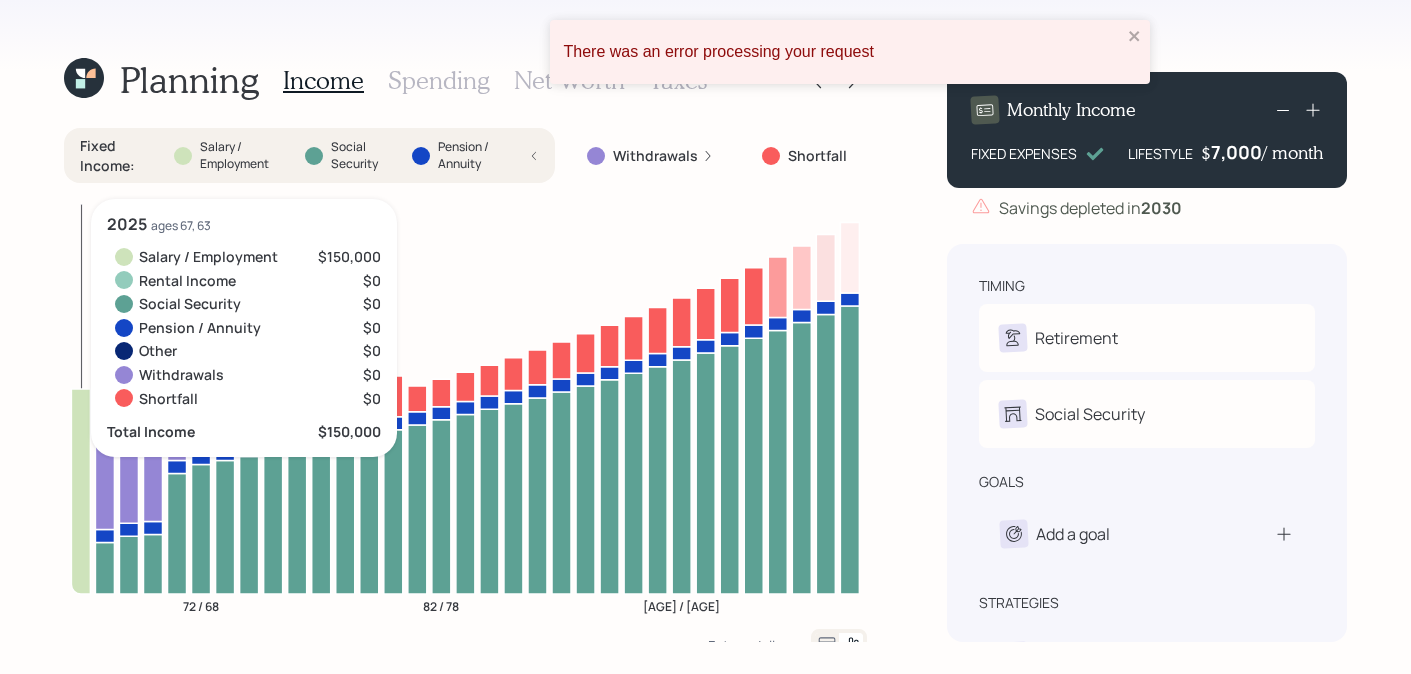 click 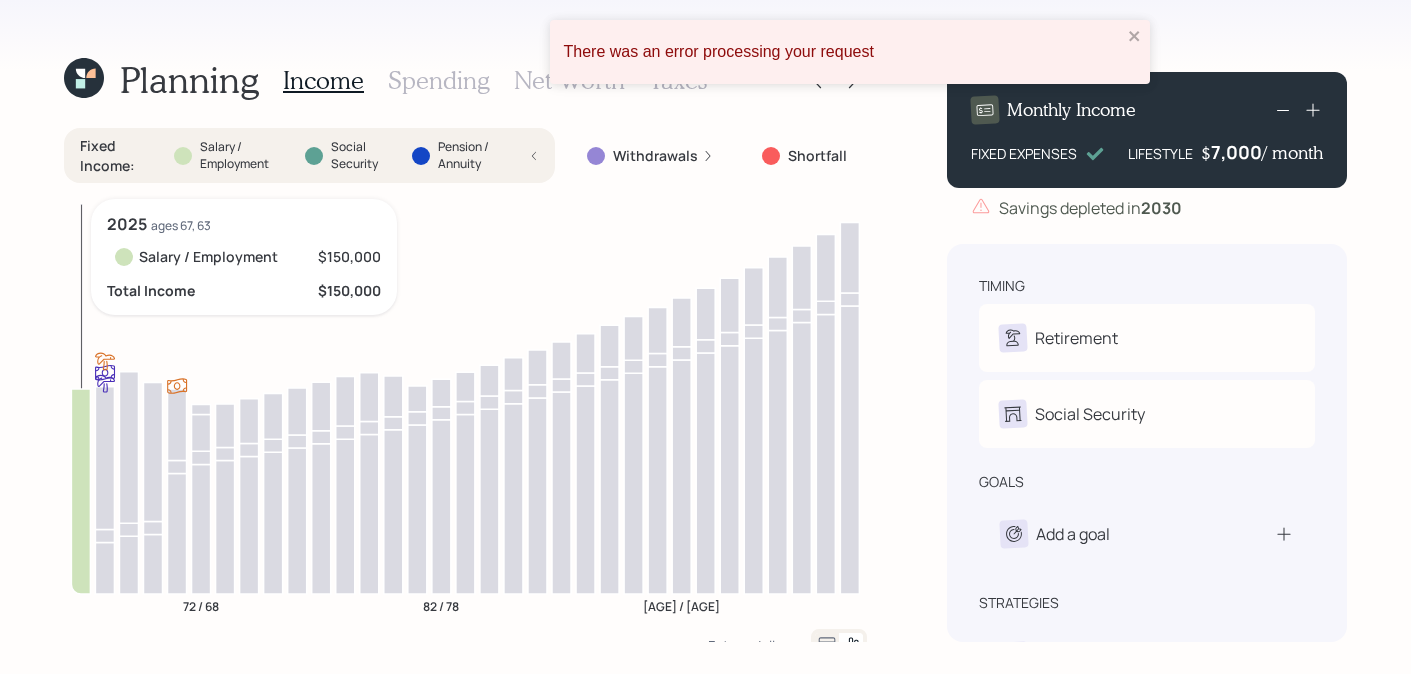 click 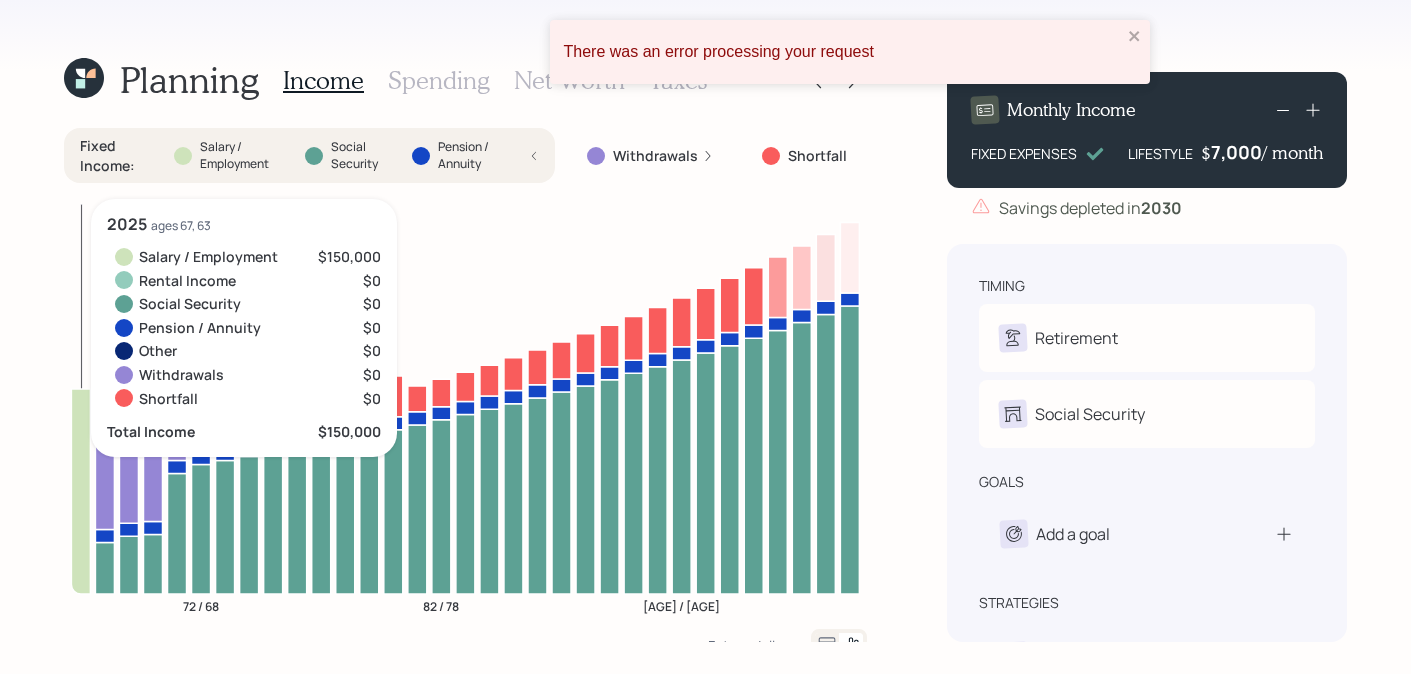 click 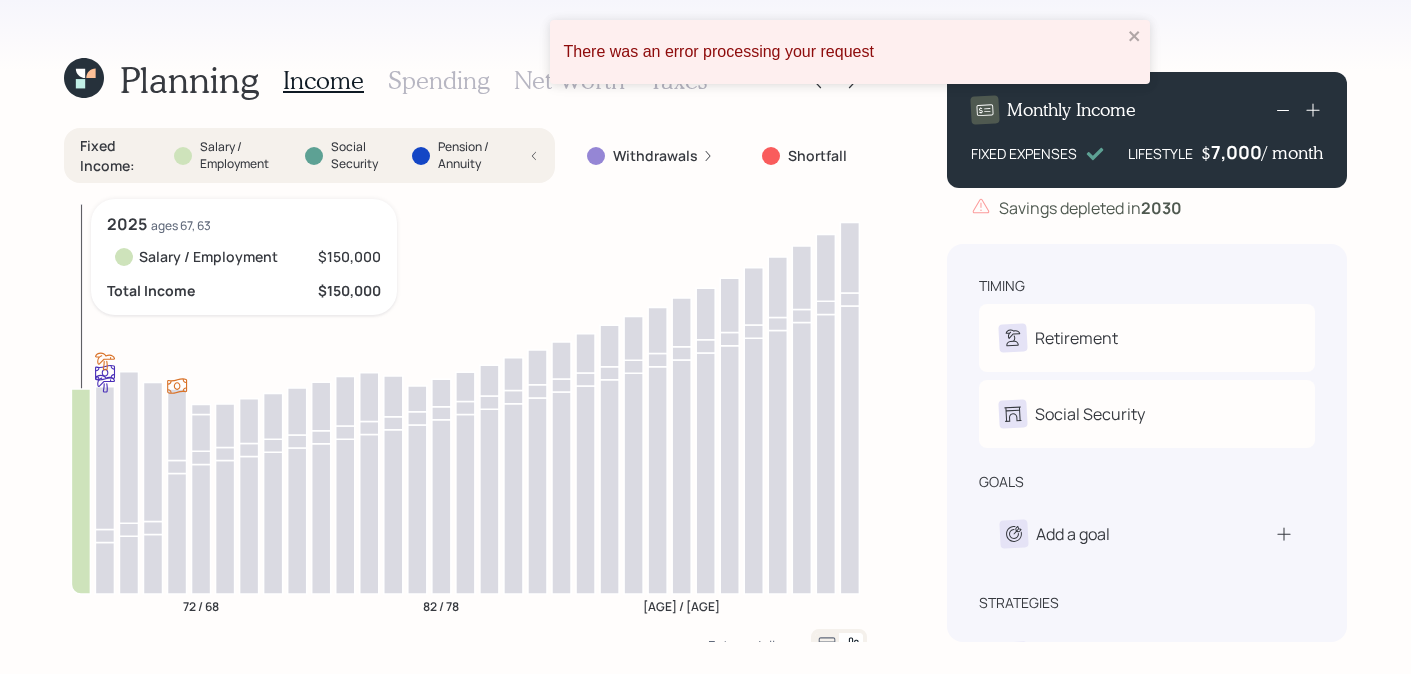 click 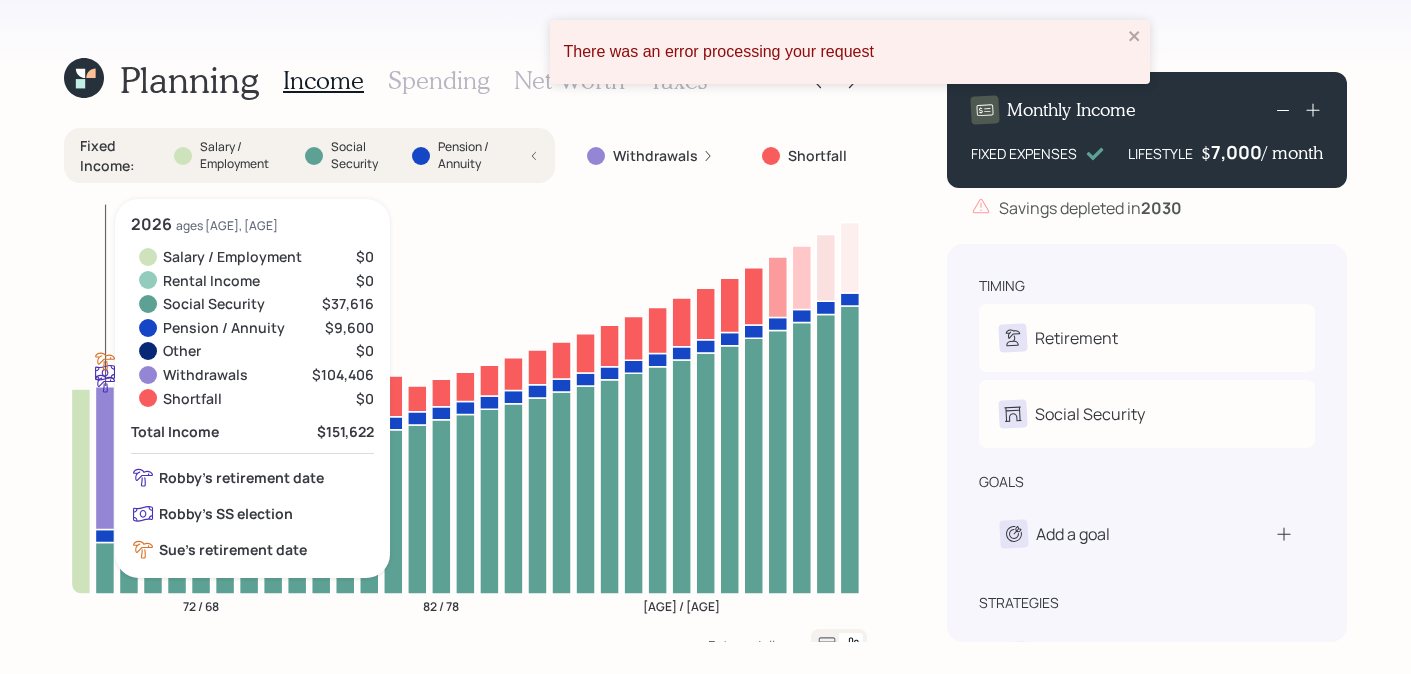 click 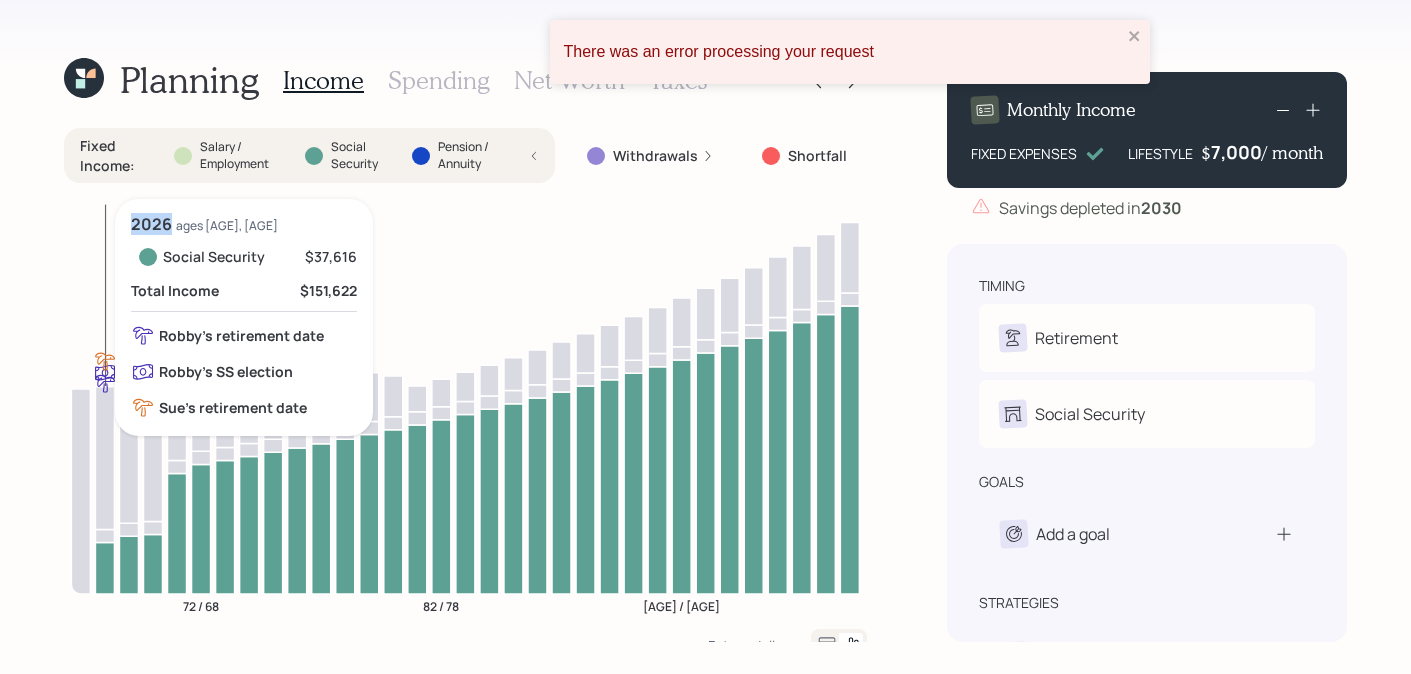 click 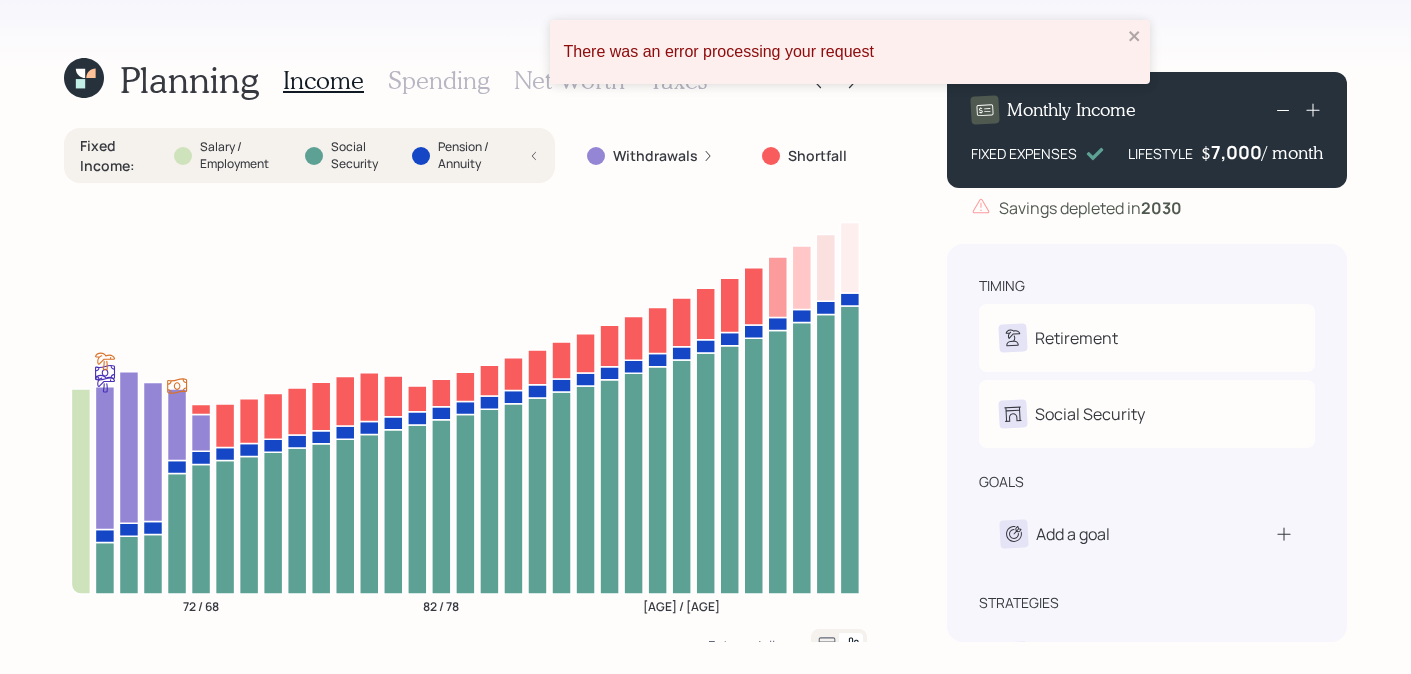 click 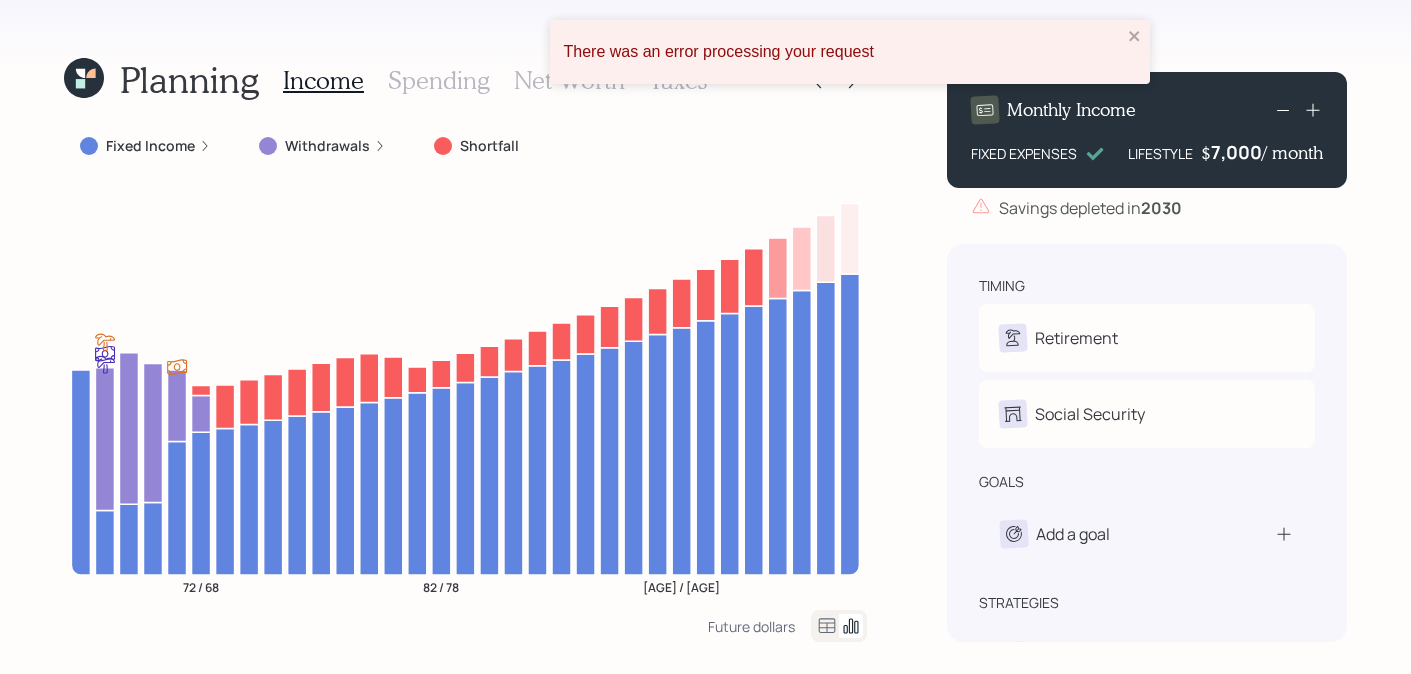 click on "Fixed Income" at bounding box center (150, 146) 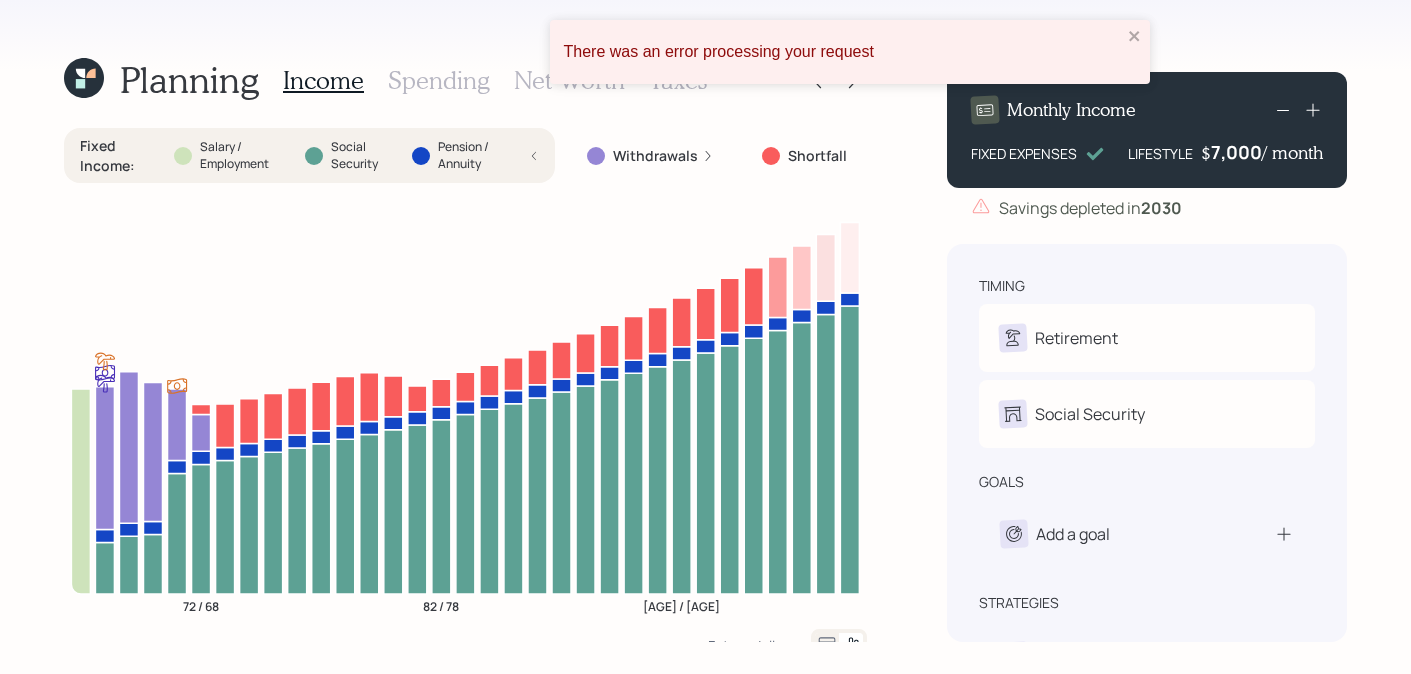 click on "Social Security" at bounding box center (363, 156) 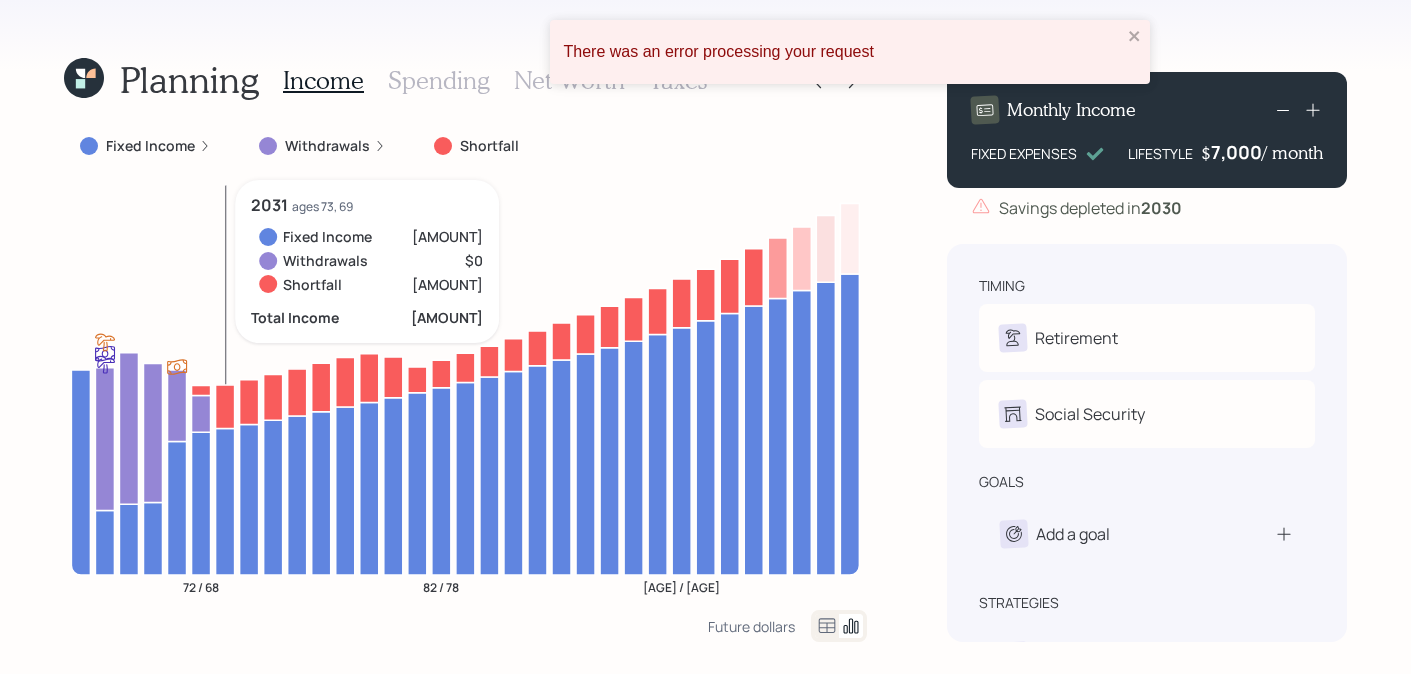 click 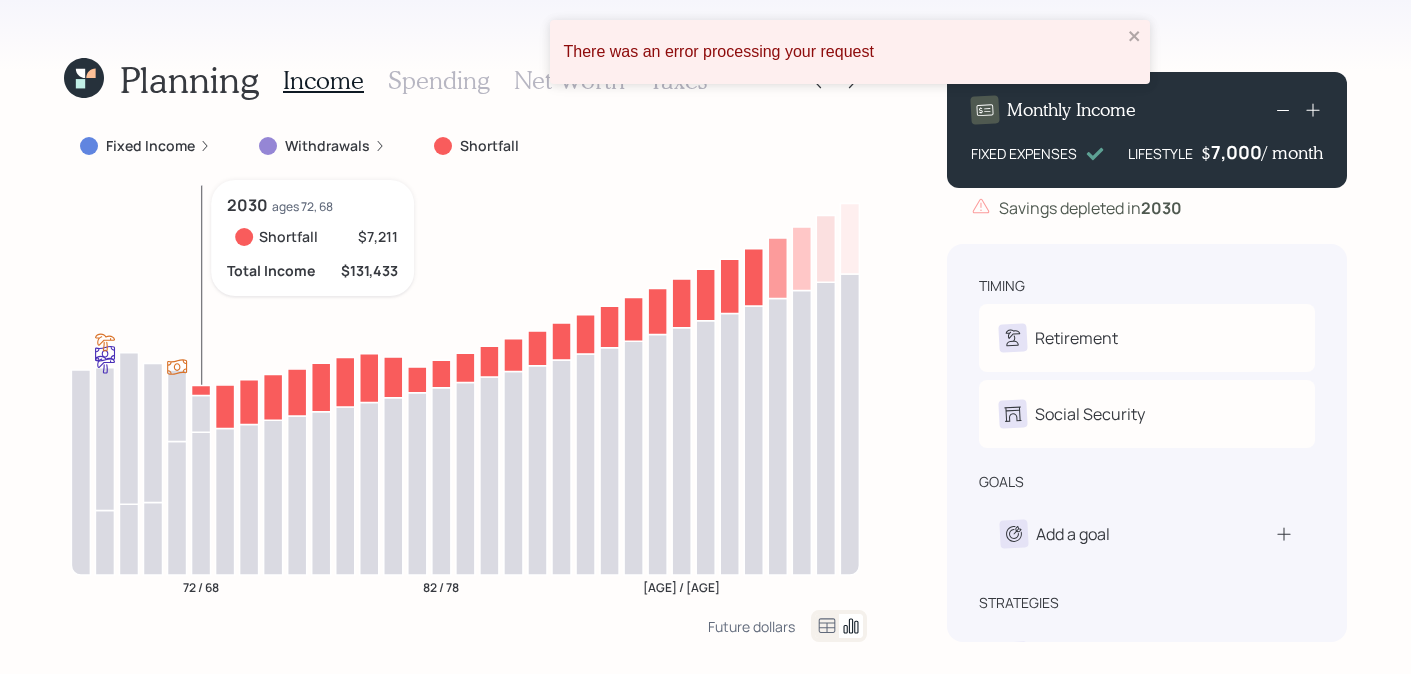 click 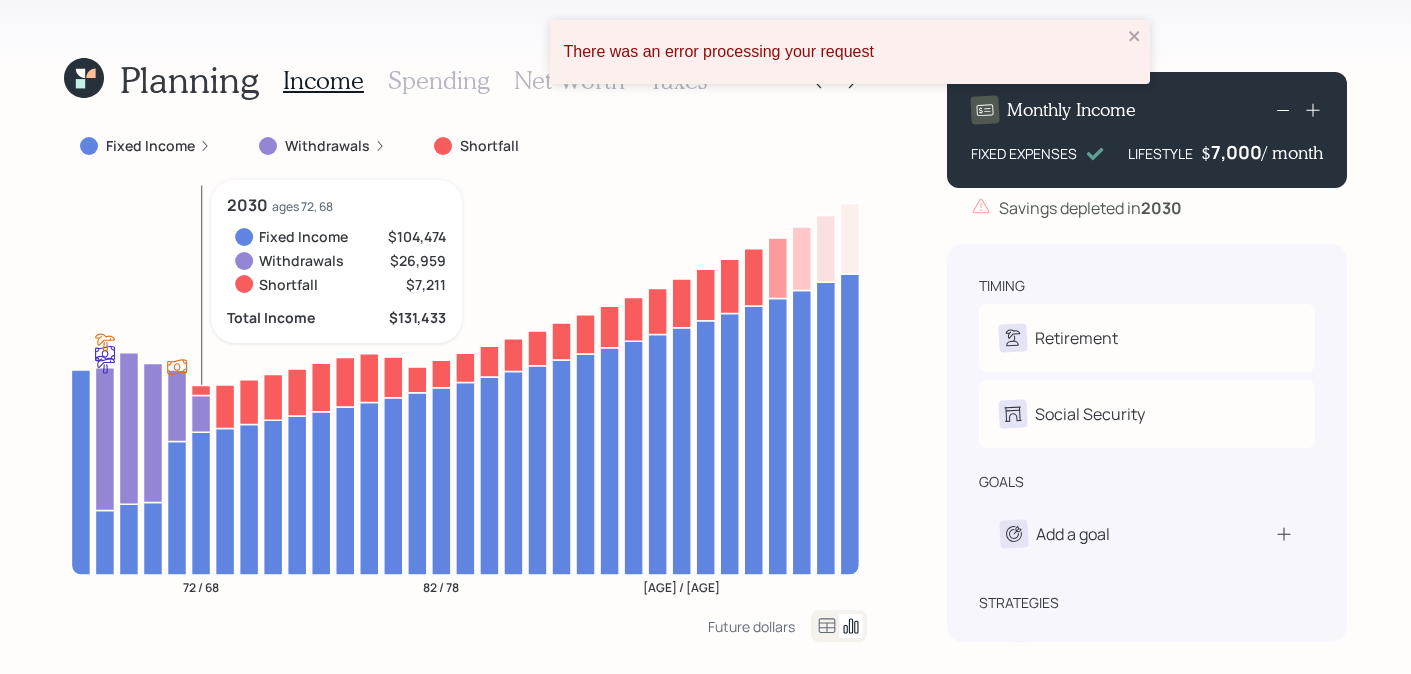 click 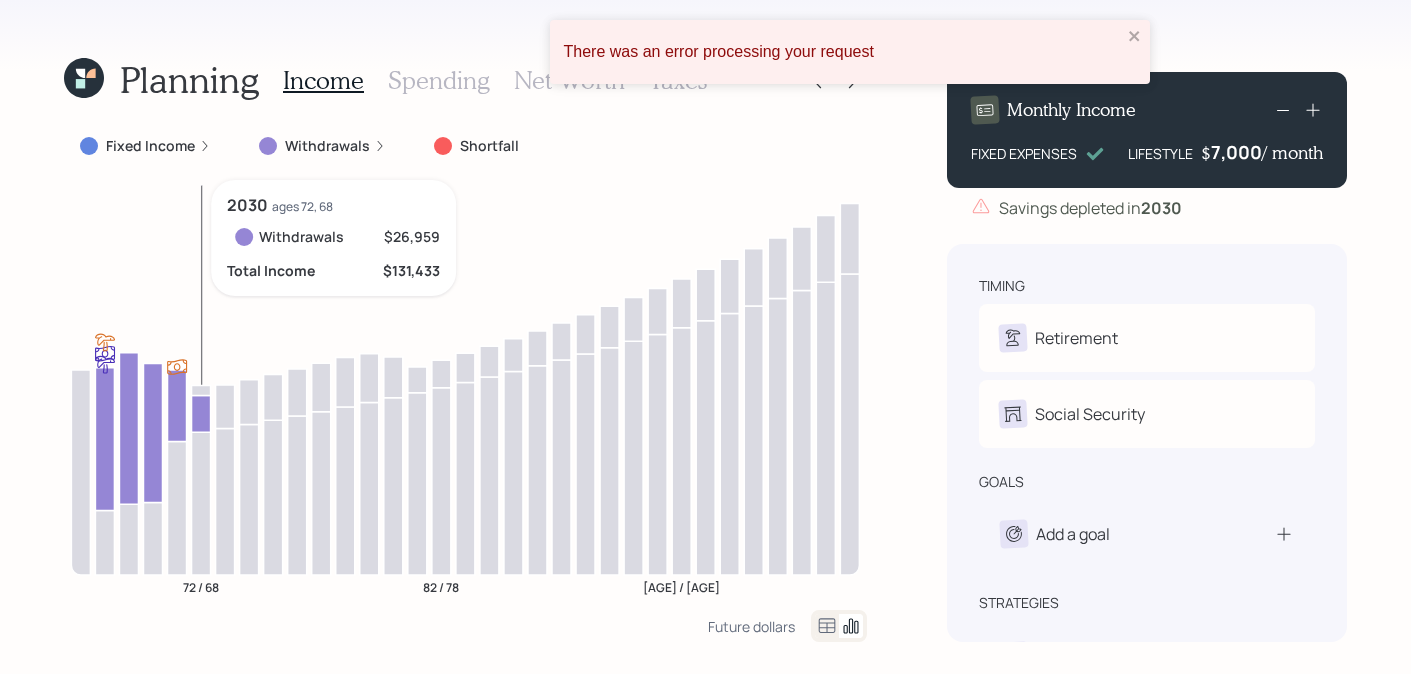 click 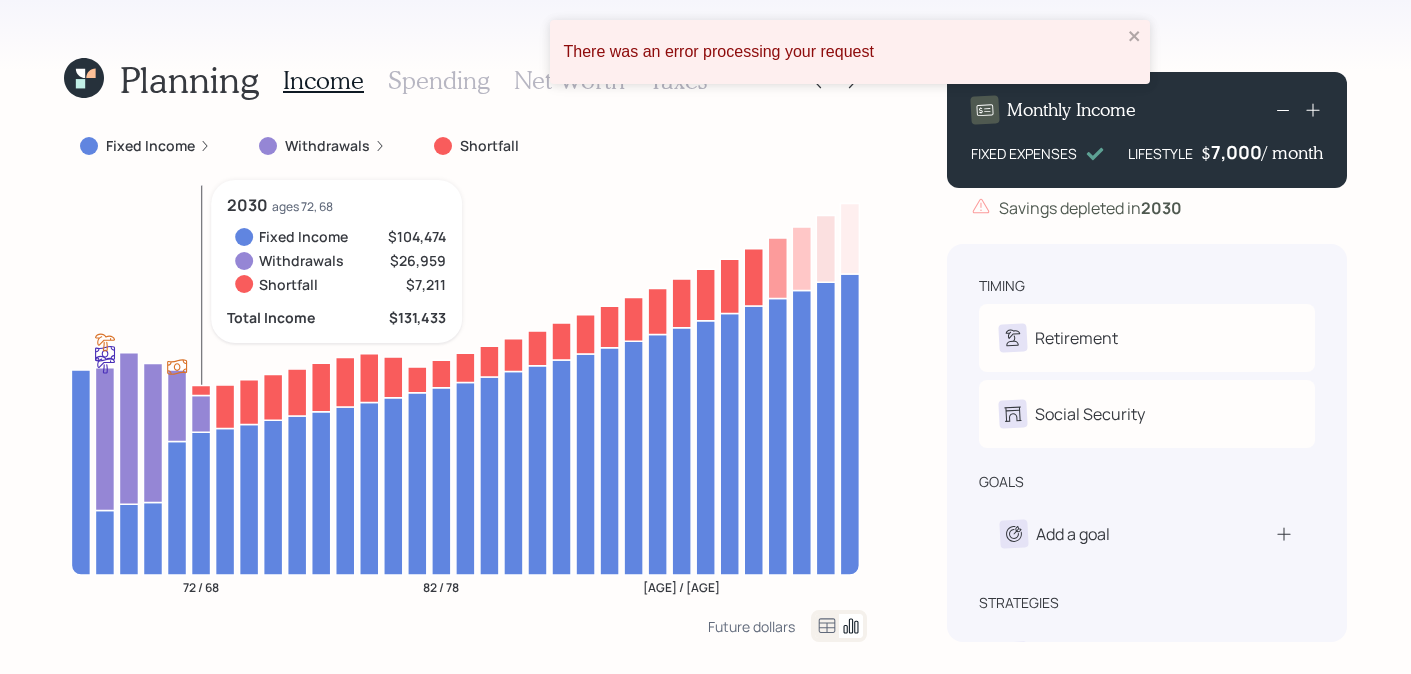 click 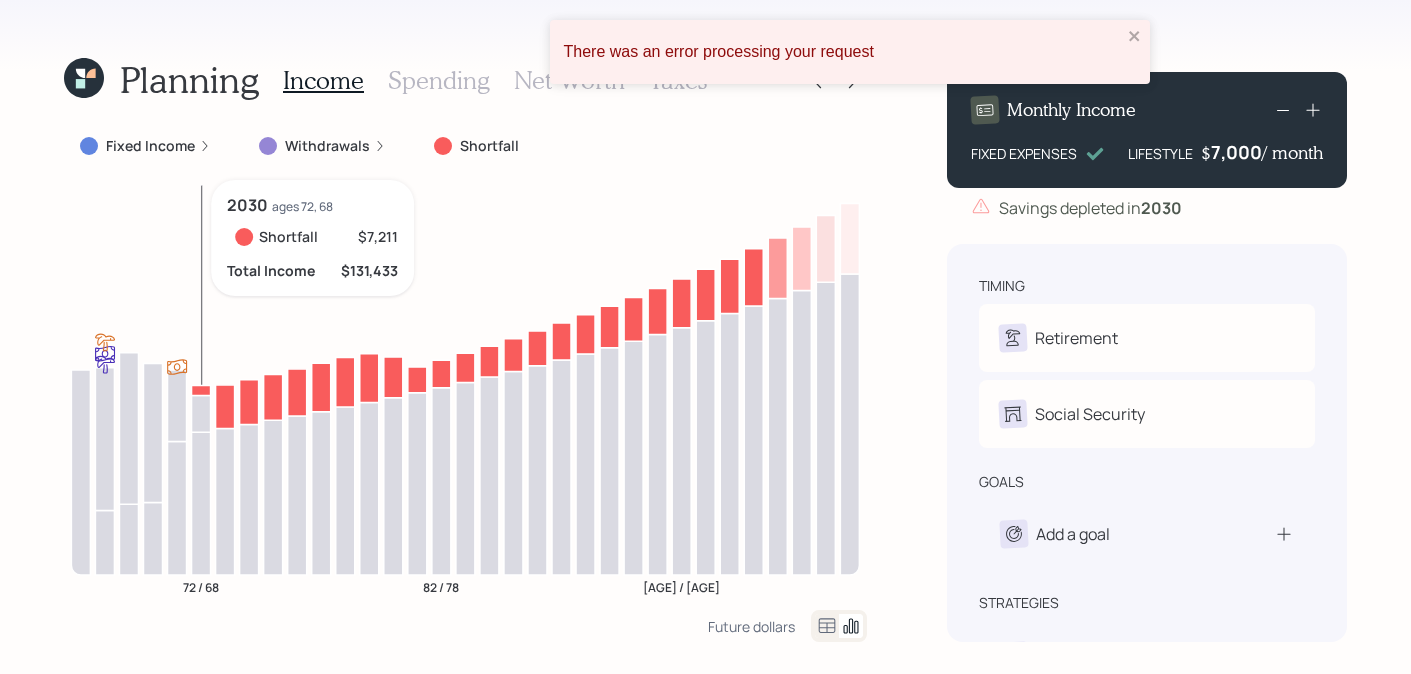 click 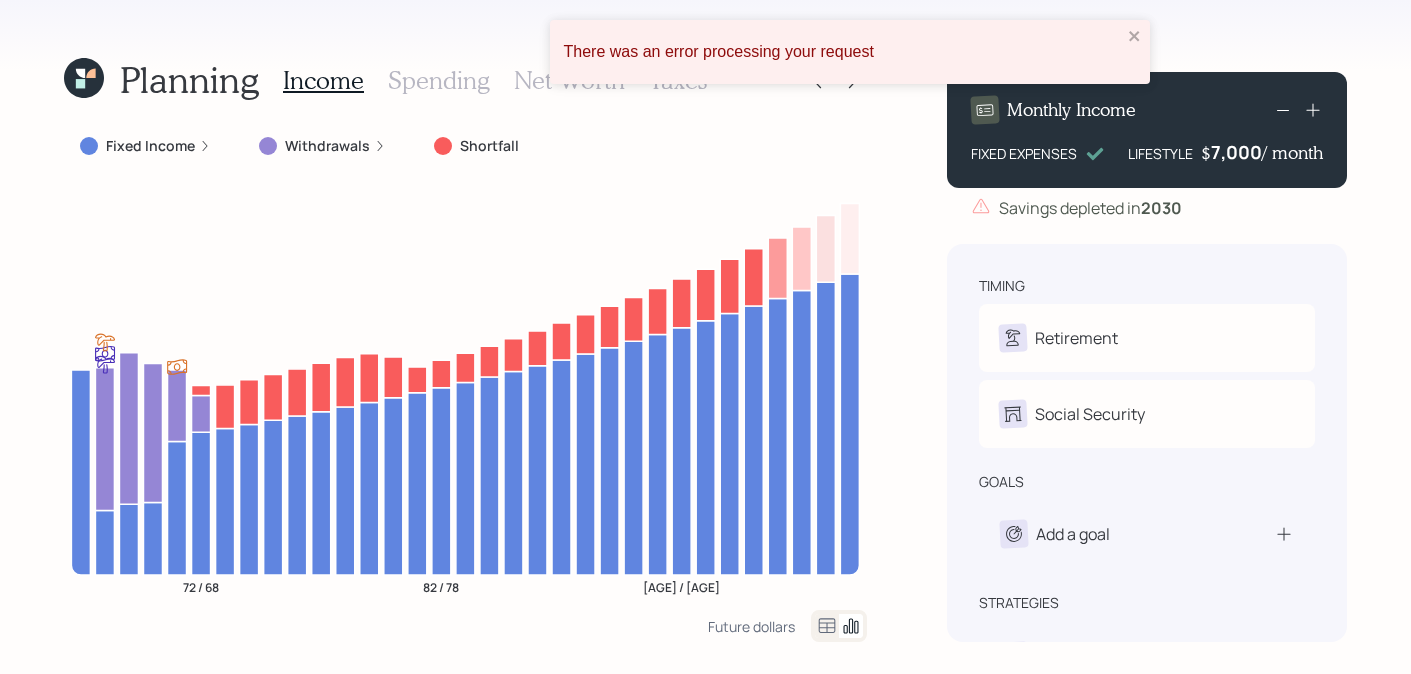 click on "There was an error processing your request" at bounding box center (850, 52) 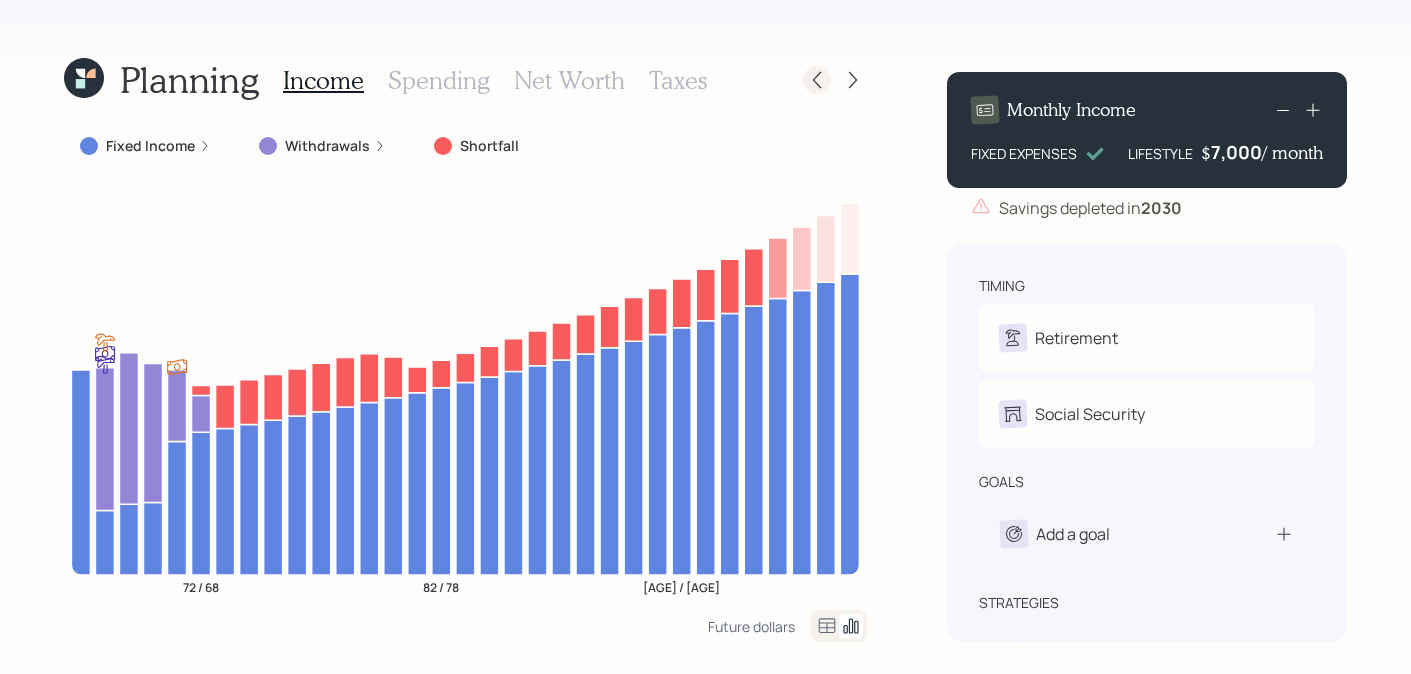 click 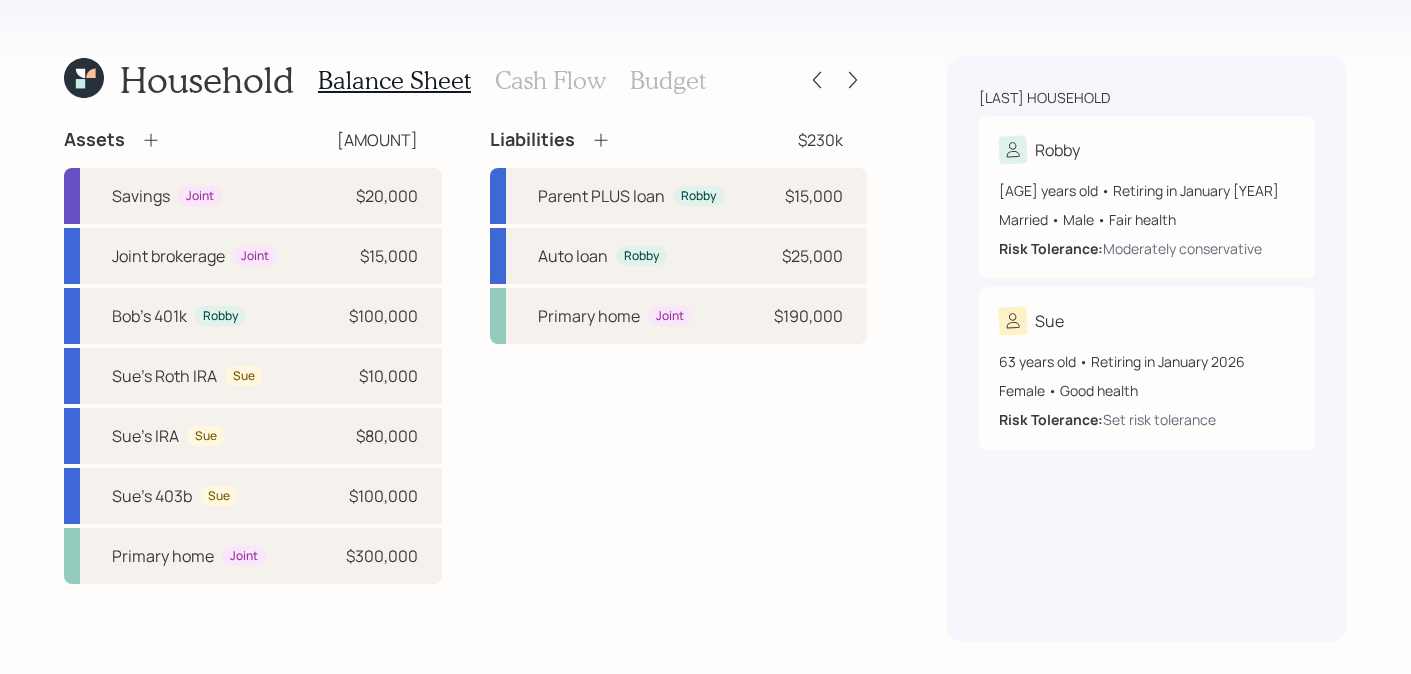 click on "Cash Flow" at bounding box center (550, 80) 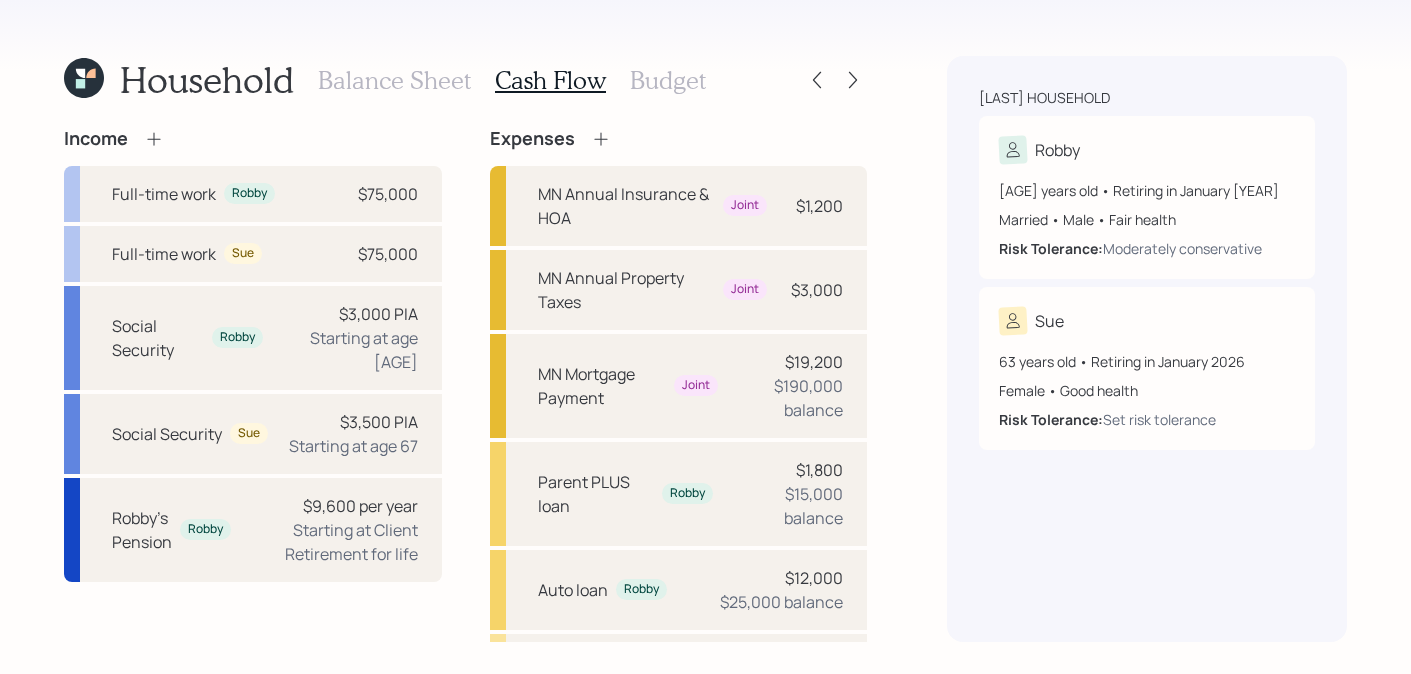 click 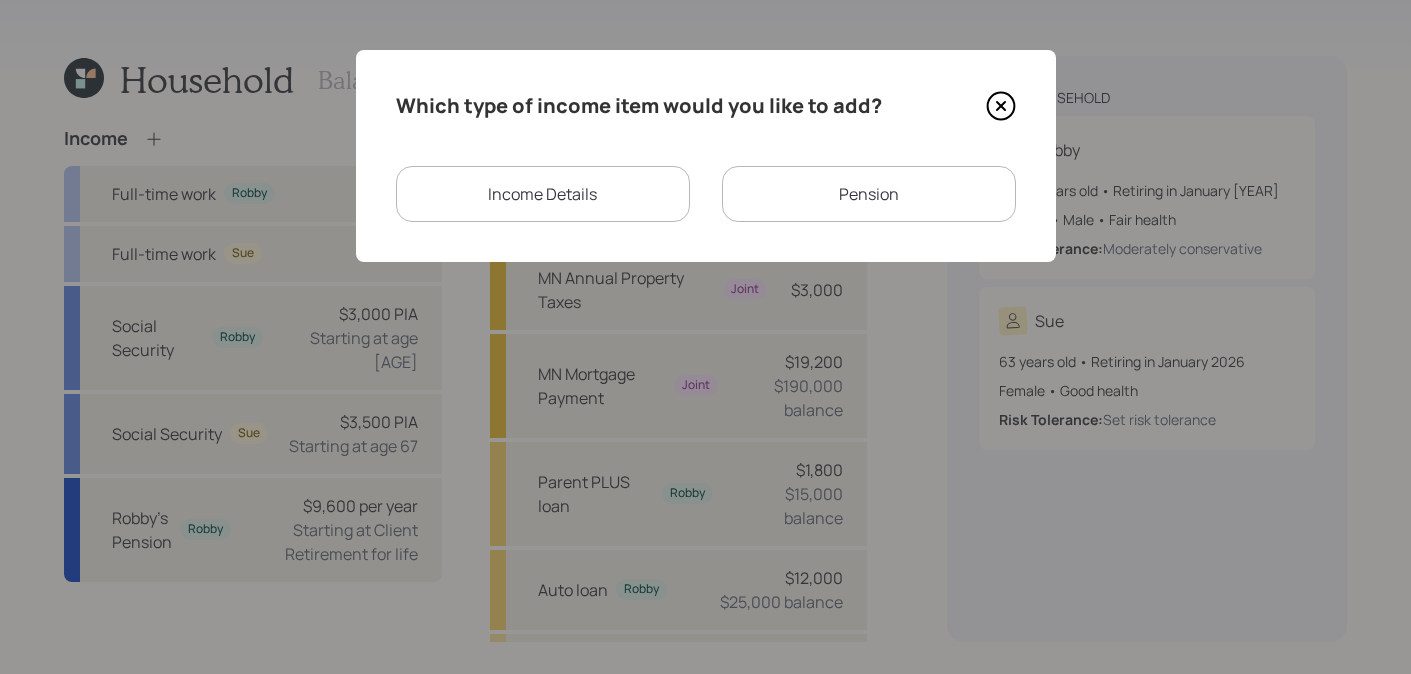 click on "Income Details" at bounding box center (543, 194) 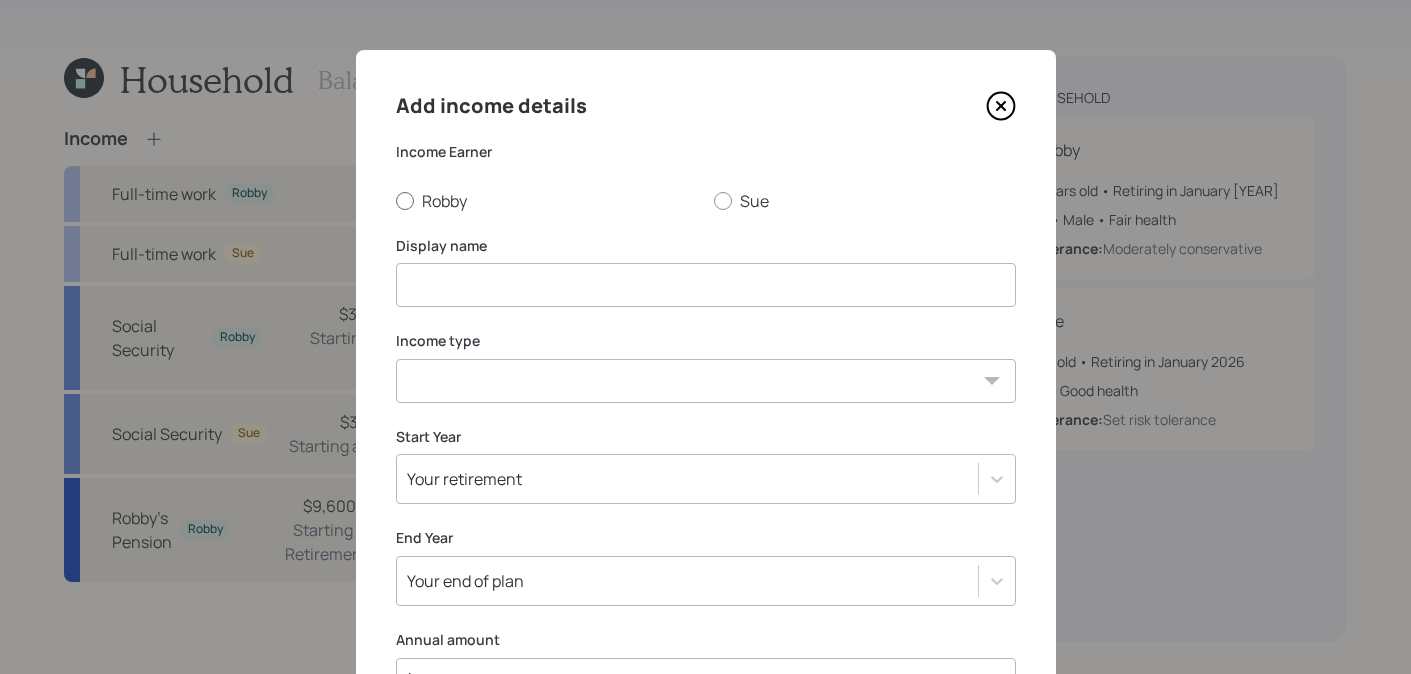 click on "Robby" at bounding box center (547, 201) 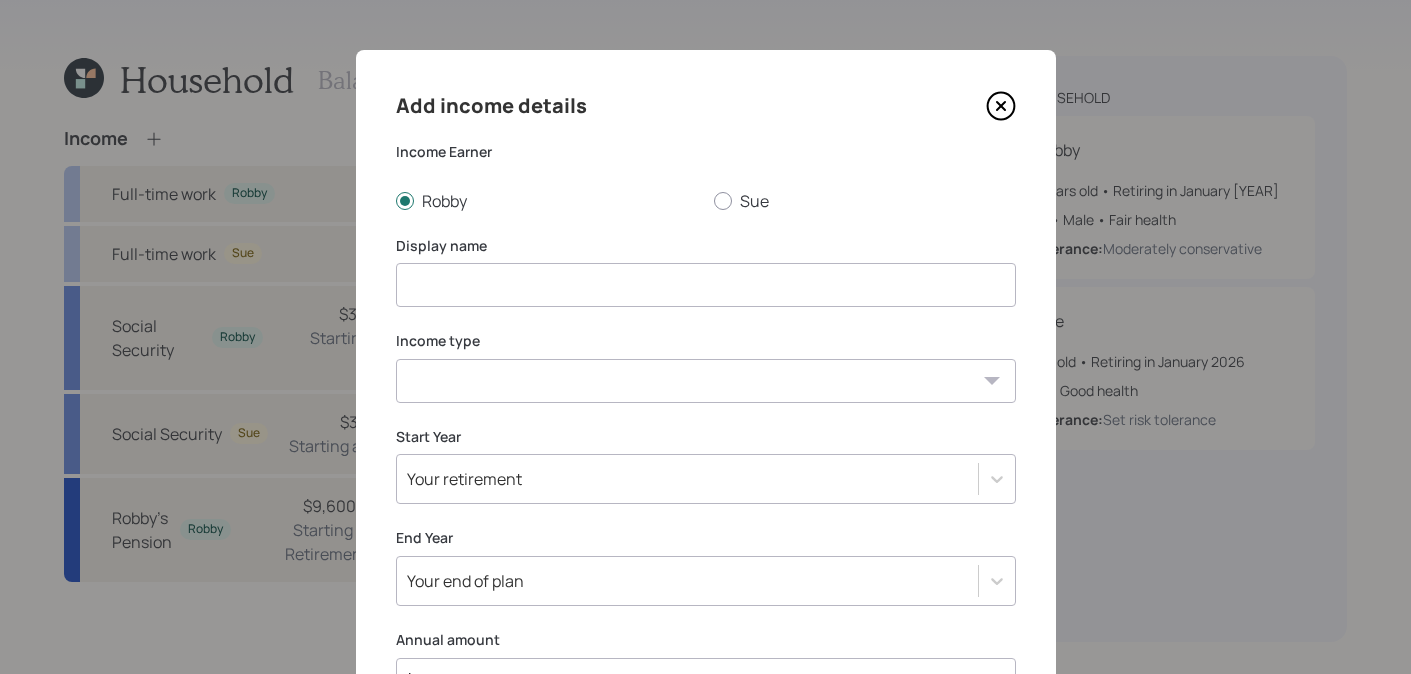 click at bounding box center (706, 285) 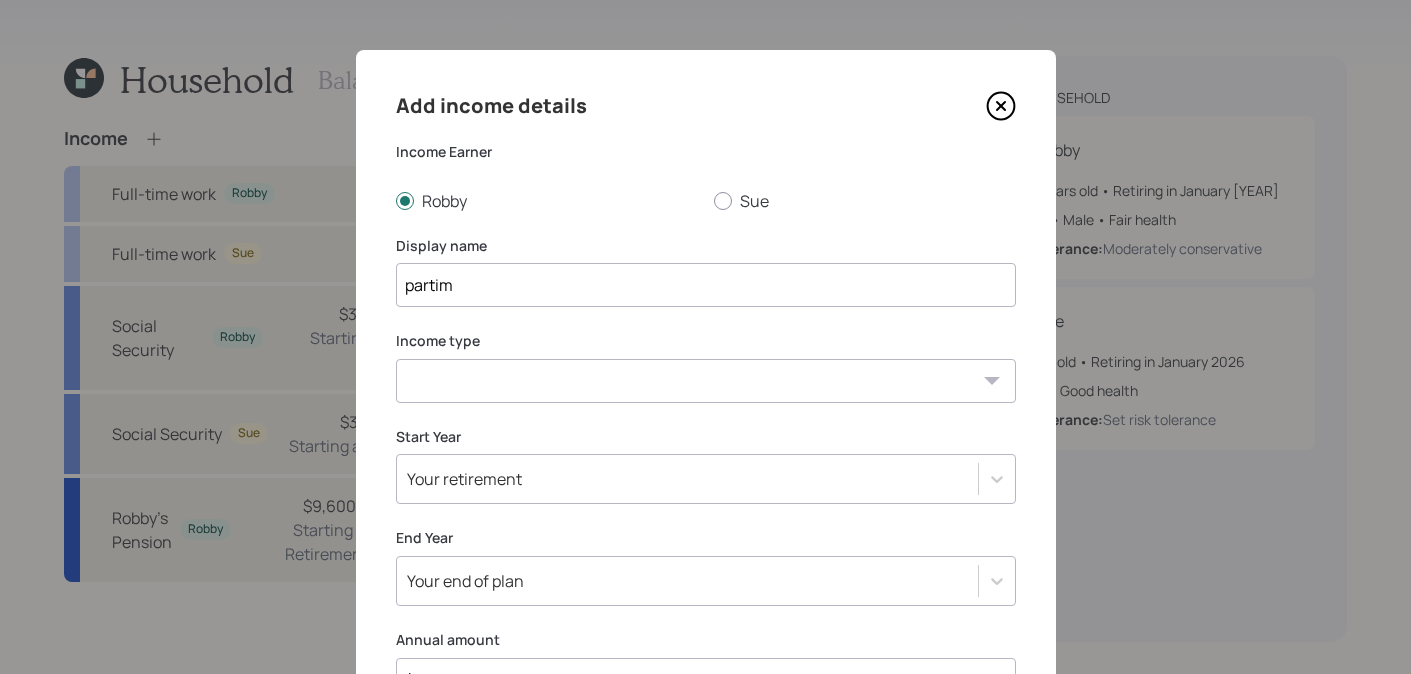 click on "partim" at bounding box center [706, 285] 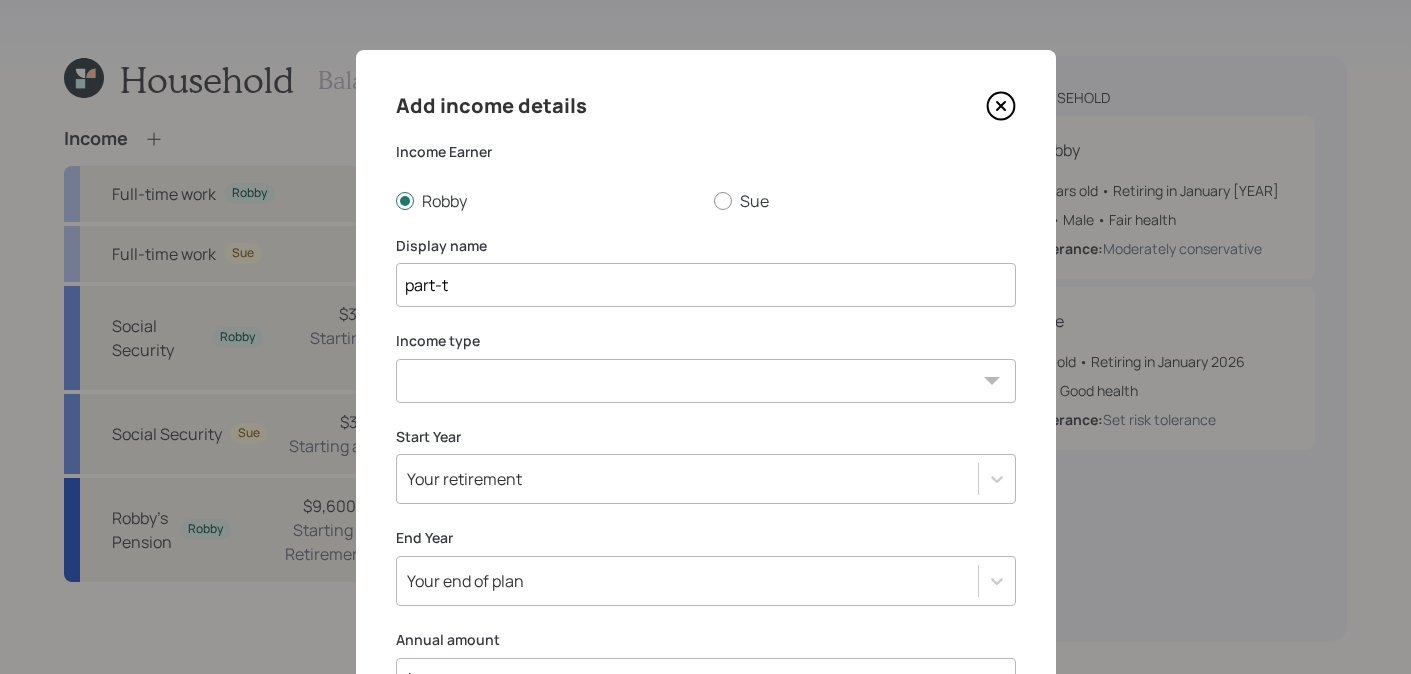 click on "part-t" at bounding box center (706, 285) 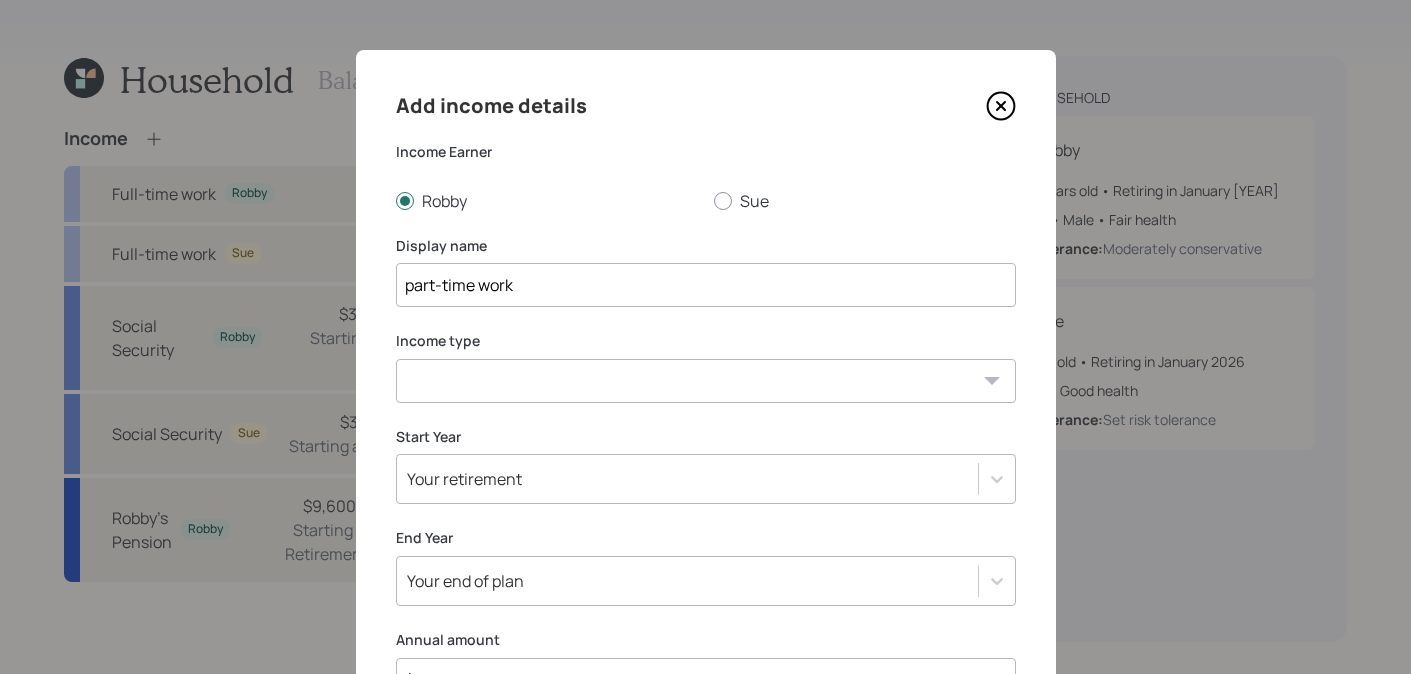type on "part-time work" 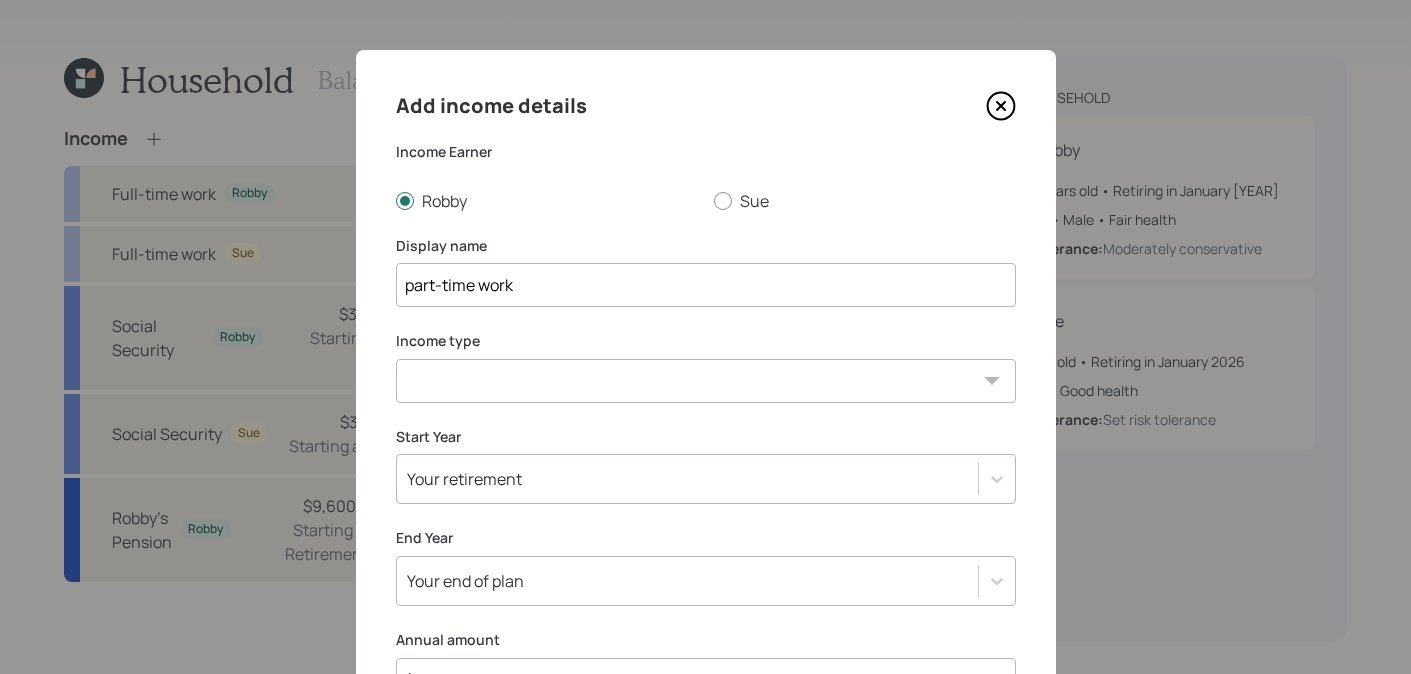click on "Full-time work Part-time work Self employment Other" at bounding box center [706, 381] 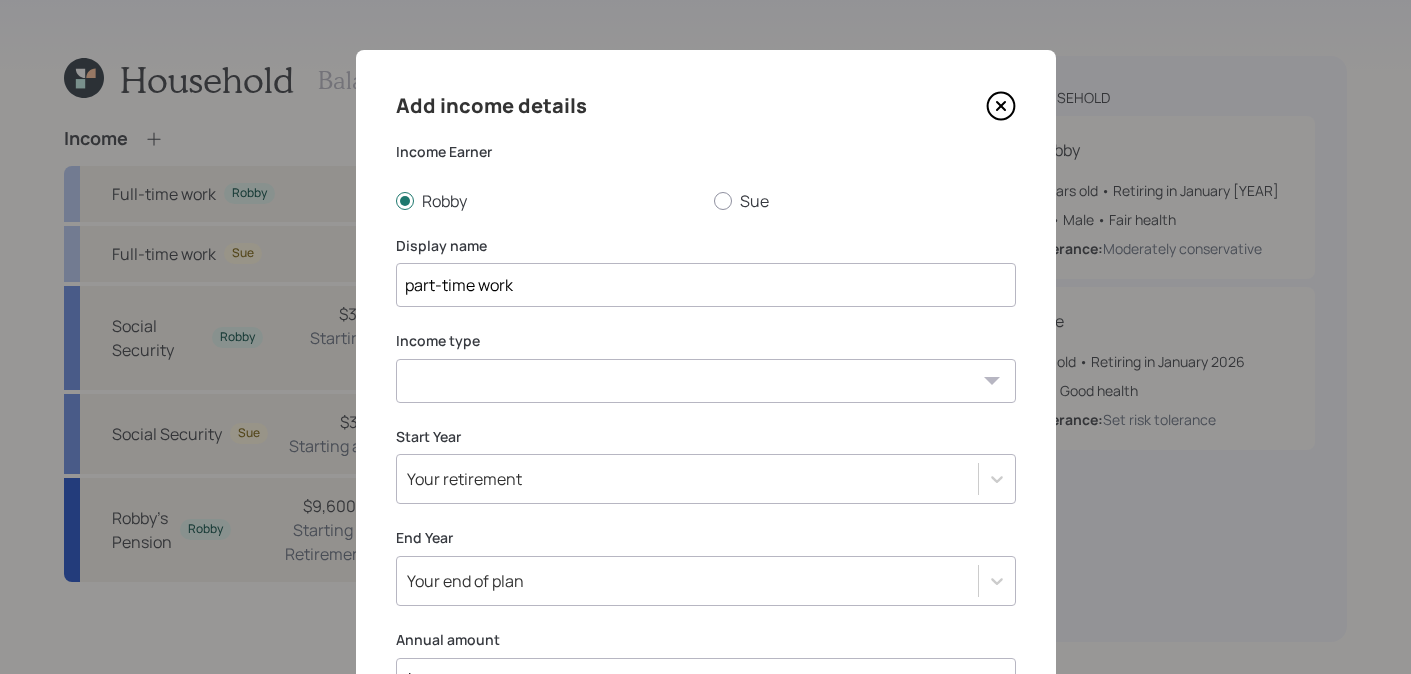 select on "part_time" 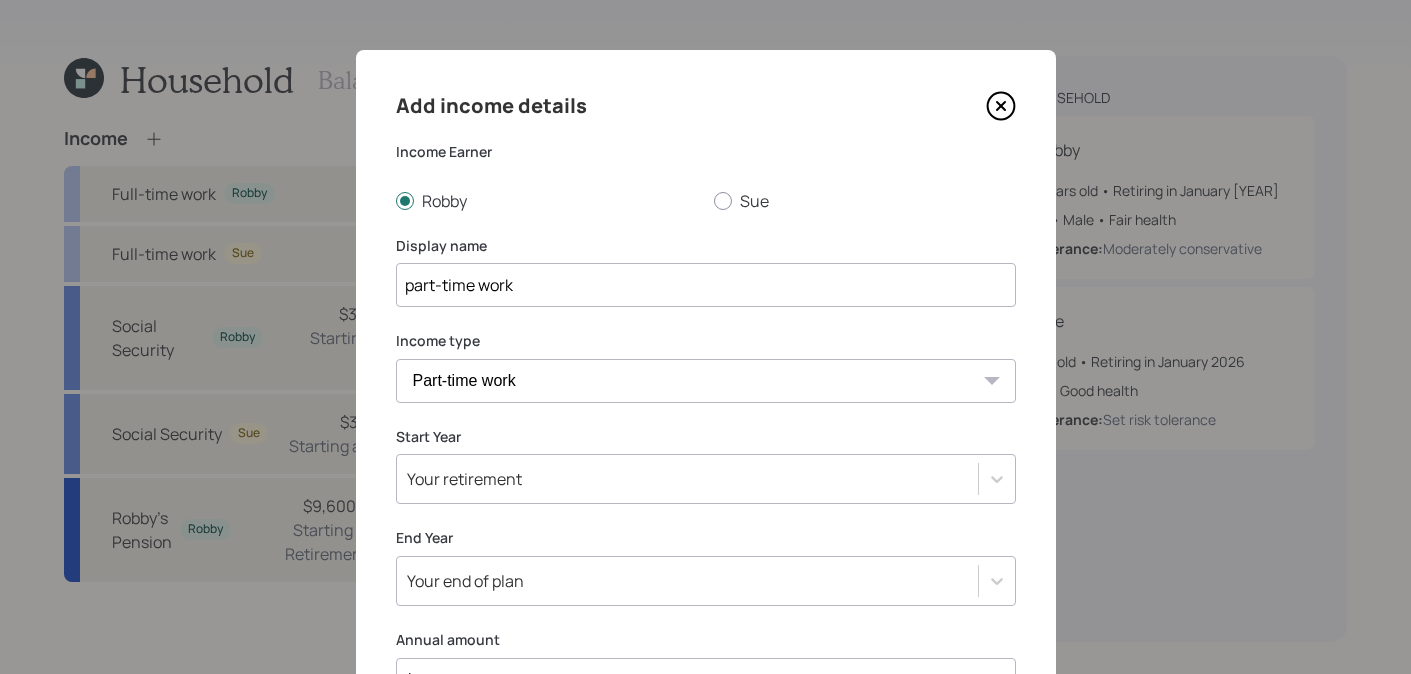 click on "Start Year Your retirement" at bounding box center (706, 466) 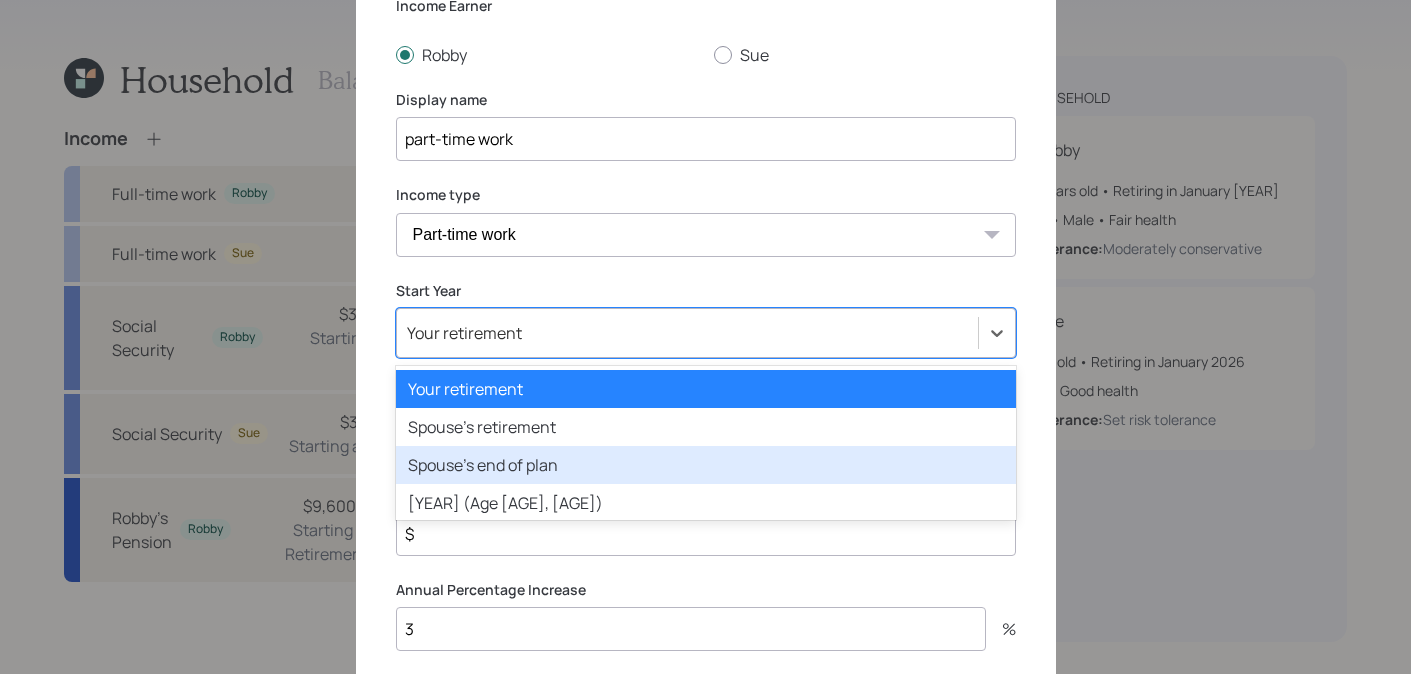 scroll, scrollTop: 146, scrollLeft: 0, axis: vertical 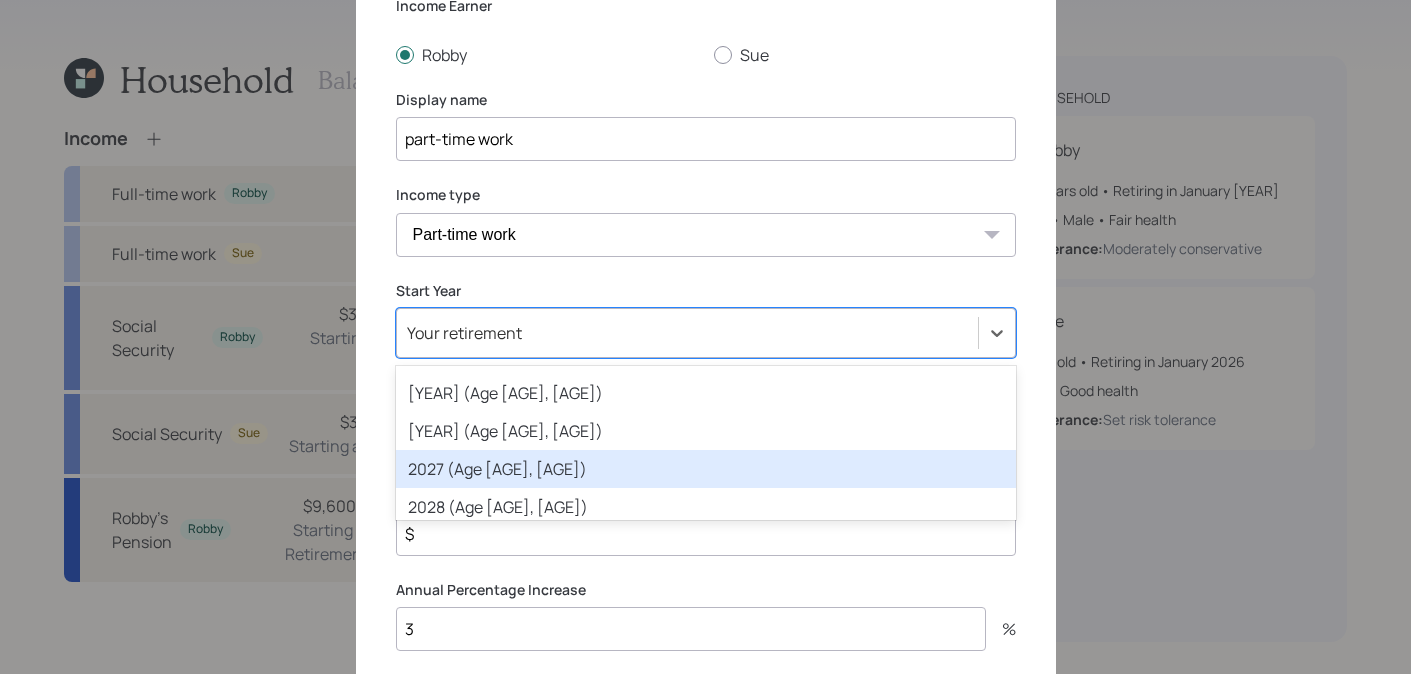 click on "2027 (Age [AGE], [AGE])" at bounding box center [706, 469] 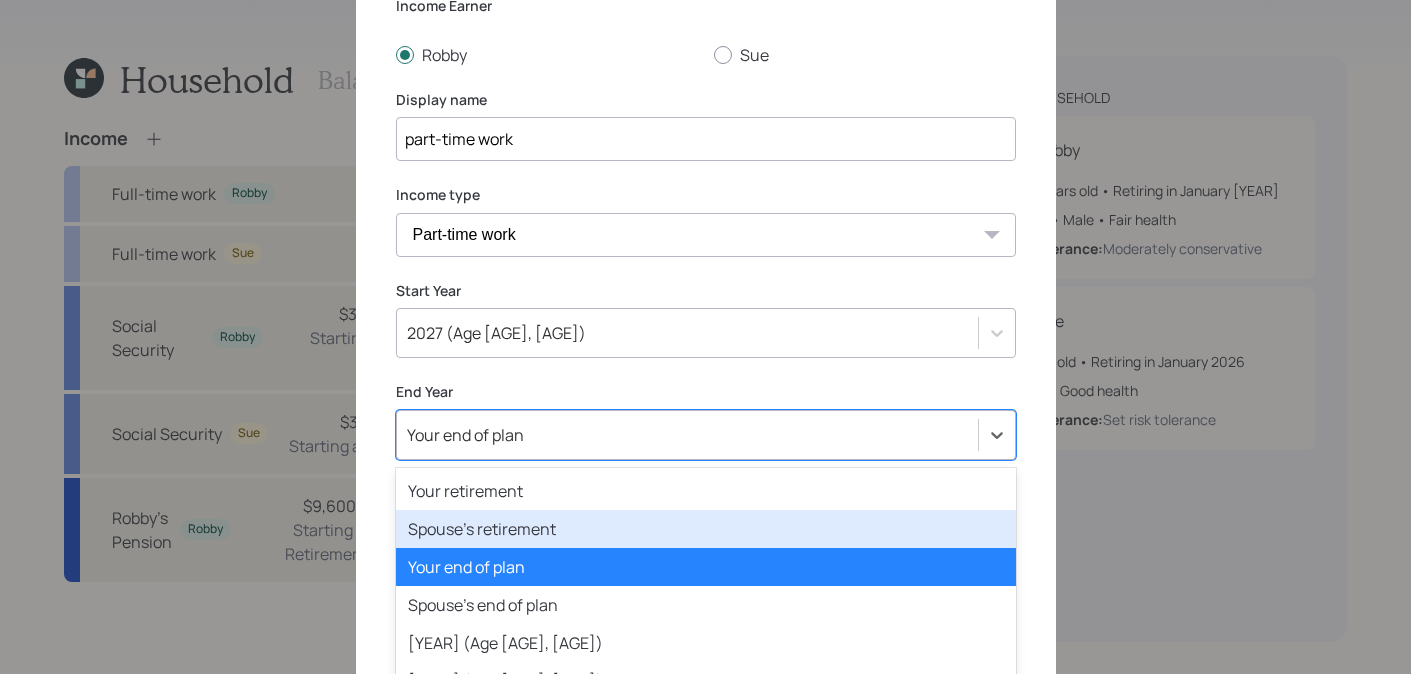 scroll, scrollTop: 248, scrollLeft: 0, axis: vertical 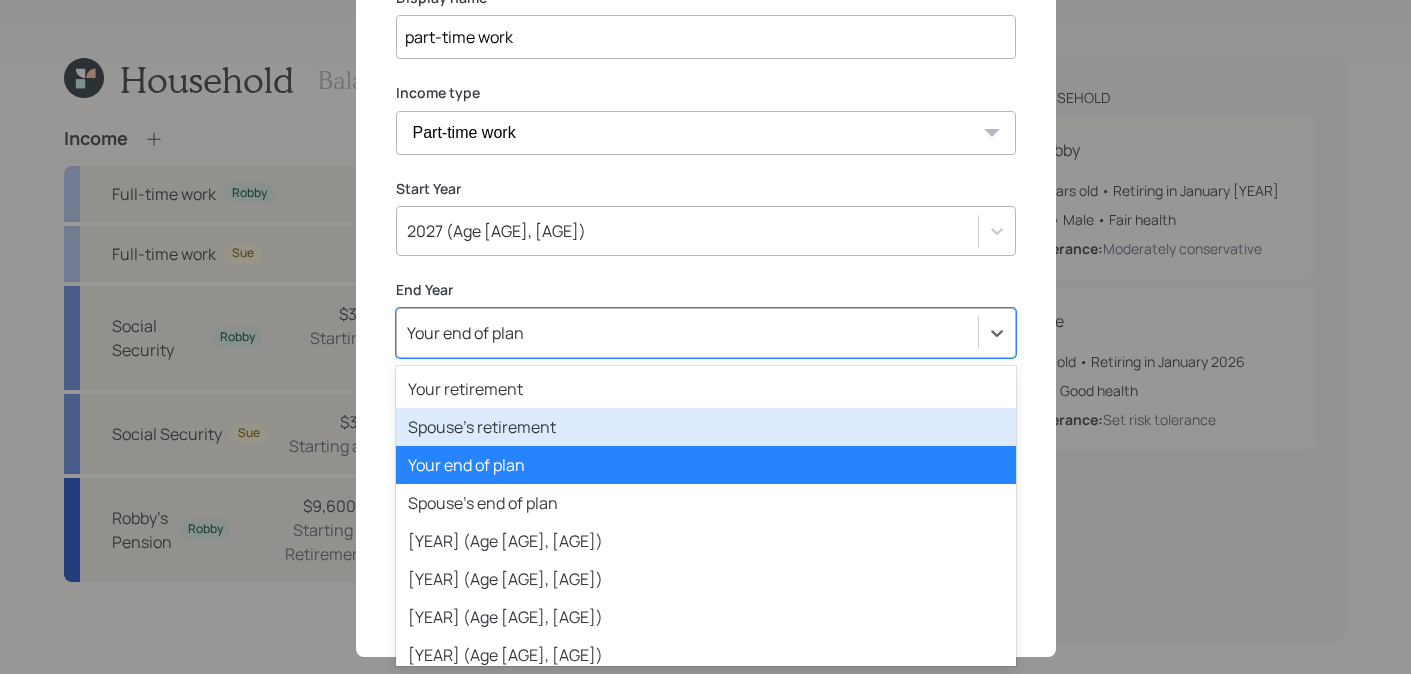 click on "option Spouse's retirement focused, 2 of 82. 82 results available. Use Up and Down to choose options, press Enter to select the currently focused option, press Escape to exit the menu, press Tab to select the option and exit the menu. Your end of plan Your retirement Spouse's retirement Your end of plan Spouse's end of plan 2022 (Age [AGE], [AGE]) 2023 (Age [AGE], [AGE]) 2024 (Age [AGE], [AGE]) 2025 (Age [AGE], [AGE]) 2026 (Age [AGE], [AGE]) 2027 (Age [AGE], [AGE]) 2028 (Age [AGE], [AGE]) 2029 (Age [AGE], [AGE]) 2030 (Age [AGE], [AGE]) 2031 (Age [AGE], [AGE]) 2032 (Age [AGE], [AGE]) 2033 (Age [AGE], [AGE]) 2034 (Age [AGE], [AGE]) 2035 (Age [AGE], [AGE]) 2036 (Age [AGE], [AGE]) 2037 (Age [AGE], [AGE]) 2038 (Age [AGE], [AGE]) 2039 (Age [AGE], [AGE]) 2040 (Age [AGE], [AGE]) 2041 (Age [AGE], [AGE]) 2042 (Age [AGE], [AGE]) 2043 (Age [AGE], [AGE]) 2044 (Age [AGE], [AGE]) 2045 (Age [AGE], [AGE]) 2046 (Age [AGE], [AGE]) 2047 (Age [AGE], [AGE]) 2048 (Age [AGE], [AGE]) 2049 (Age [AGE], [AGE]) 2050 (Age [AGE], [AGE]) 2051 (Age [AGE], [AGE]) 2052 (Age [AGE], [AGE]) 2053 (Age [AGE], [AGE]) 2054 (Age [AGE], [AGE]) 2055 (Age [AGE], [AGE]) 2056 (Age [AGE], [AGE]) 2057 (Age [AGE], [AGE]) 2058 (Age [AGE], [AGE]) 2059 (Age [AGE], [AGE])" at bounding box center (706, 333) 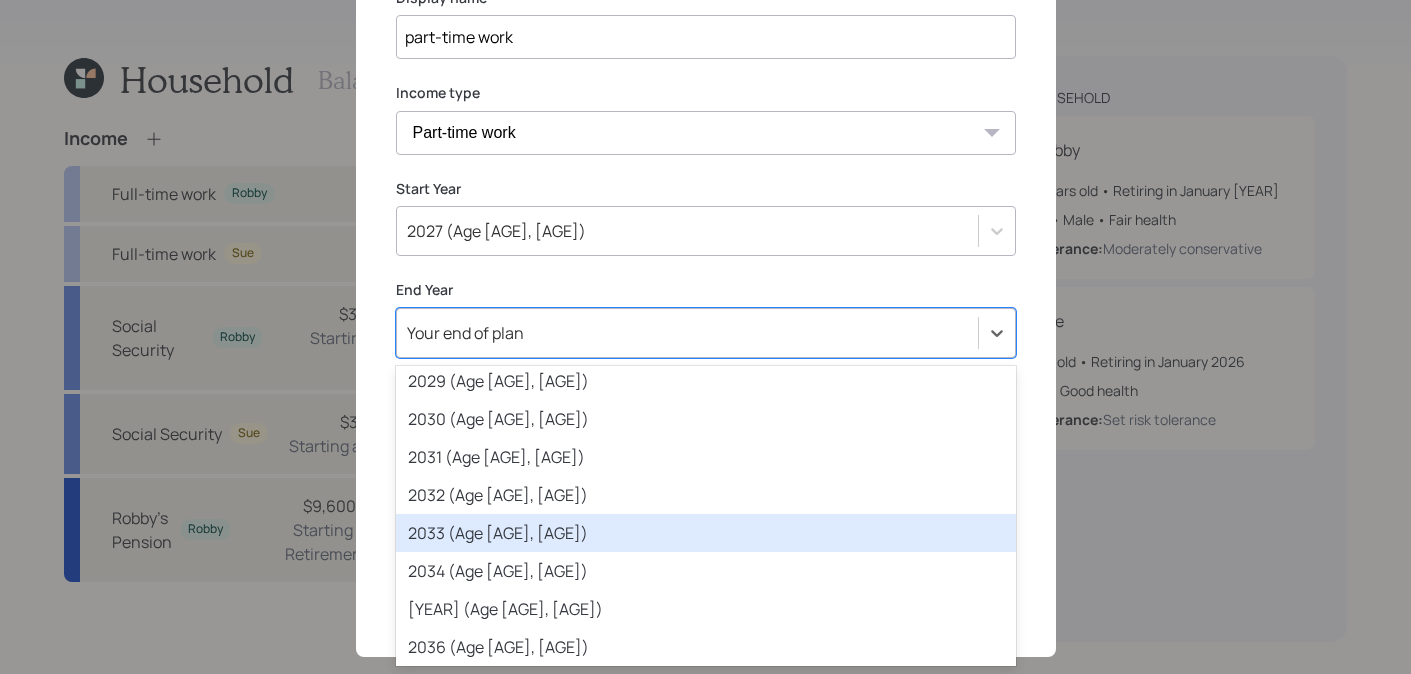 scroll, scrollTop: 434, scrollLeft: 0, axis: vertical 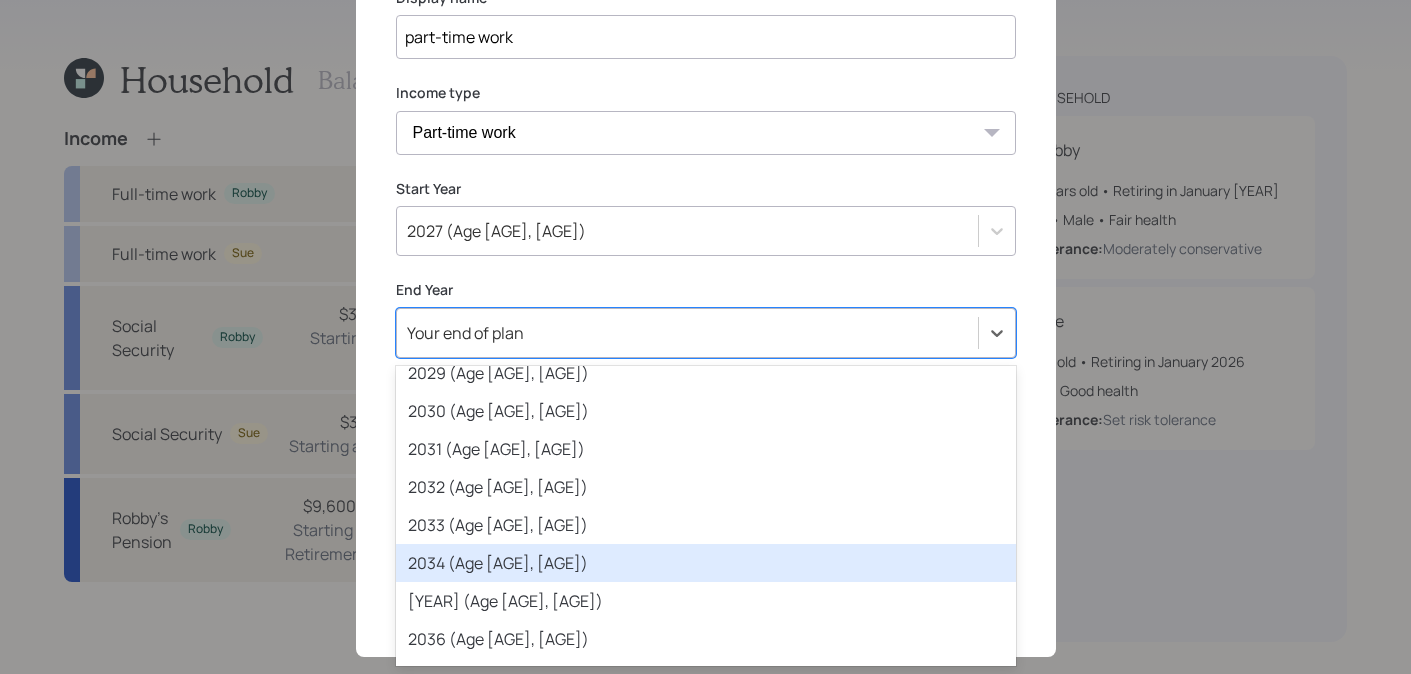 click on "2034 (Age [AGE], [AGE])" at bounding box center (706, 563) 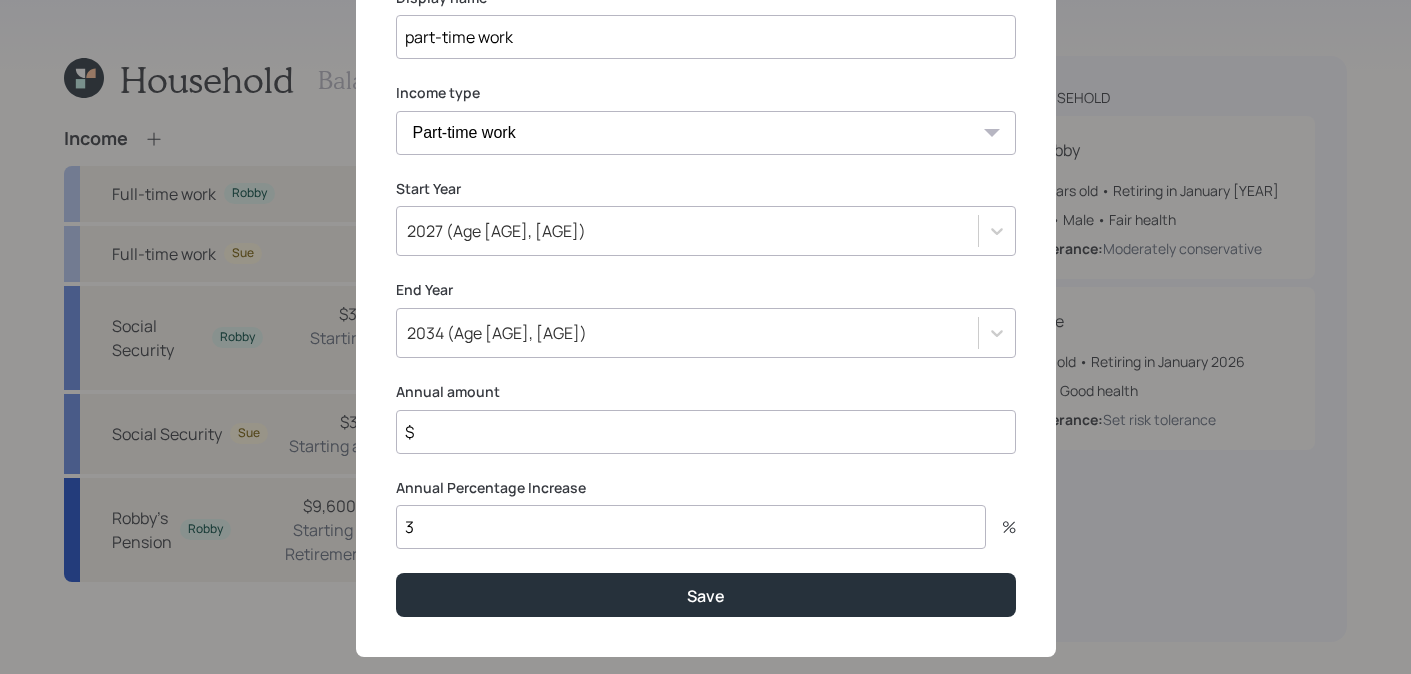 click on "$" at bounding box center [706, 432] 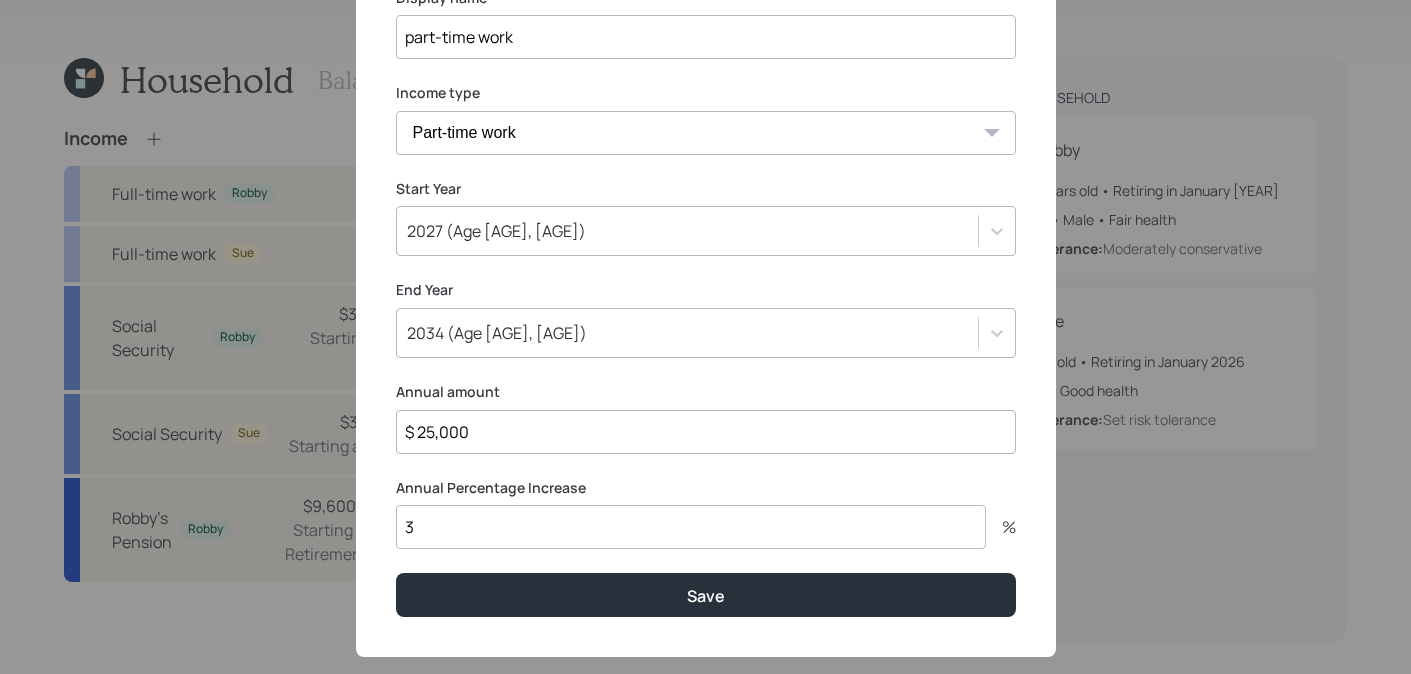 type on "$ 25,000" 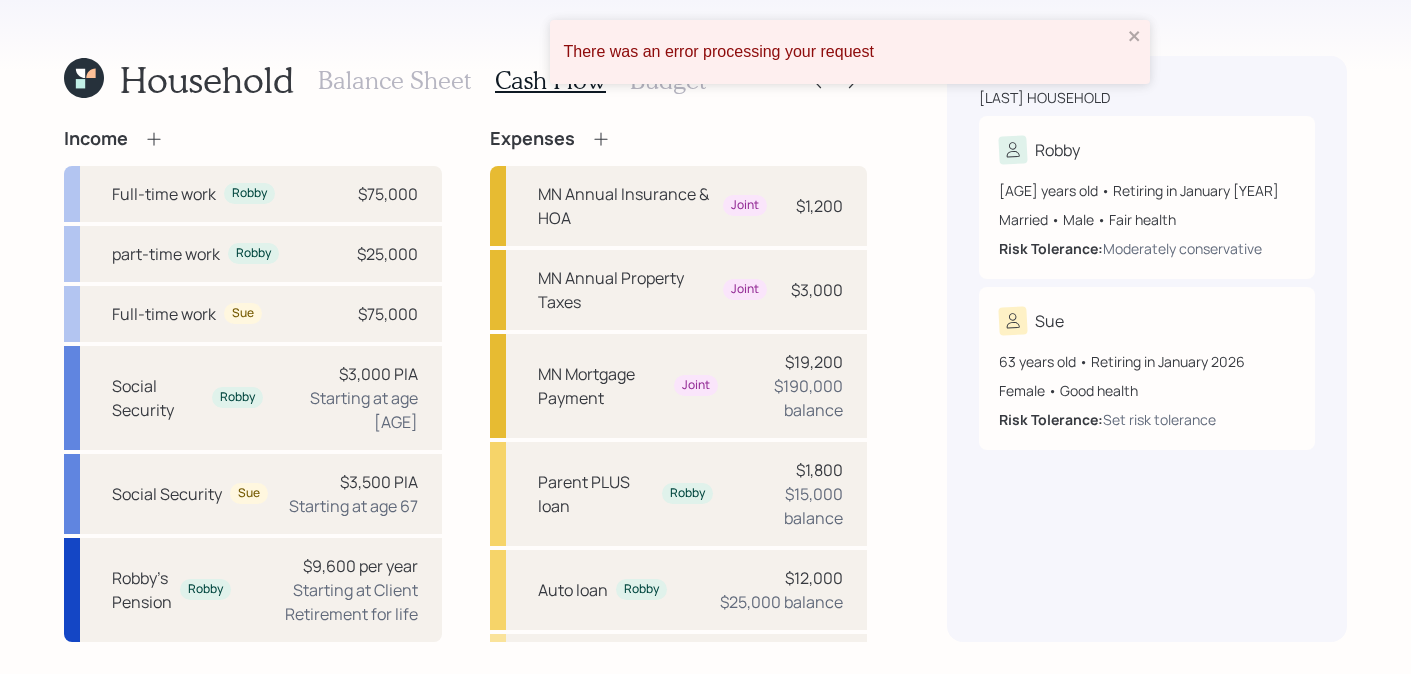 click on "There was an error processing your request" at bounding box center [850, 52] 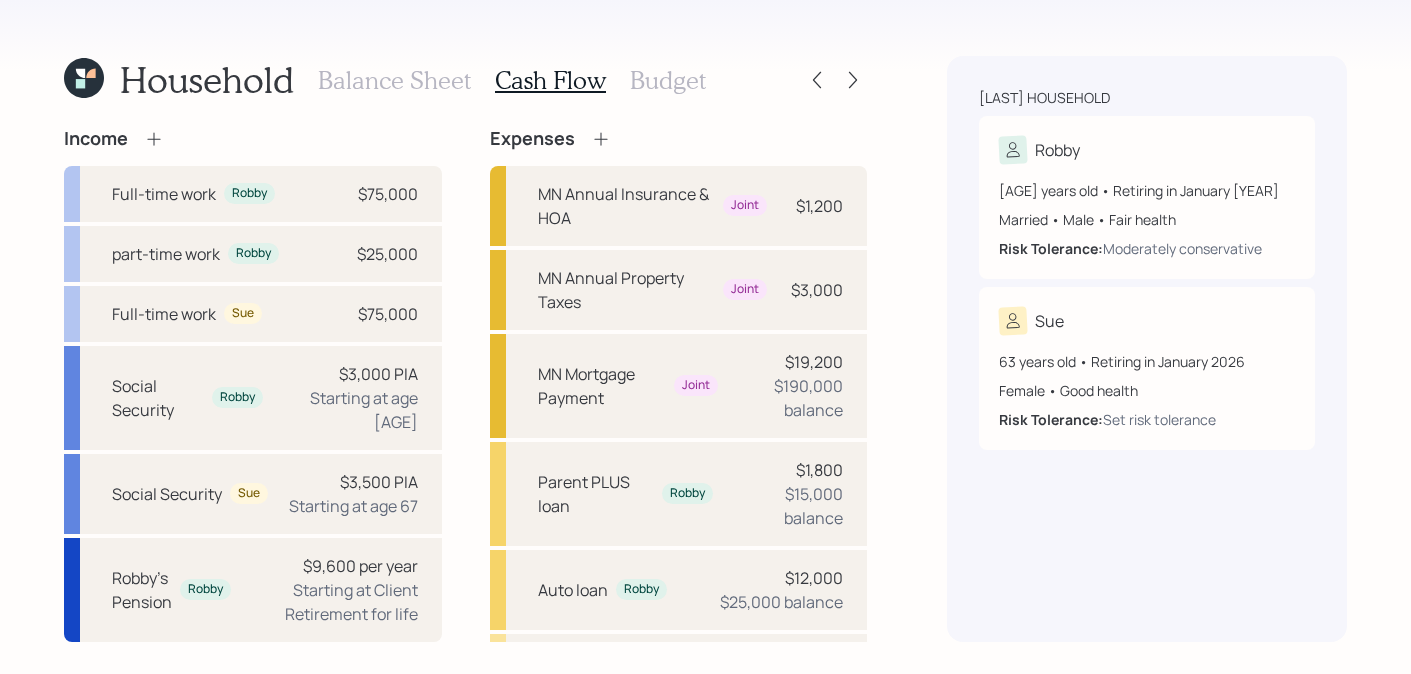 click on "There was an error processing your request" at bounding box center (706, 60) 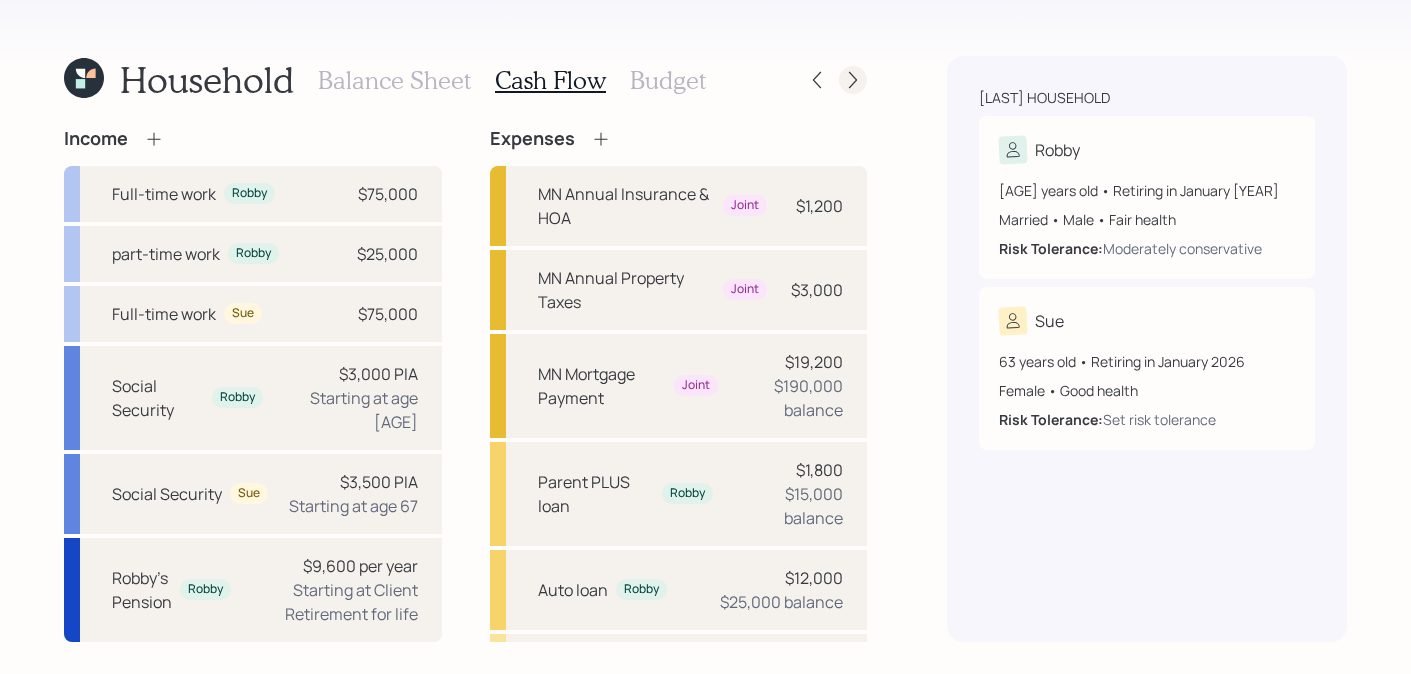 click 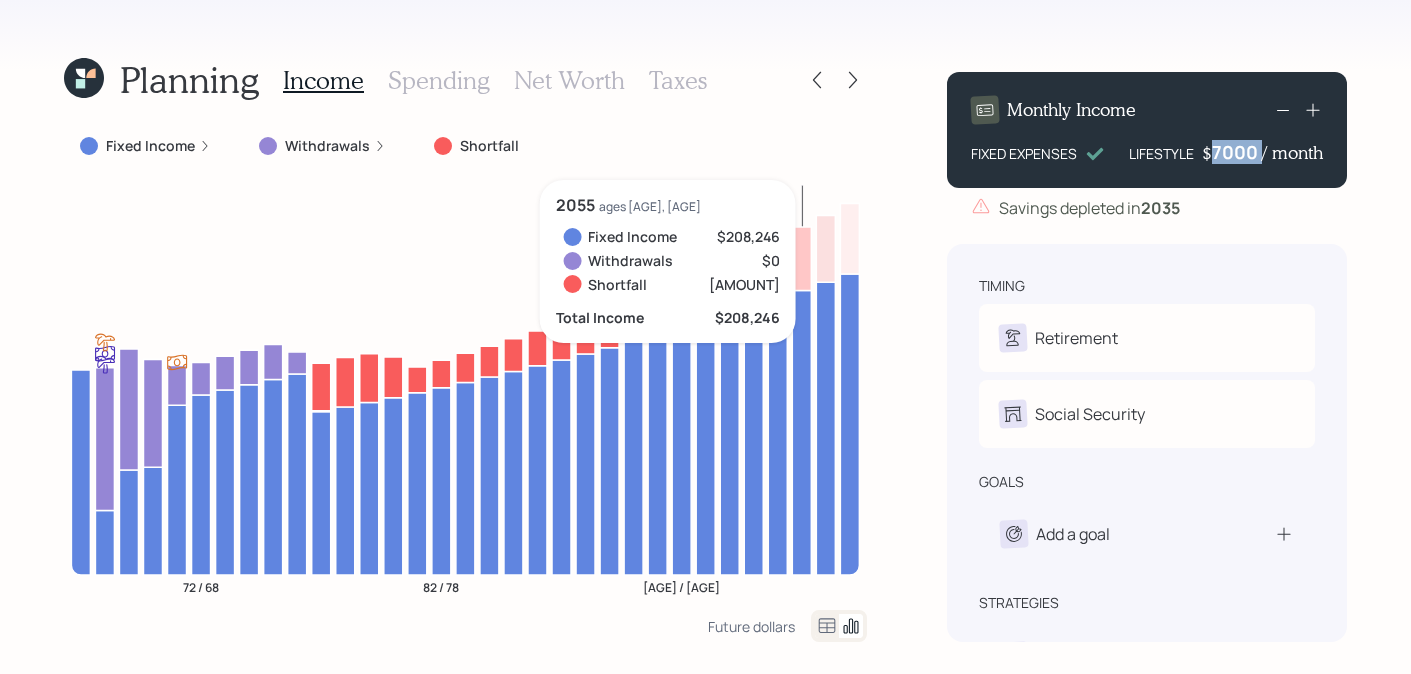 drag, startPoint x: 1262, startPoint y: 148, endPoint x: 1196, endPoint y: 149, distance: 66.007576 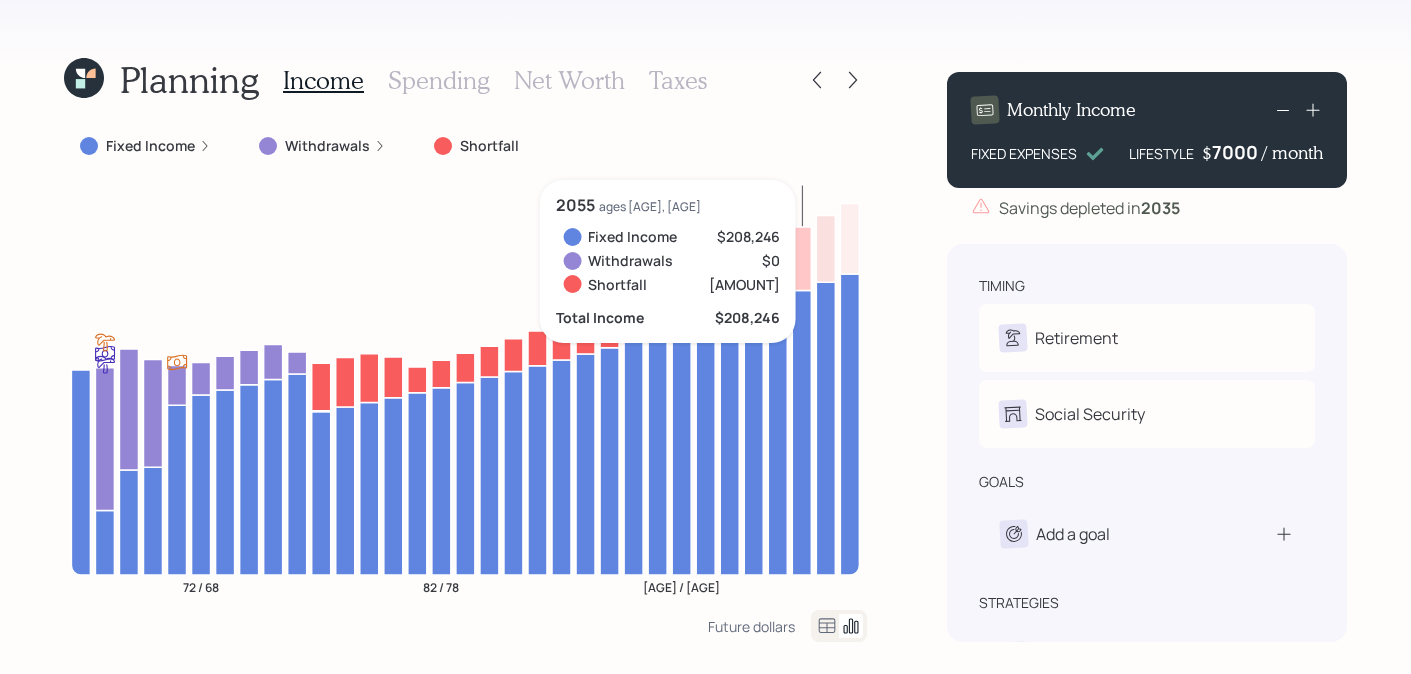 click on "7000" at bounding box center [1237, 152] 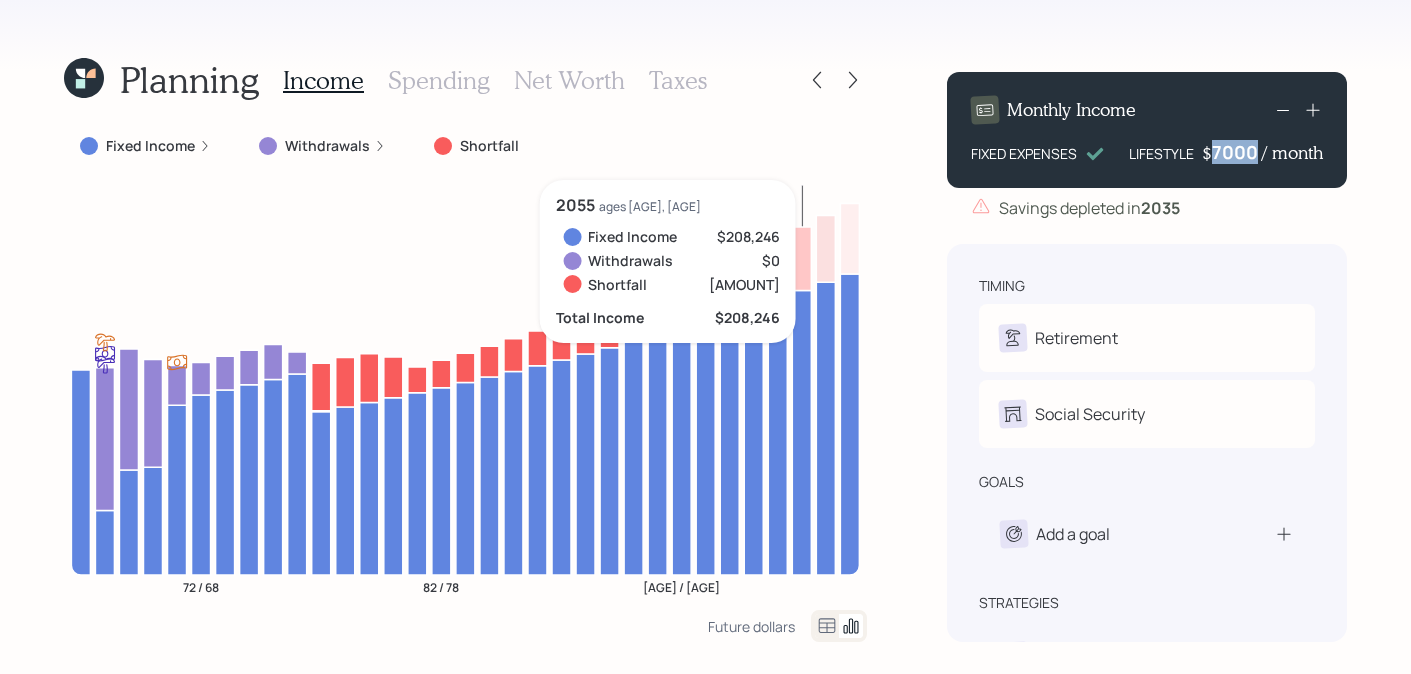 click on "7000" at bounding box center (1237, 152) 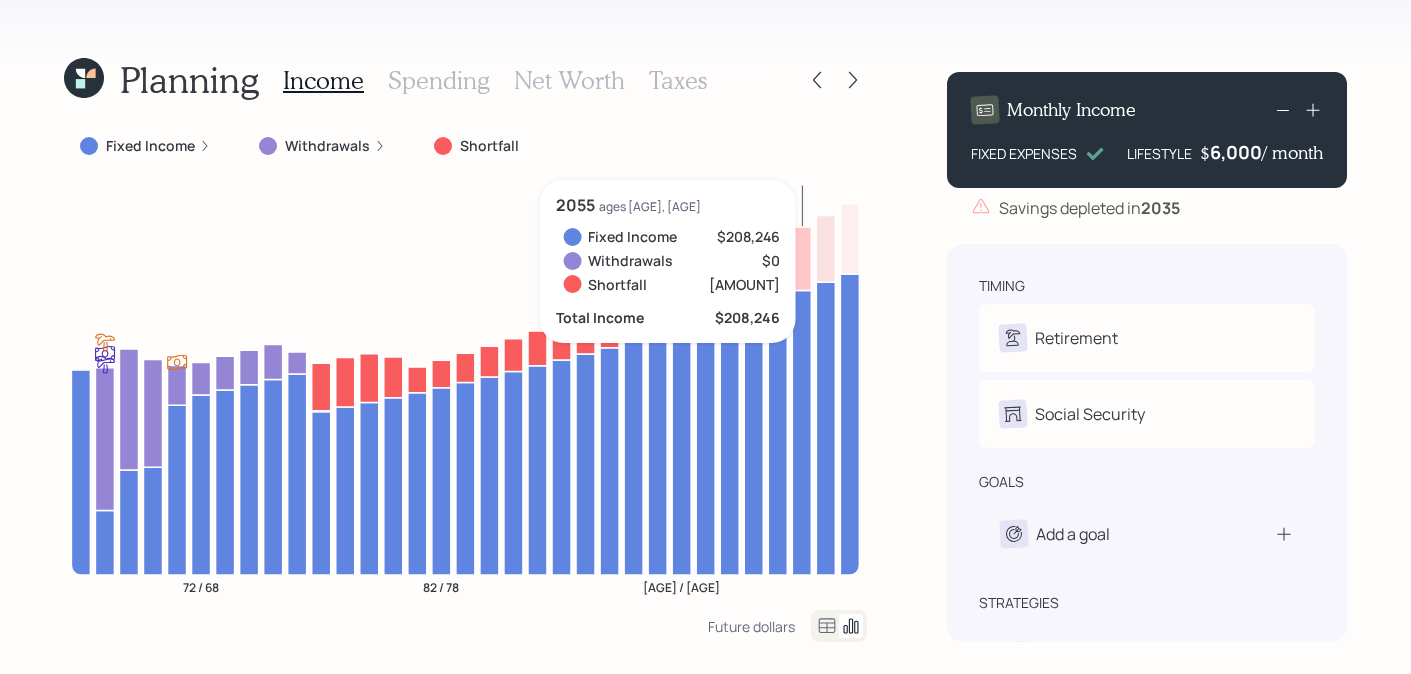 click on "Planning Income Spending Net Worth Taxes Fixed Income Withdrawals Shortfall 72 / 68 82 / 78 92 / 88 2055 ages [AGE], [AGE] Fixed Income $208,246 Withdrawals $0 Shortfall $46,487 Total Income $208,246 Future dollars Monthly Income FIXED EXPENSES LIFESTYLE $ 6,000  / month Savings depleted in  2035 timing Retirement R Retire at 68y 1m S Retire at 64y 1m Social Security R Elect at 68y 1m S Elect at 67y 1m goals Add a goal strategies Bridge Annuity Recommended Lifetime Income Annuity" at bounding box center [705, 337] 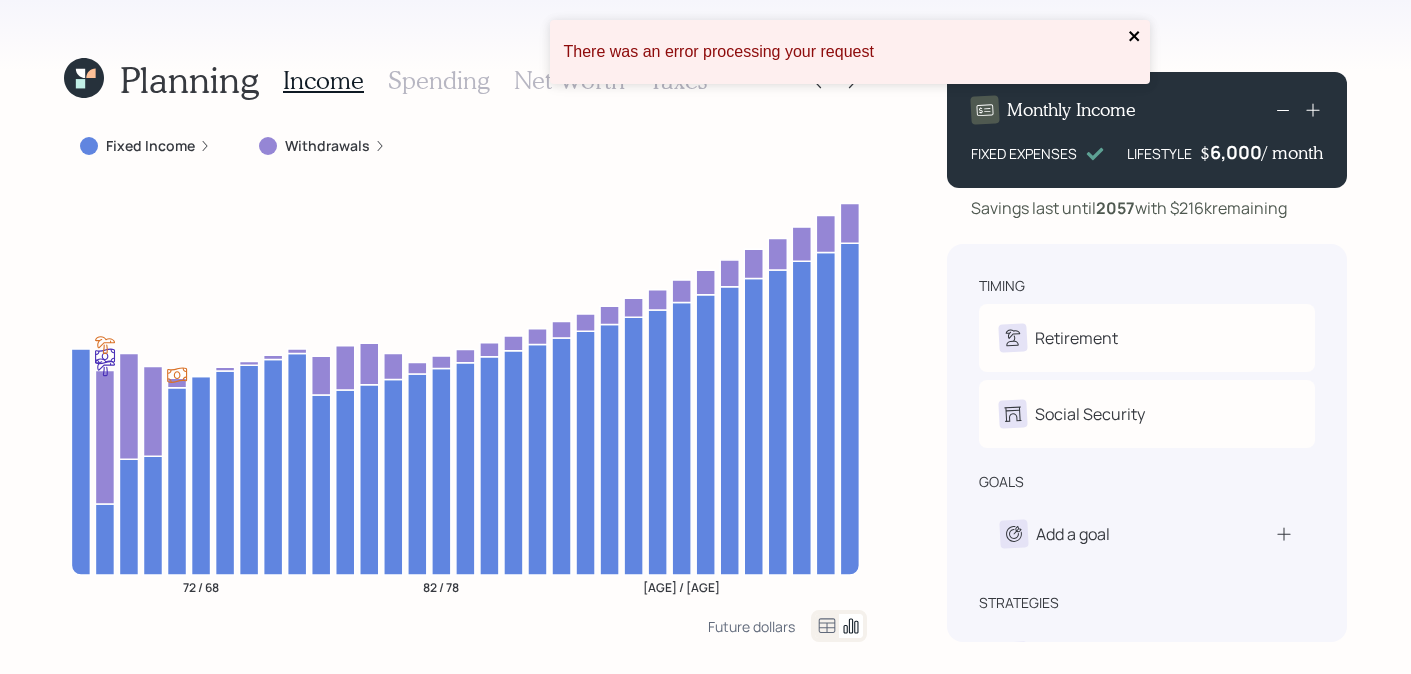 click 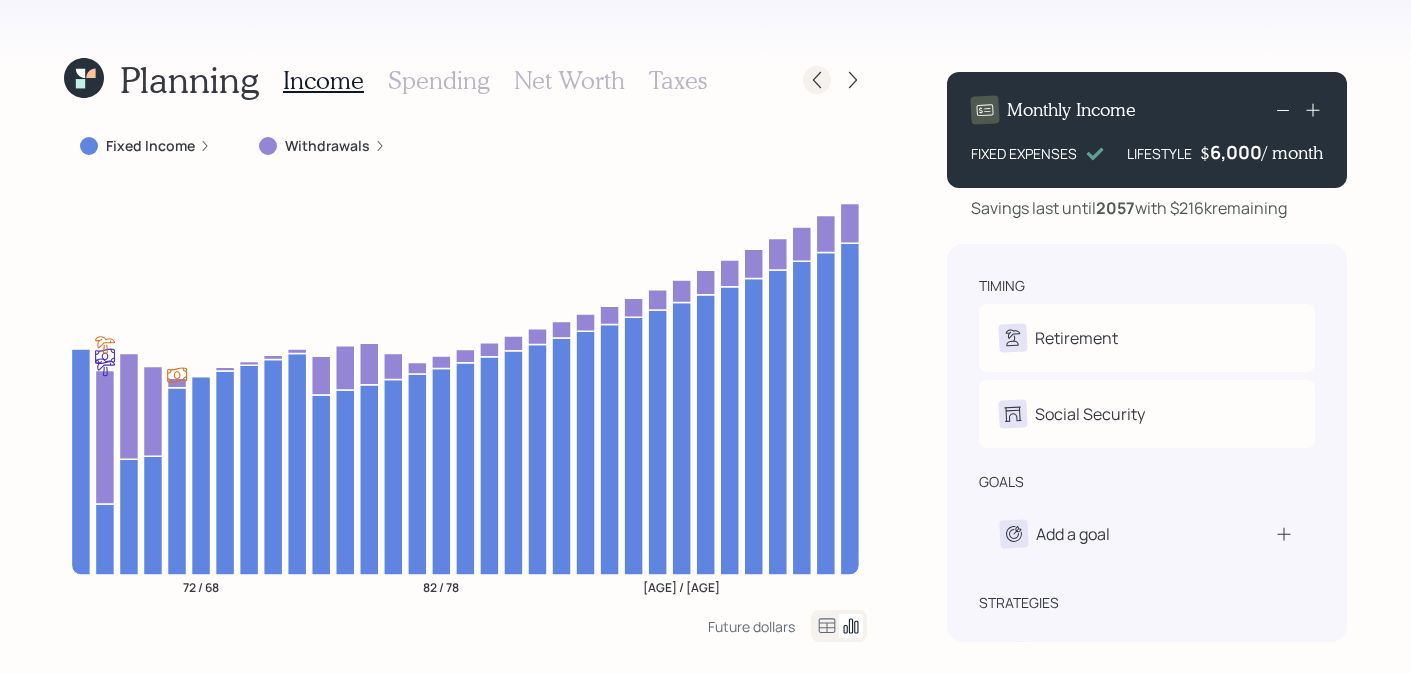 click 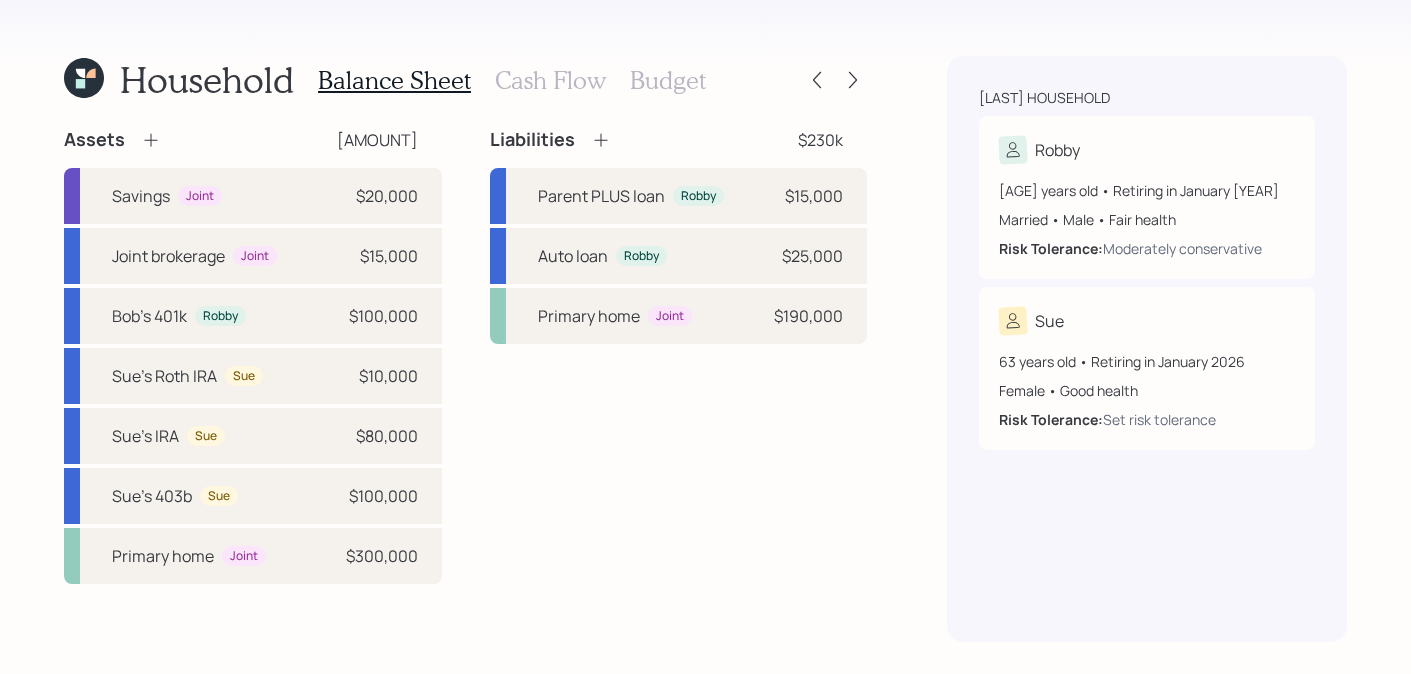 click on "Cash Flow" at bounding box center [550, 80] 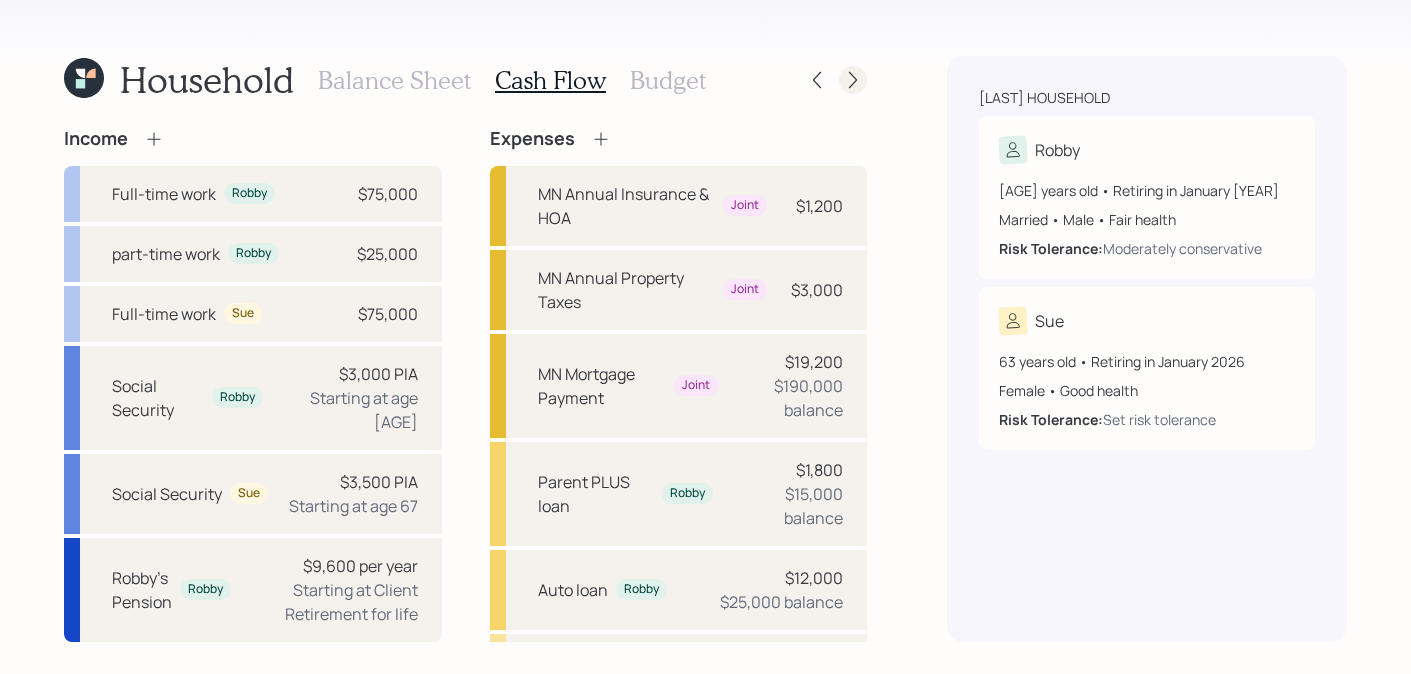 click 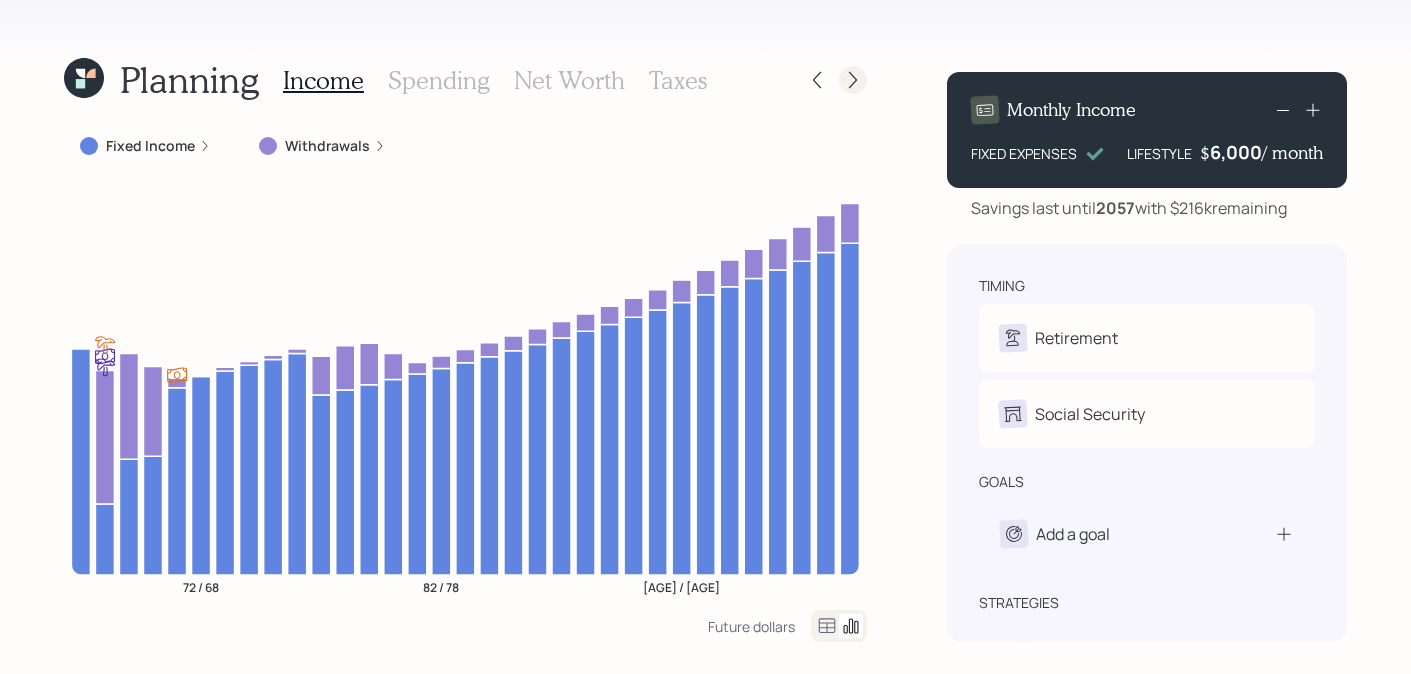 click 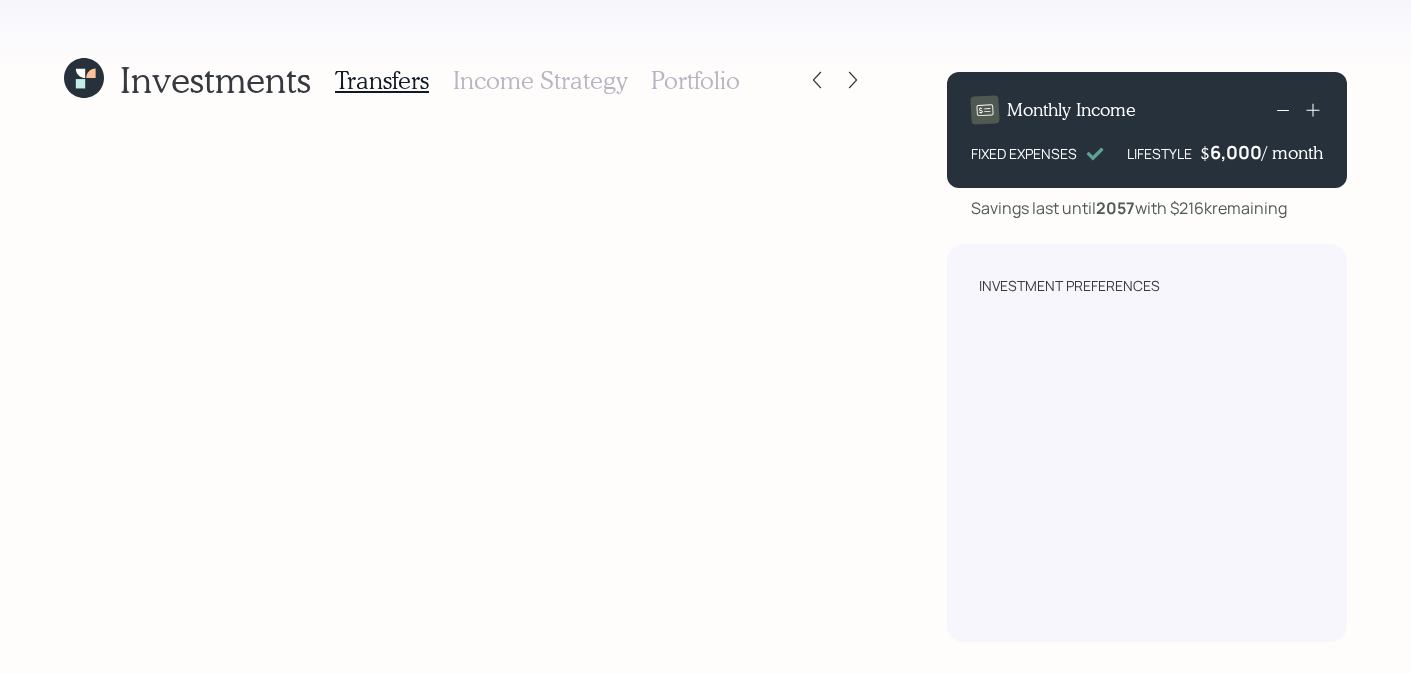 click on "Investment Preferences" at bounding box center [1147, 443] 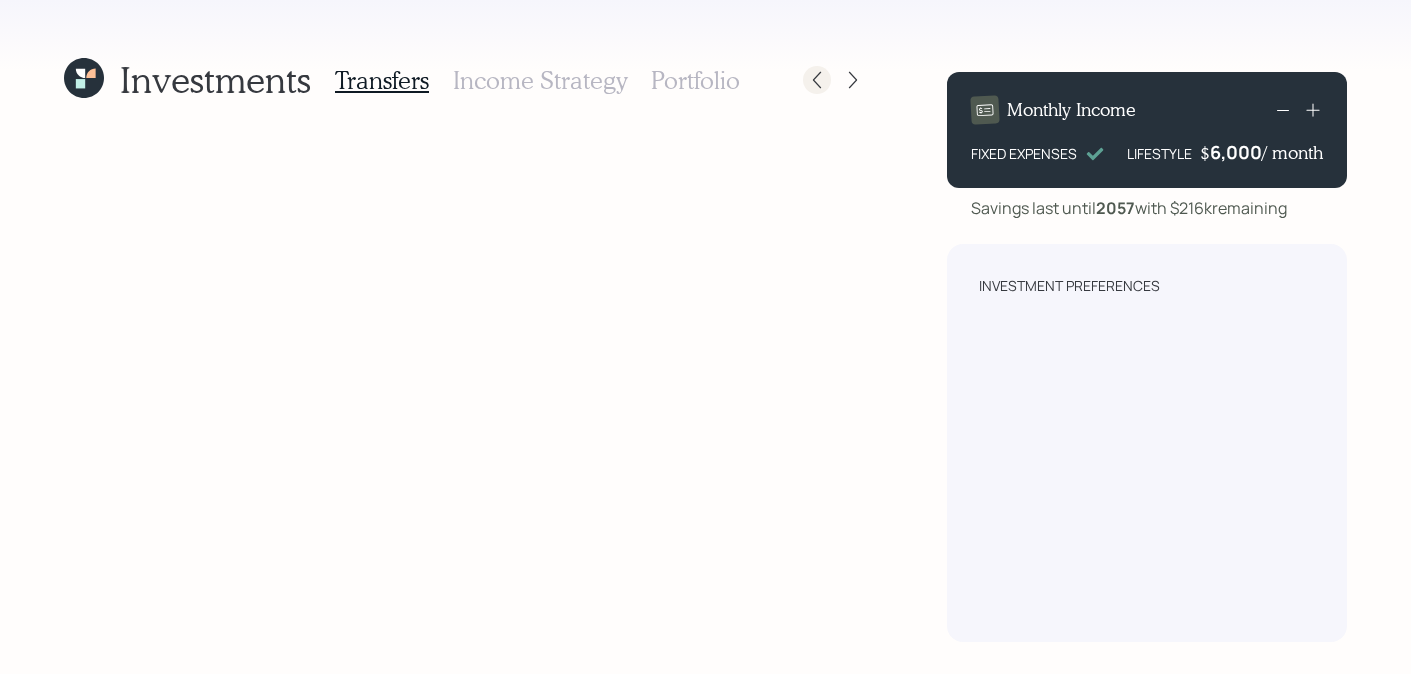 click 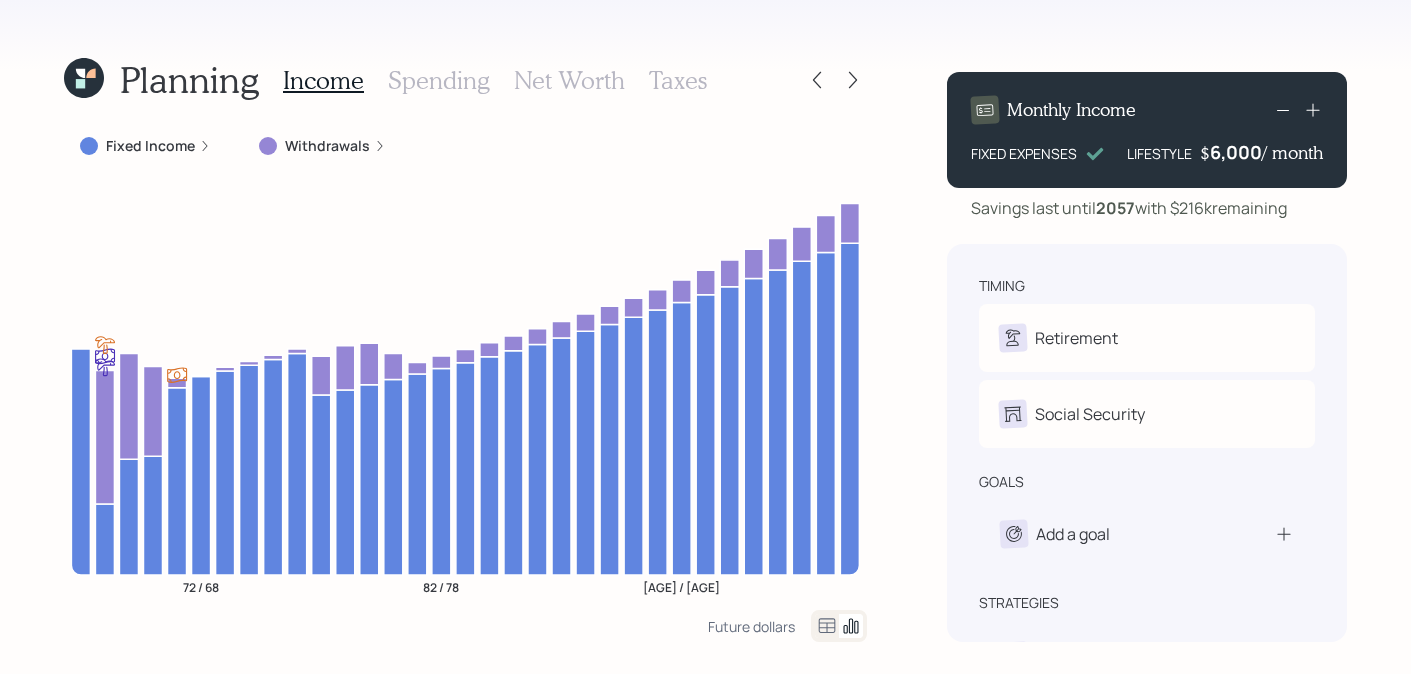 click 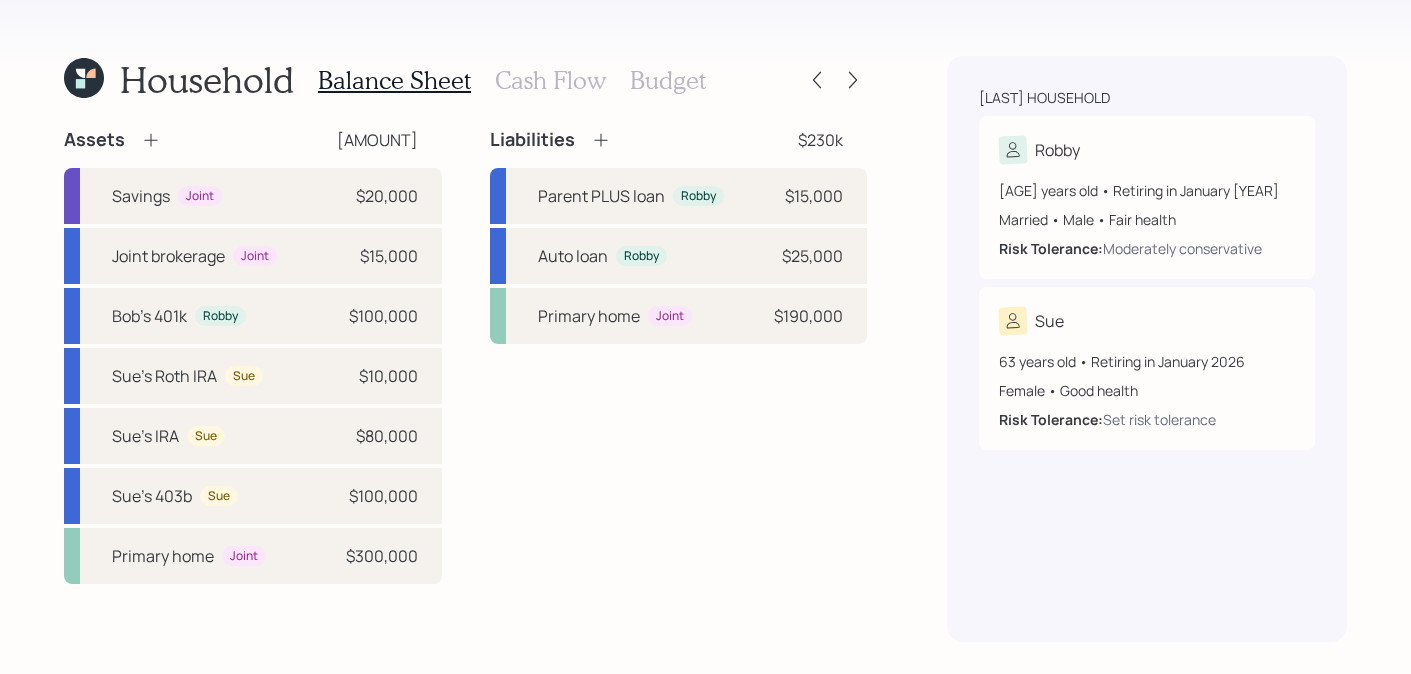 click 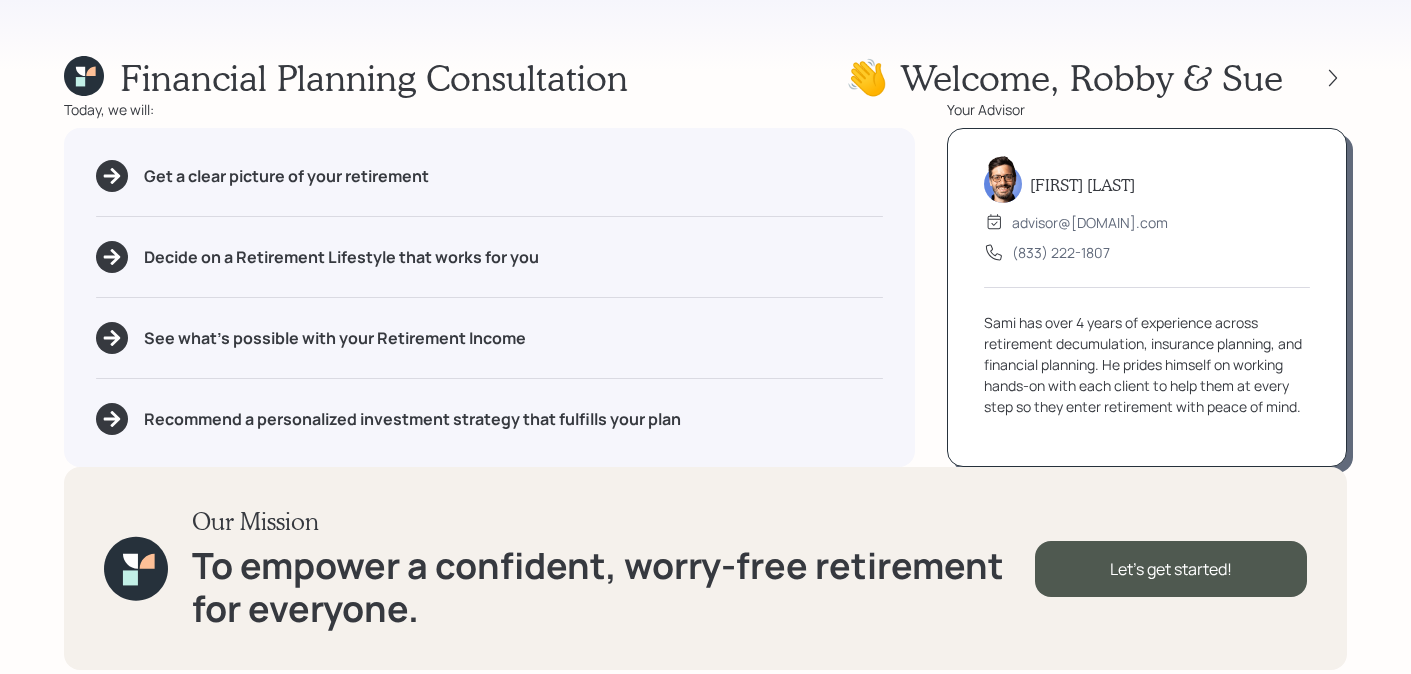 click 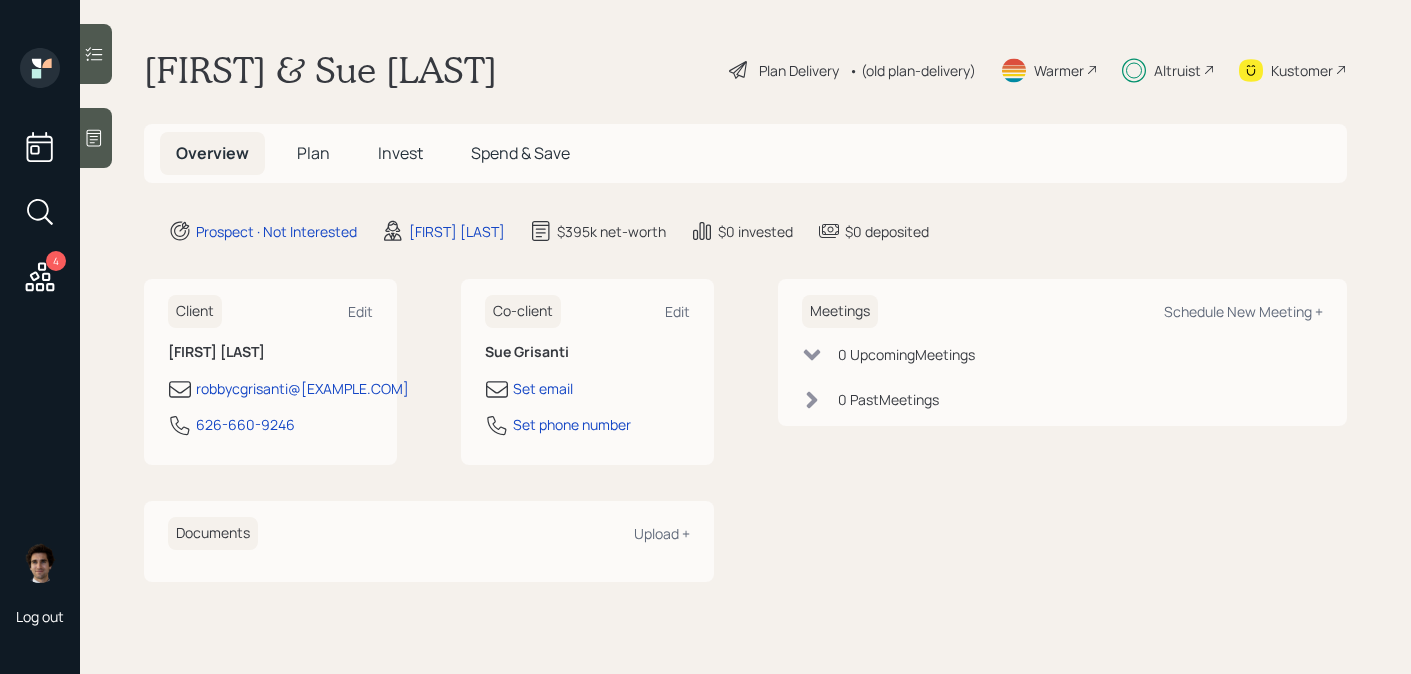 click on "Plan" at bounding box center [313, 153] 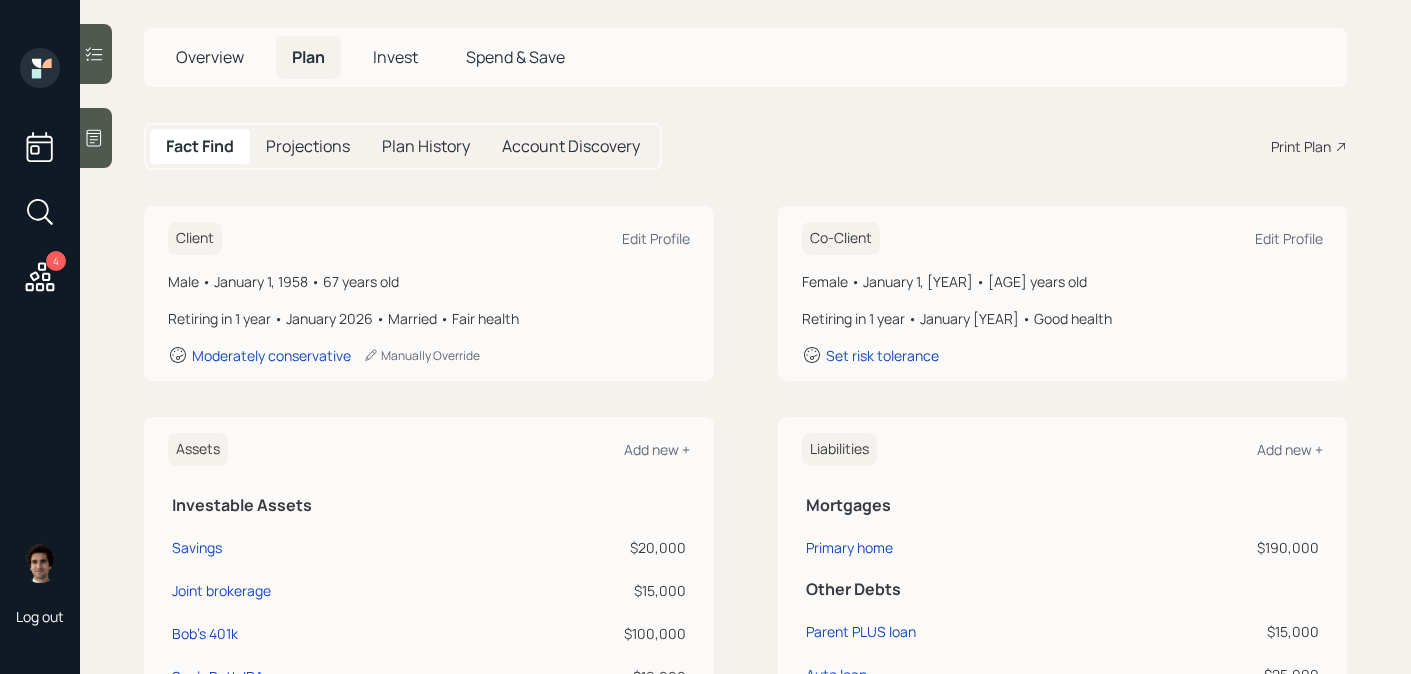 scroll, scrollTop: 104, scrollLeft: 0, axis: vertical 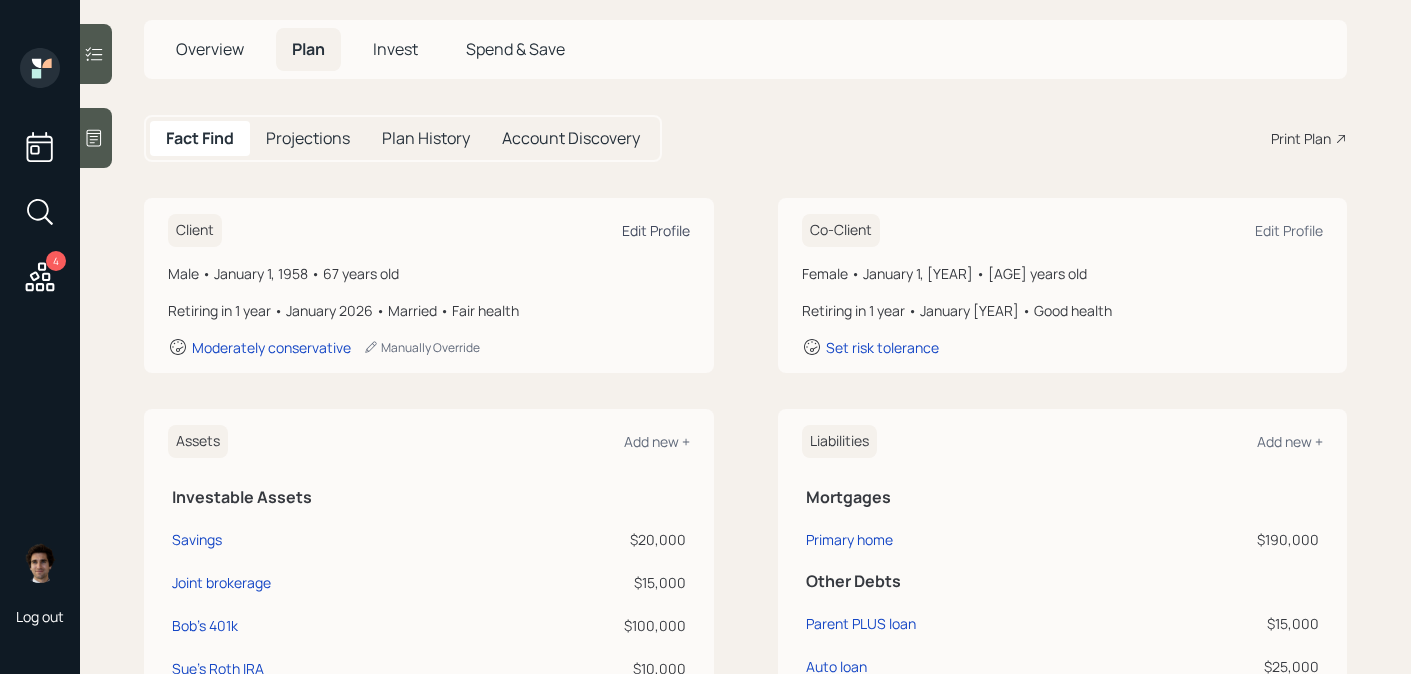 click on "Edit Profile" at bounding box center (656, 230) 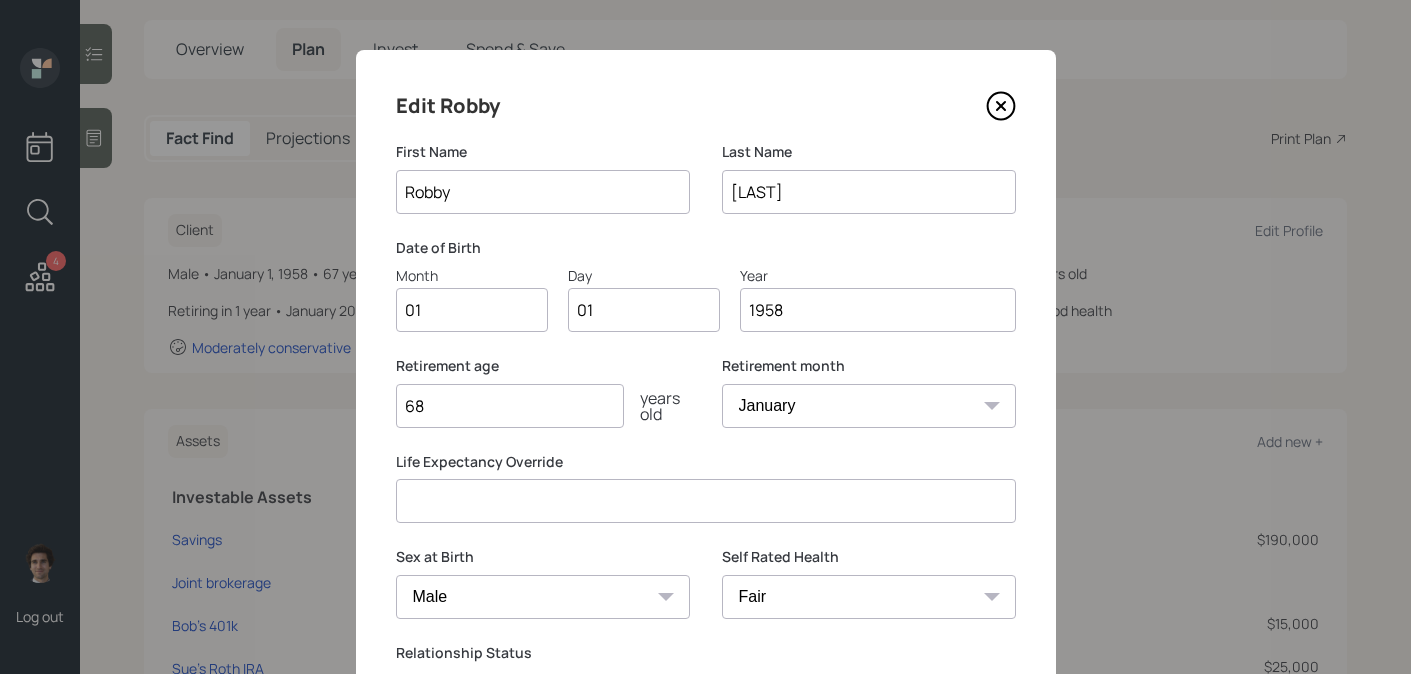 scroll, scrollTop: 348, scrollLeft: 0, axis: vertical 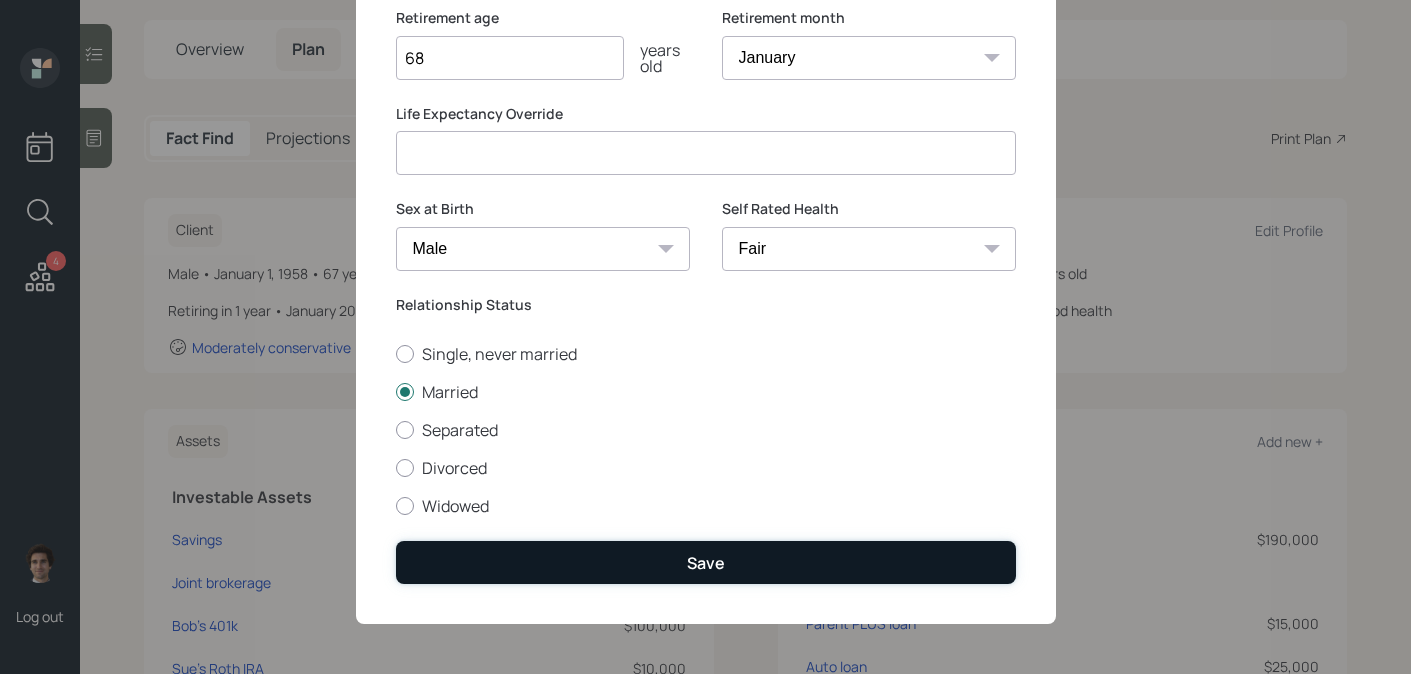 click on "Save" at bounding box center [706, 562] 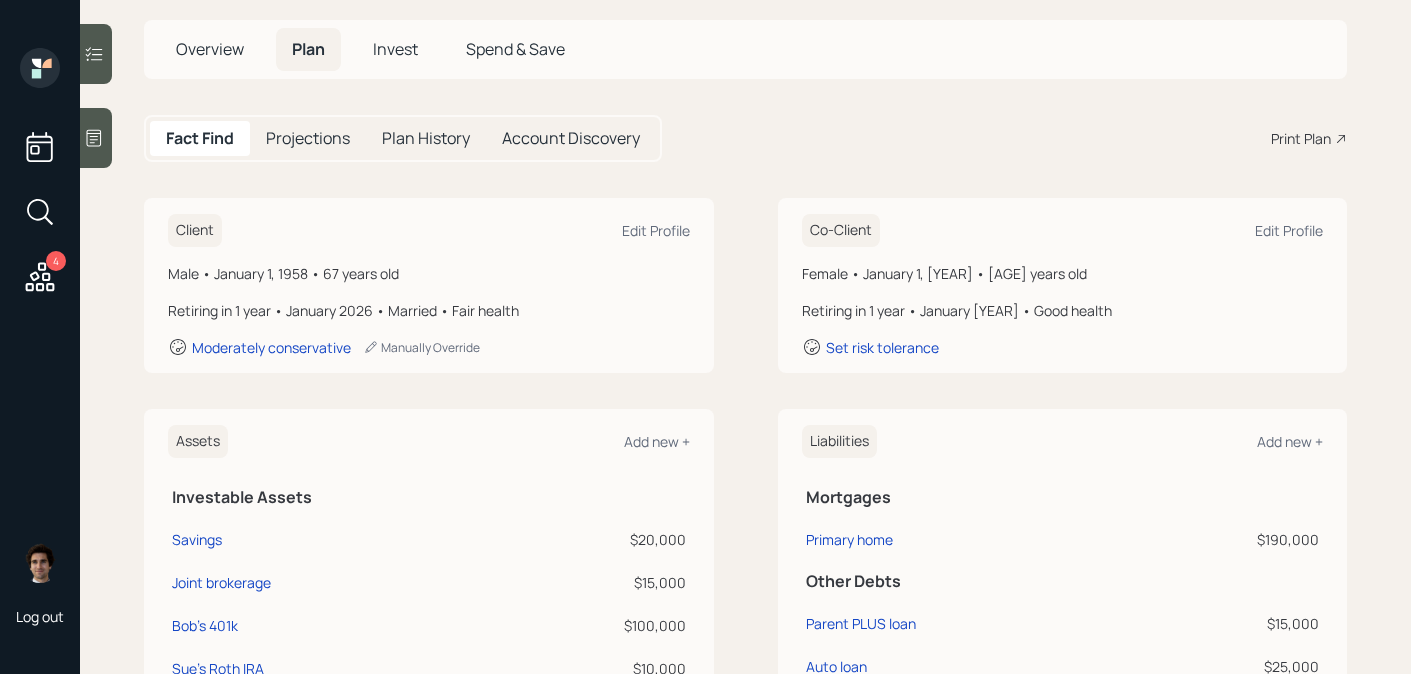 scroll, scrollTop: 0, scrollLeft: 0, axis: both 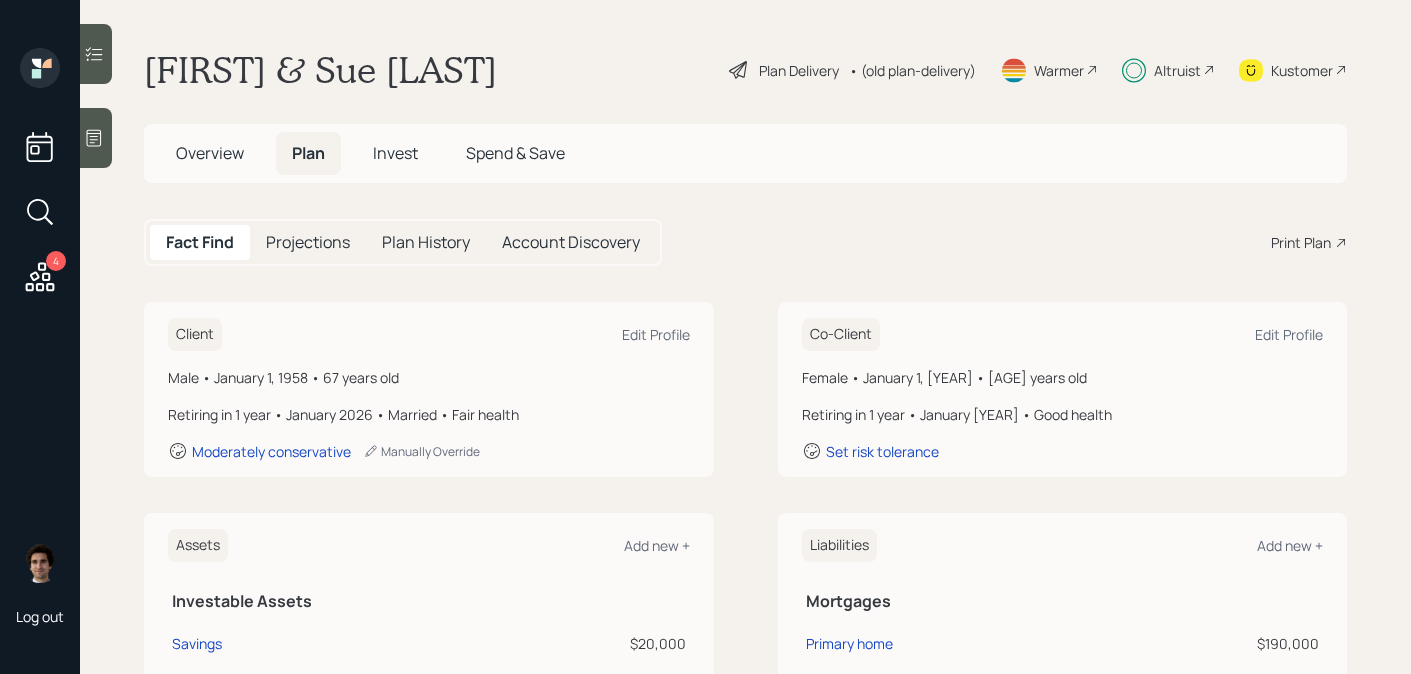 click on "Plan Delivery • (old plan-delivery)" at bounding box center (852, 70) 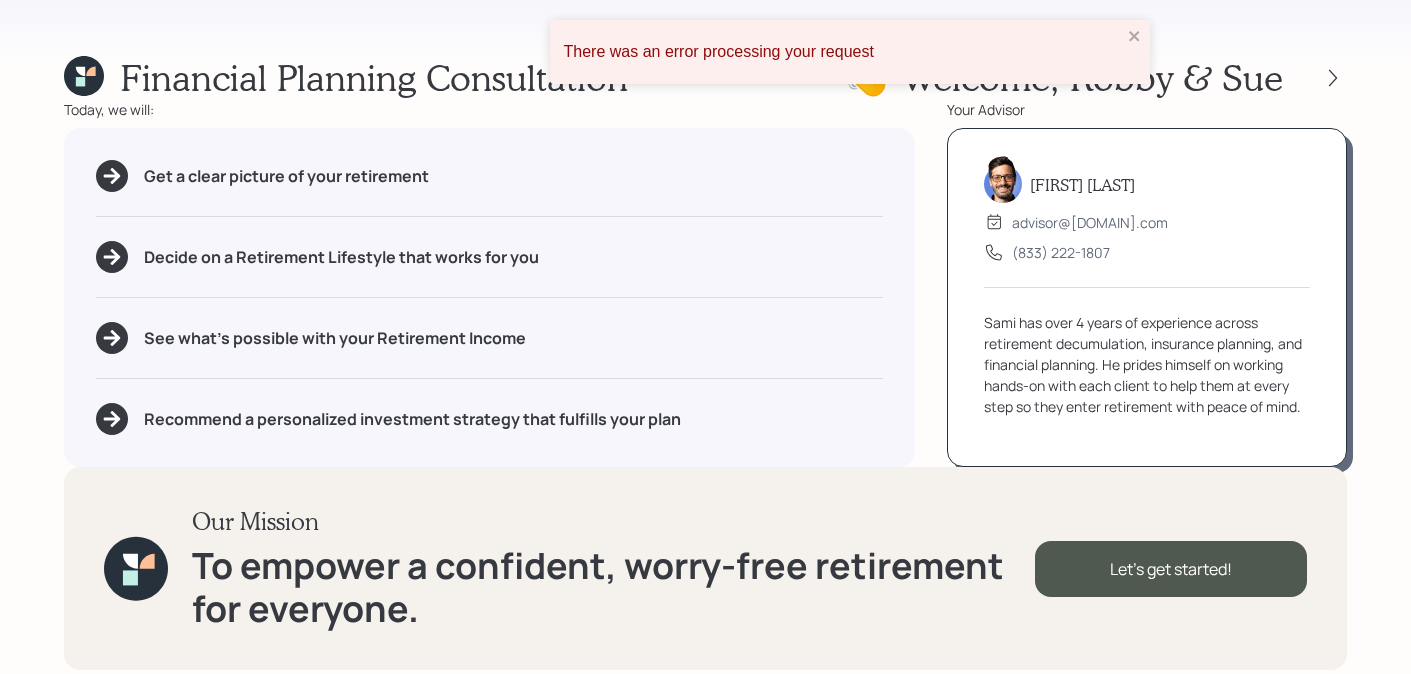 click on "Financial Planning Consultation 👋 Welcome , Robby Sue Today, we will: Get a clear picture of your retirement Decide on a Retirement Lifestyle that works for you See what's possible with your Retirement Income Recommend a personalized investment strategy that fulfills your plan Your Advisor Sami Boghos advisor@[EXAMPLE.COM]
(833) 222-1807
Sami has over 4 years of experience across retirement decumulation, insurance planning, and financial planning. He prides himself on working hands-on with each client to help them at every step so they enter retirement with peace of mind. Our Mission To empower a confident, worry-free retirement for everyone. Let's get started!" at bounding box center (705, 337) 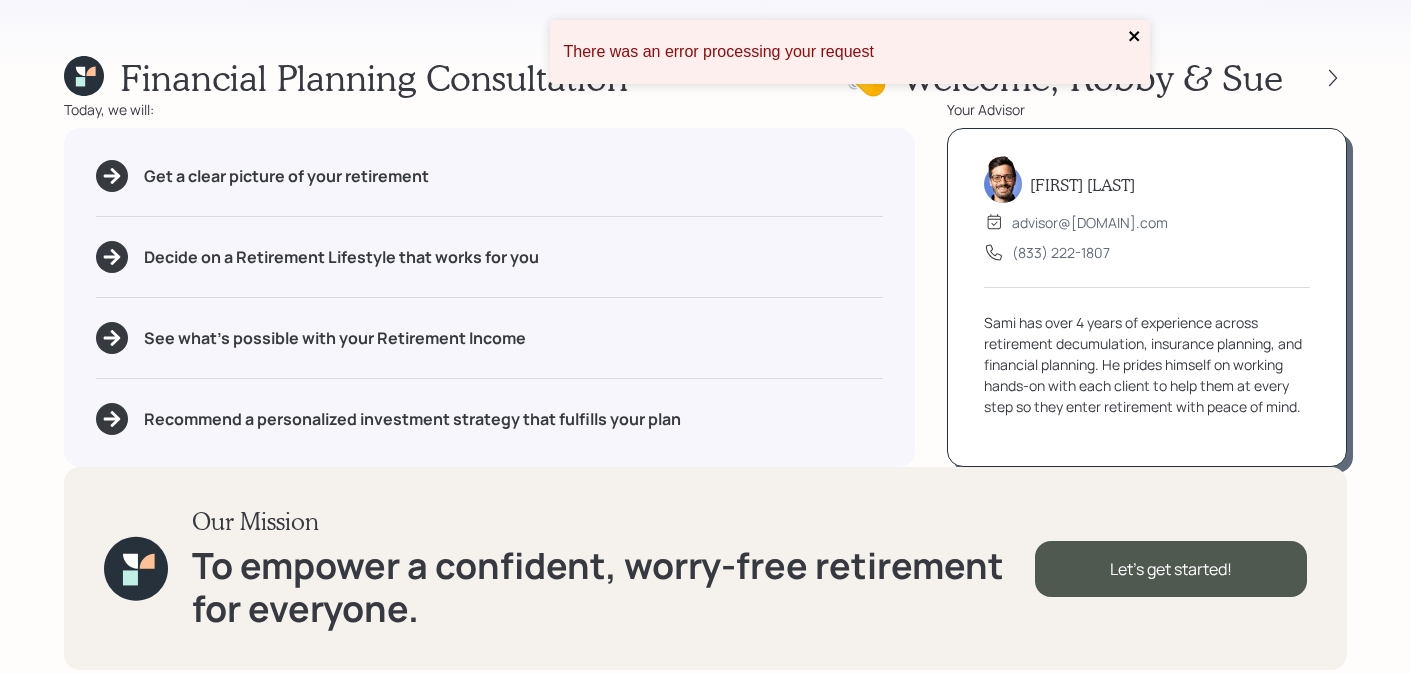 click 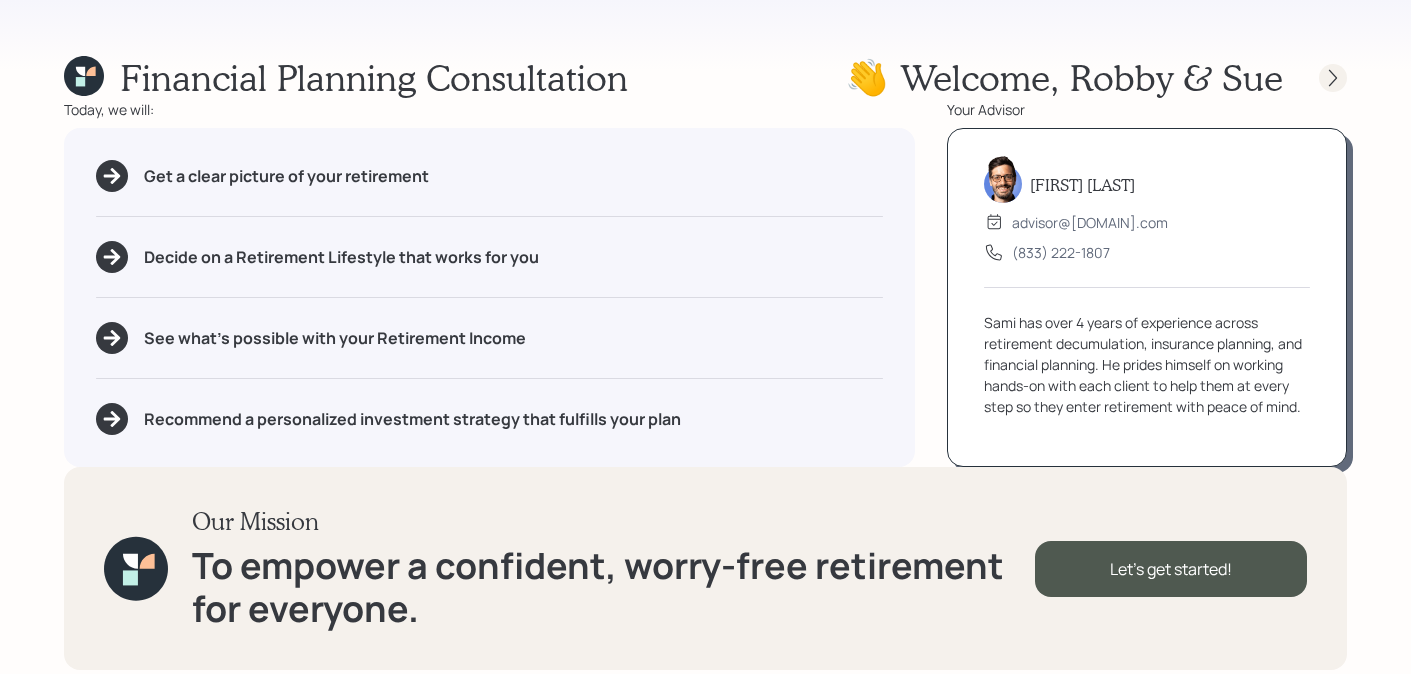 click 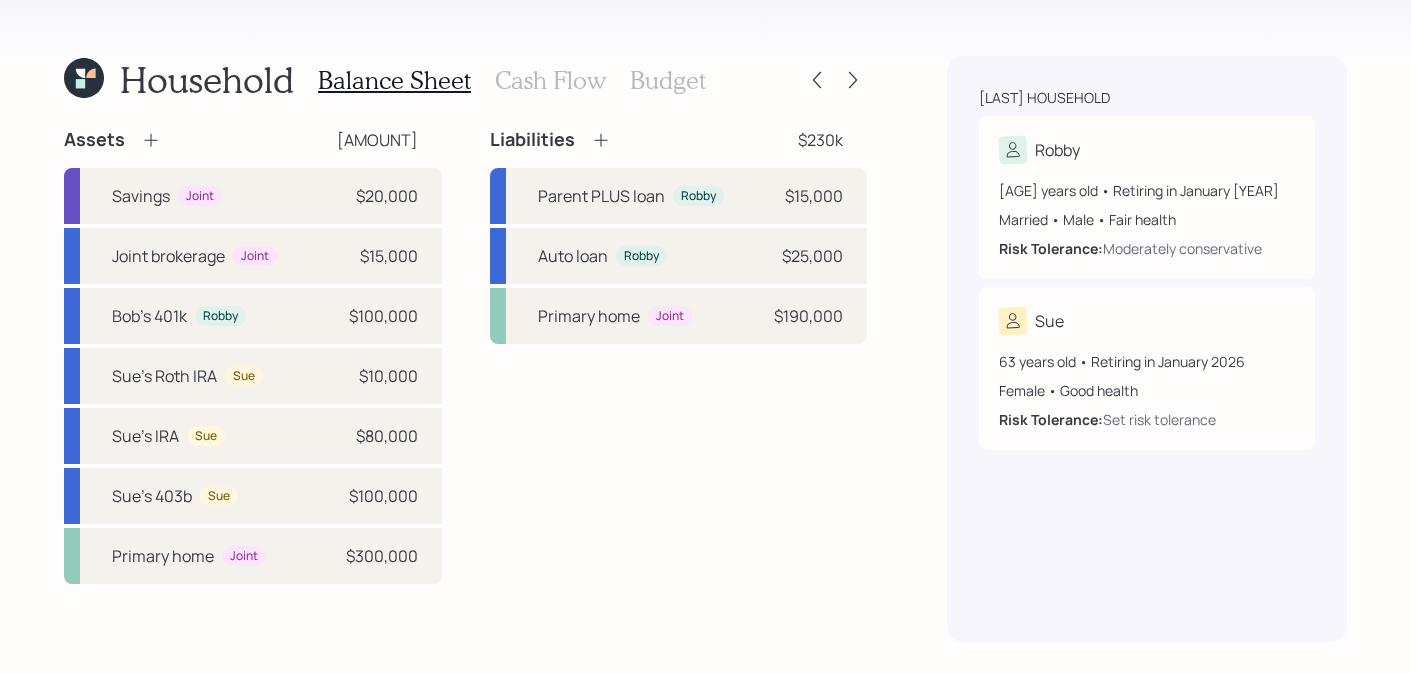 click on "Household Balance Sheet Cash Flow Budget Assets $[AMOUNT] Savings Joint $[AMOUNT] Joint brokerage Joint $[AMOUNT] Bob's 401k Robby $[AMOUNT] Sue's Roth IRA Sue $[AMOUNT] Sue's IRA Sue $[AMOUNT] Sue's 403b Sue $[AMOUNT] Primary home Joint $[AMOUNT] Liabilities $[AMOUNT] Parent PLUS loan Robby $[AMOUNT] Auto loan Robby $[AMOUNT] Primary home Joint $[AMOUNT] Grisanti household Robby [AGE] years old • Retiring in January [YEAR] Married • Male • Fair health Risk Tolerance: Moderately conservative Sue [AGE] years old • Retiring in January [YEAR] Female • Good health Risk Tolerance: Set risk tolerance" at bounding box center [705, 337] 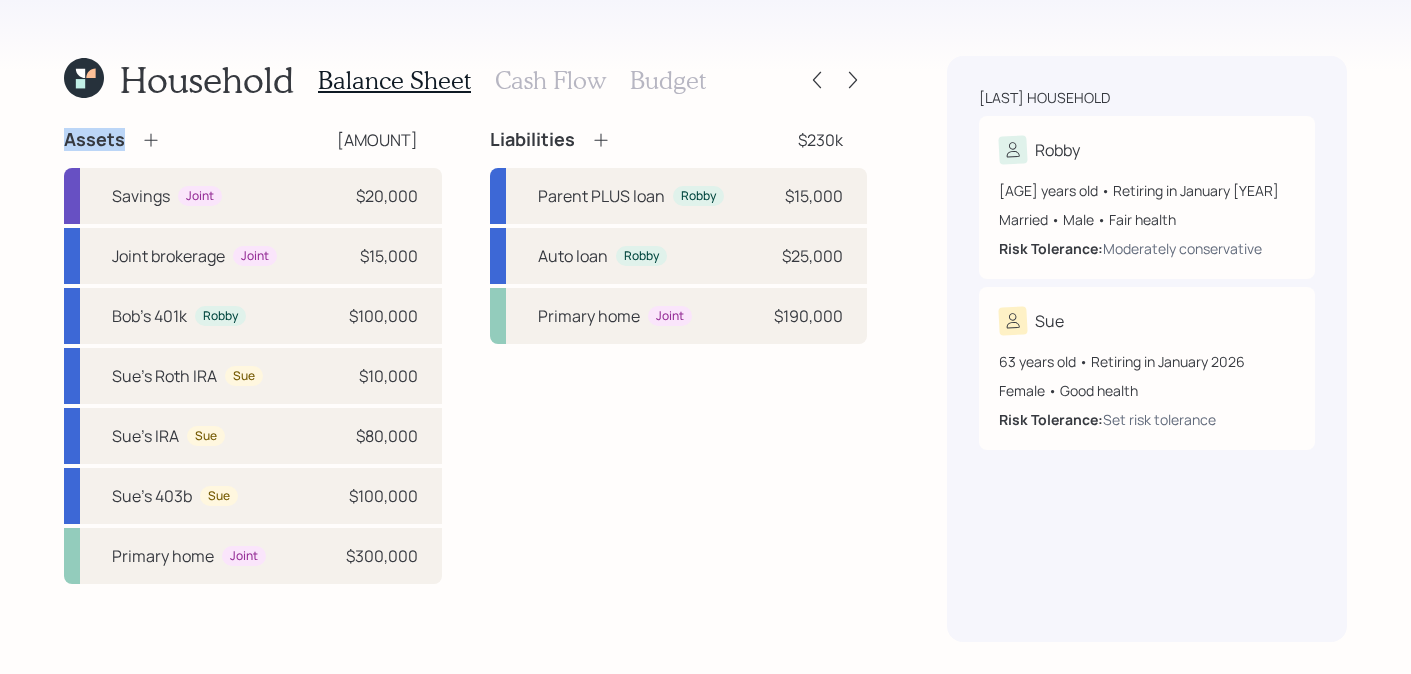 click on "Household Balance Sheet Cash Flow Budget Assets $[AMOUNT] Savings Joint $[AMOUNT] Joint brokerage Joint $[AMOUNT] Bob's 401k Robby $[AMOUNT] Sue's Roth IRA Sue $[AMOUNT] Sue's IRA Sue $[AMOUNT] Sue's 403b Sue $[AMOUNT] Primary home Joint $[AMOUNT] Liabilities $[AMOUNT] Parent PLUS loan Robby $[AMOUNT] Auto loan Robby $[AMOUNT] Primary home Joint $[AMOUNT] Grisanti household Robby [AGE] years old • Retiring in January [YEAR] Married • Male • Fair health Risk Tolerance: Moderately conservative Sue [AGE] years old • Retiring in January [YEAR] Female • Good health Risk Tolerance: Set risk tolerance" at bounding box center [705, 337] 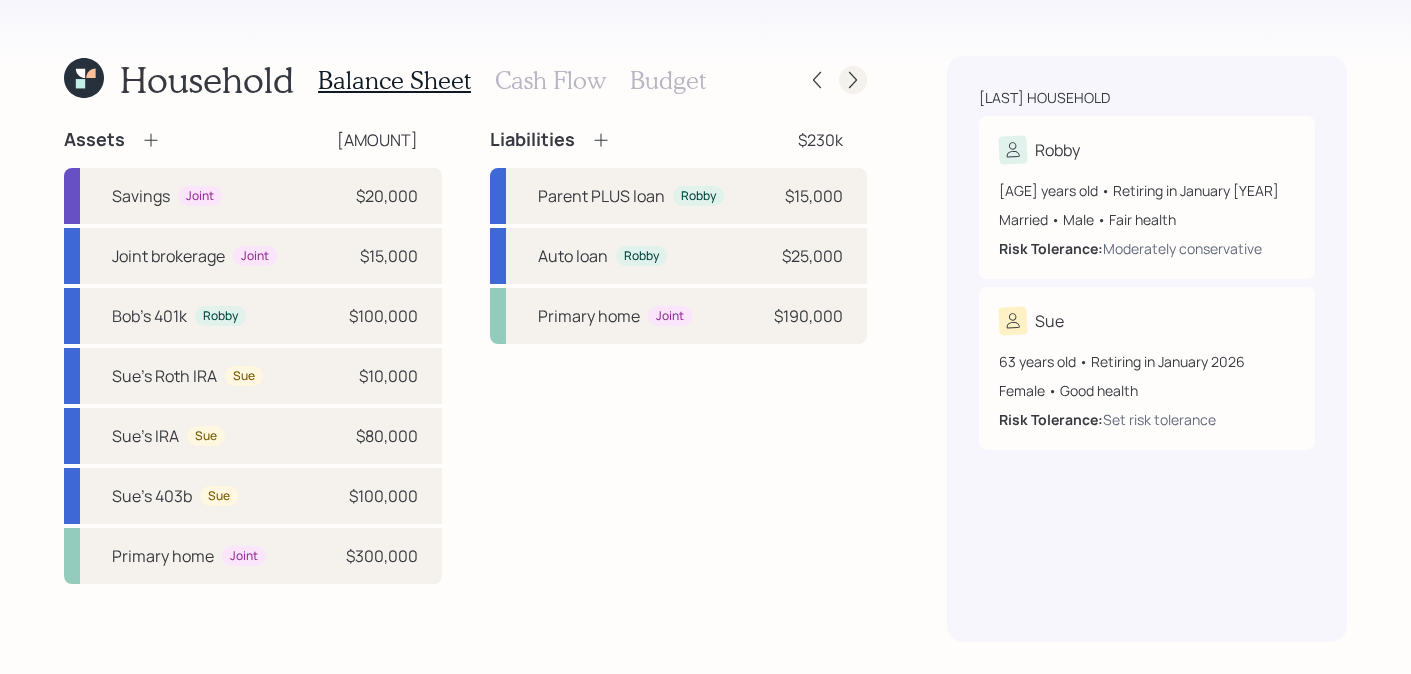 click 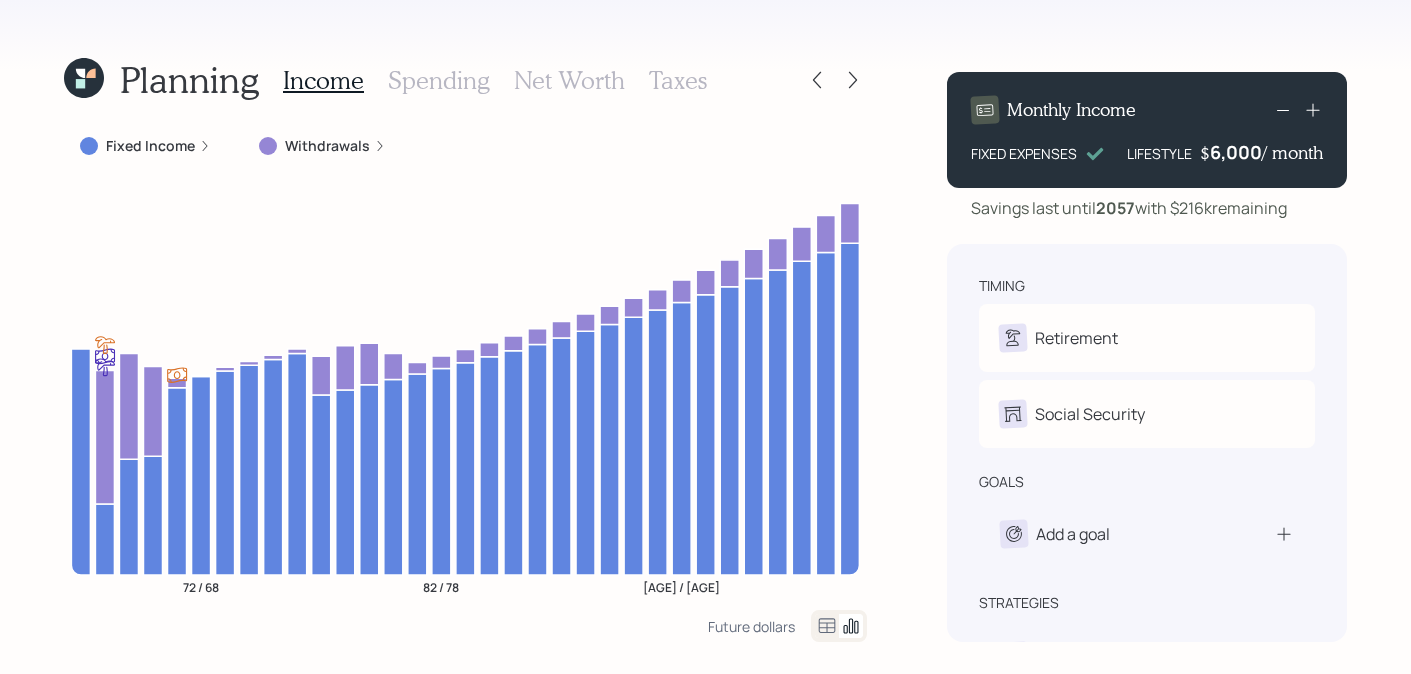 click 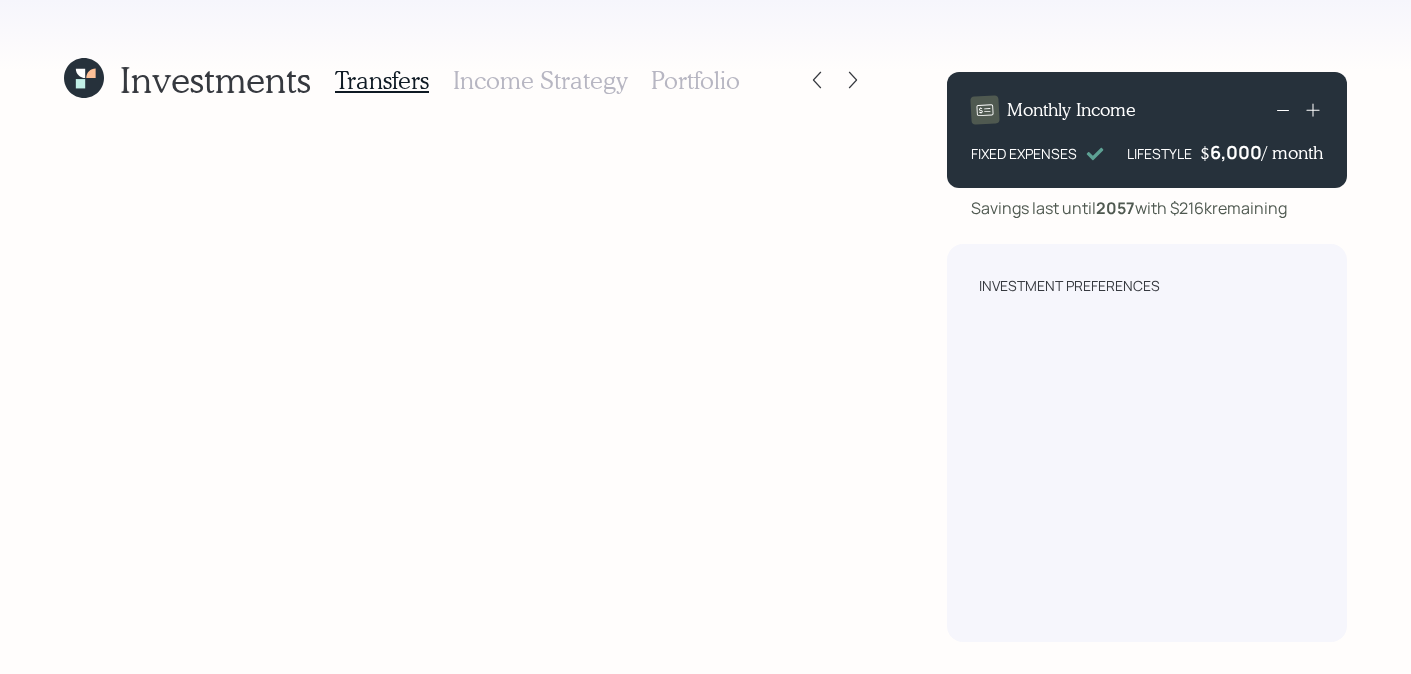 click on "Investments Transfers Income Strategy Portfolio" at bounding box center [465, 349] 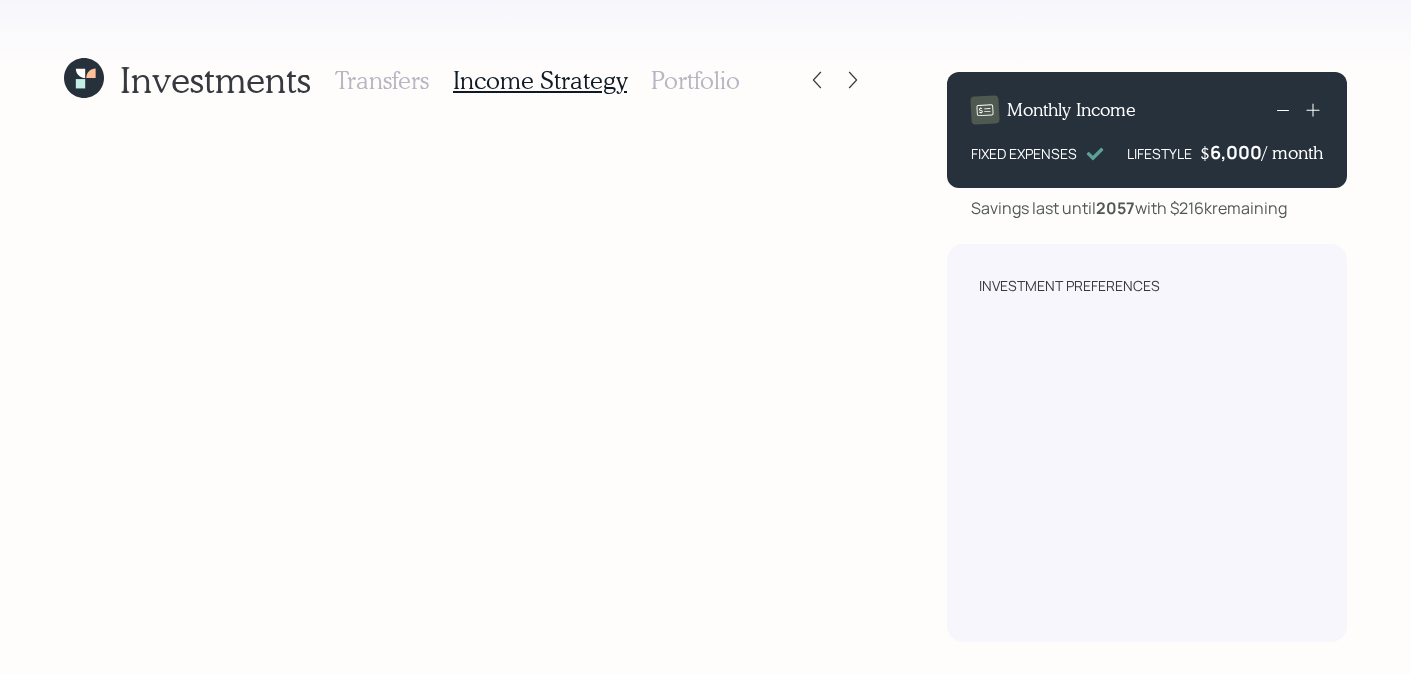 click on "Transfers" at bounding box center [382, 80] 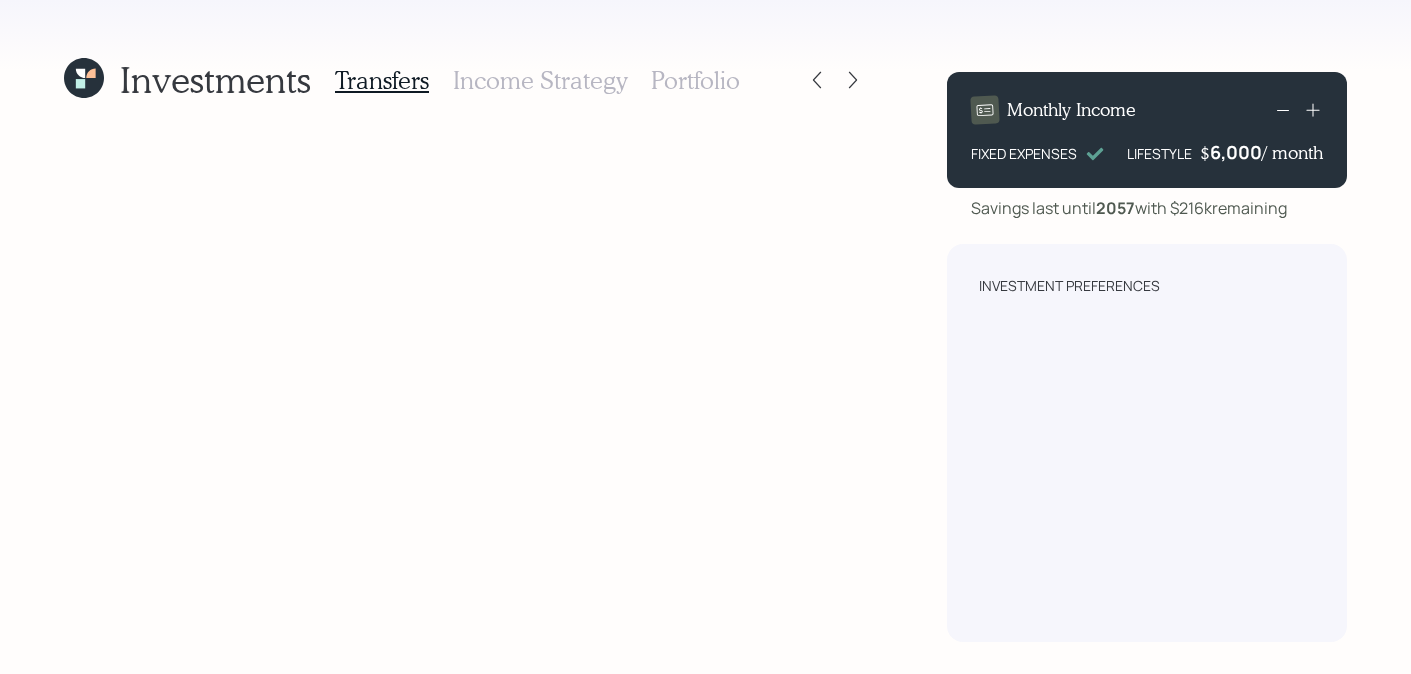 click 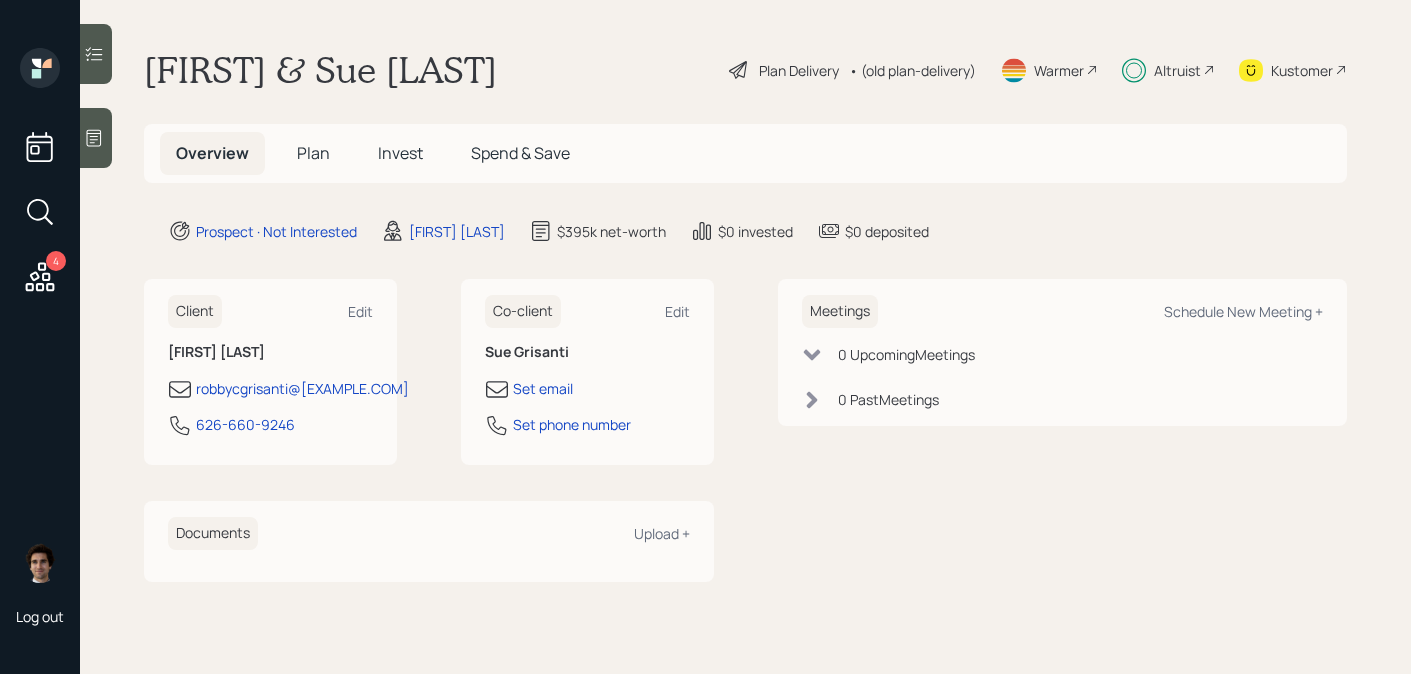 click on "Plan" at bounding box center (313, 153) 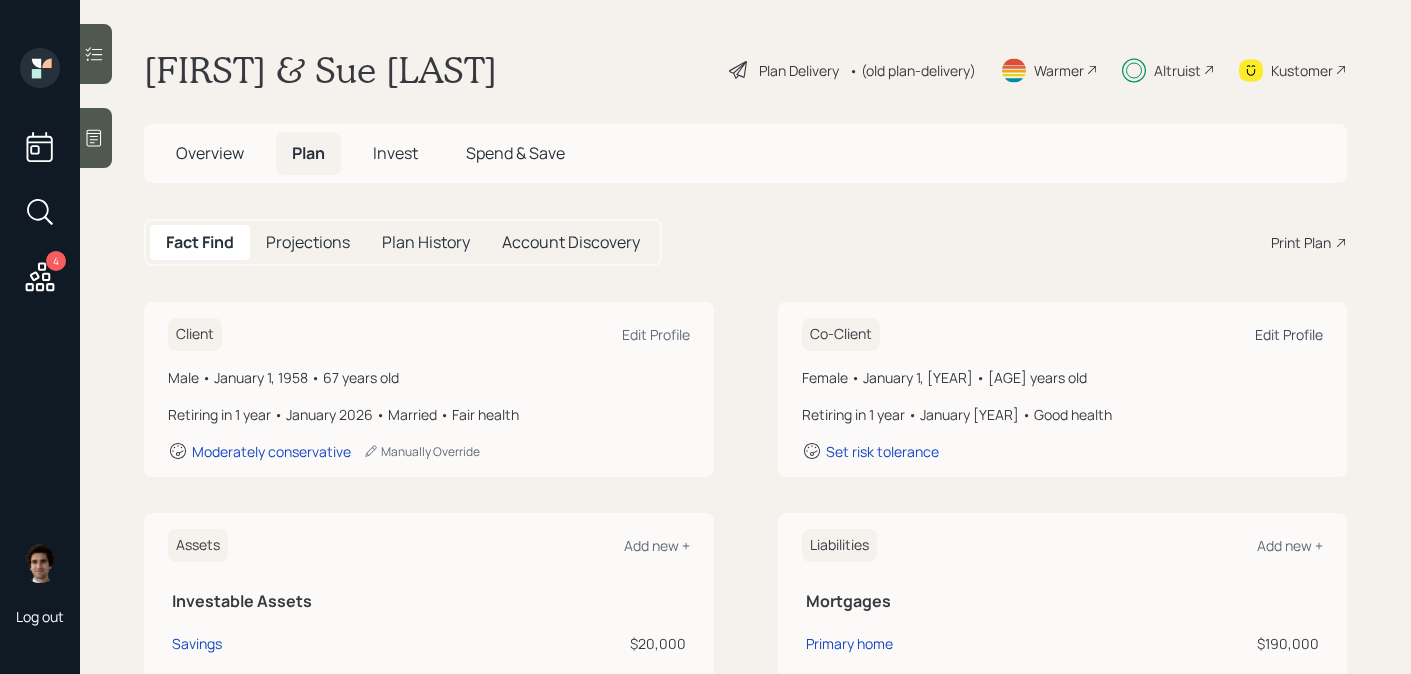 click on "Edit Profile" at bounding box center [1289, 334] 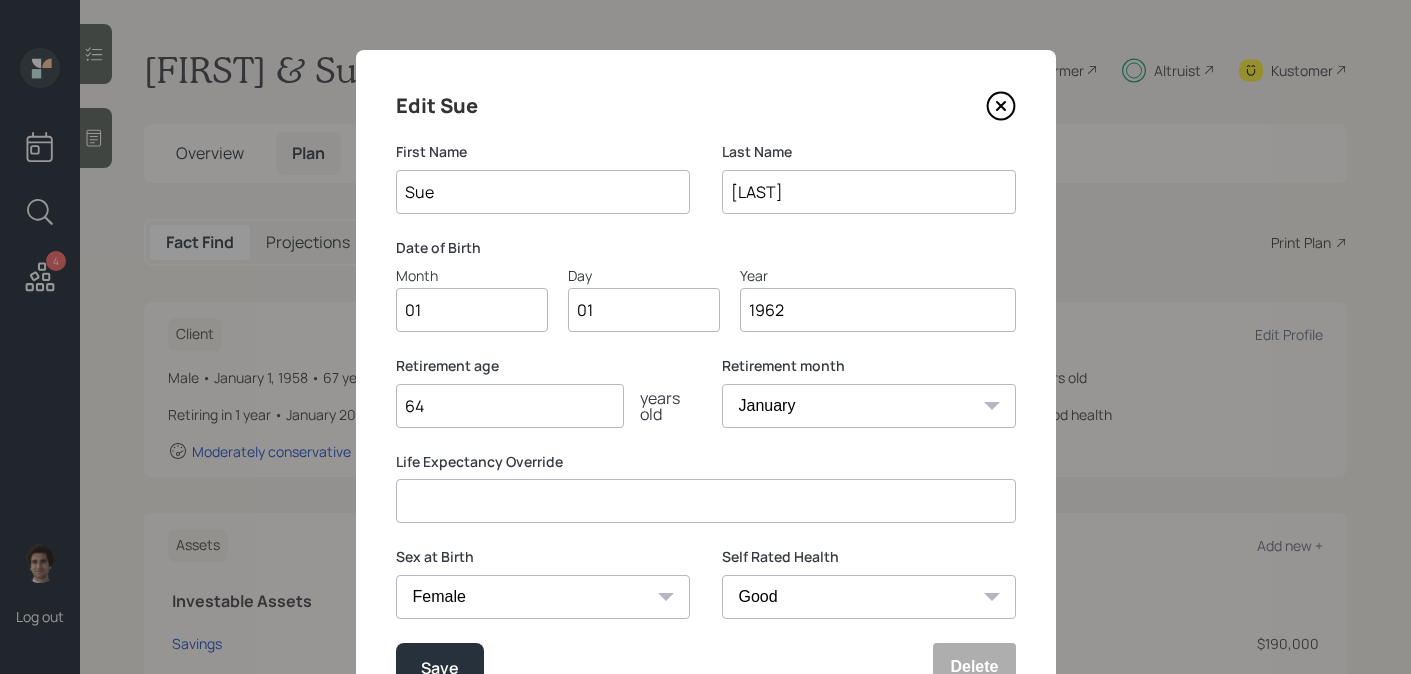 scroll, scrollTop: 107, scrollLeft: 0, axis: vertical 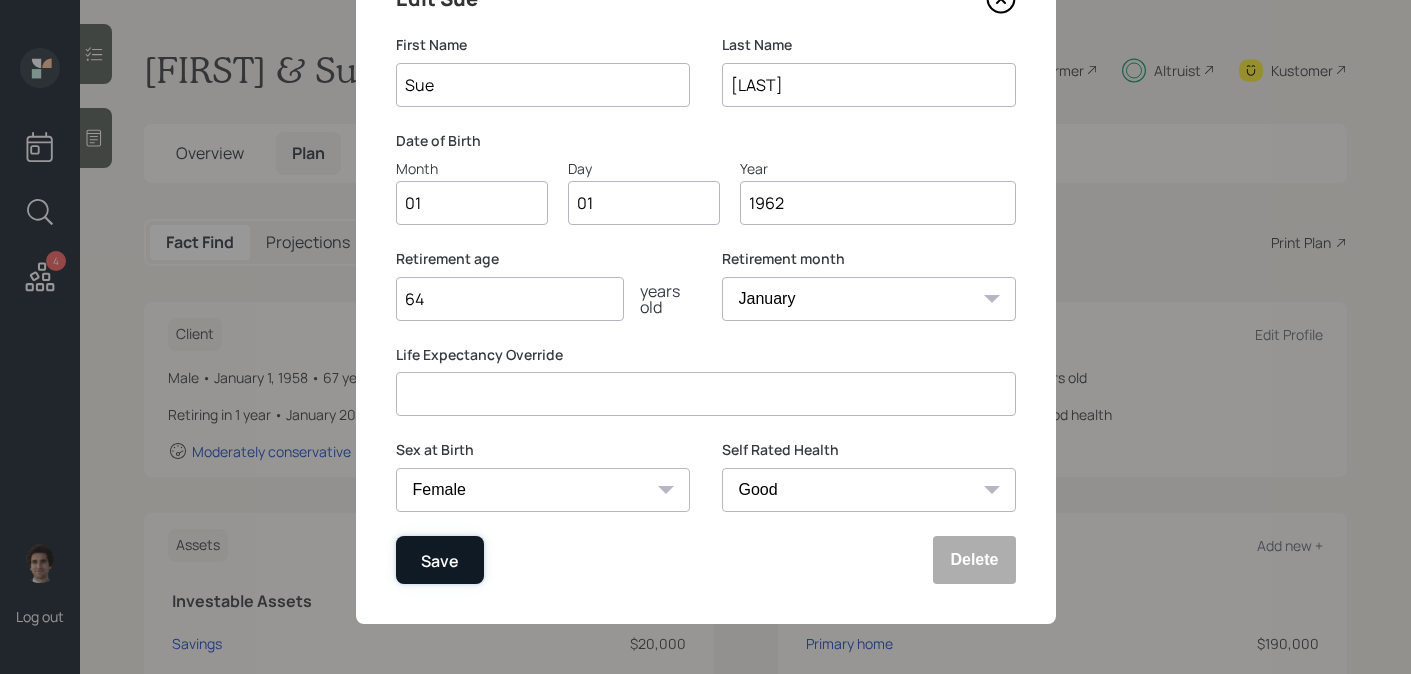 click on "Save" at bounding box center (440, 560) 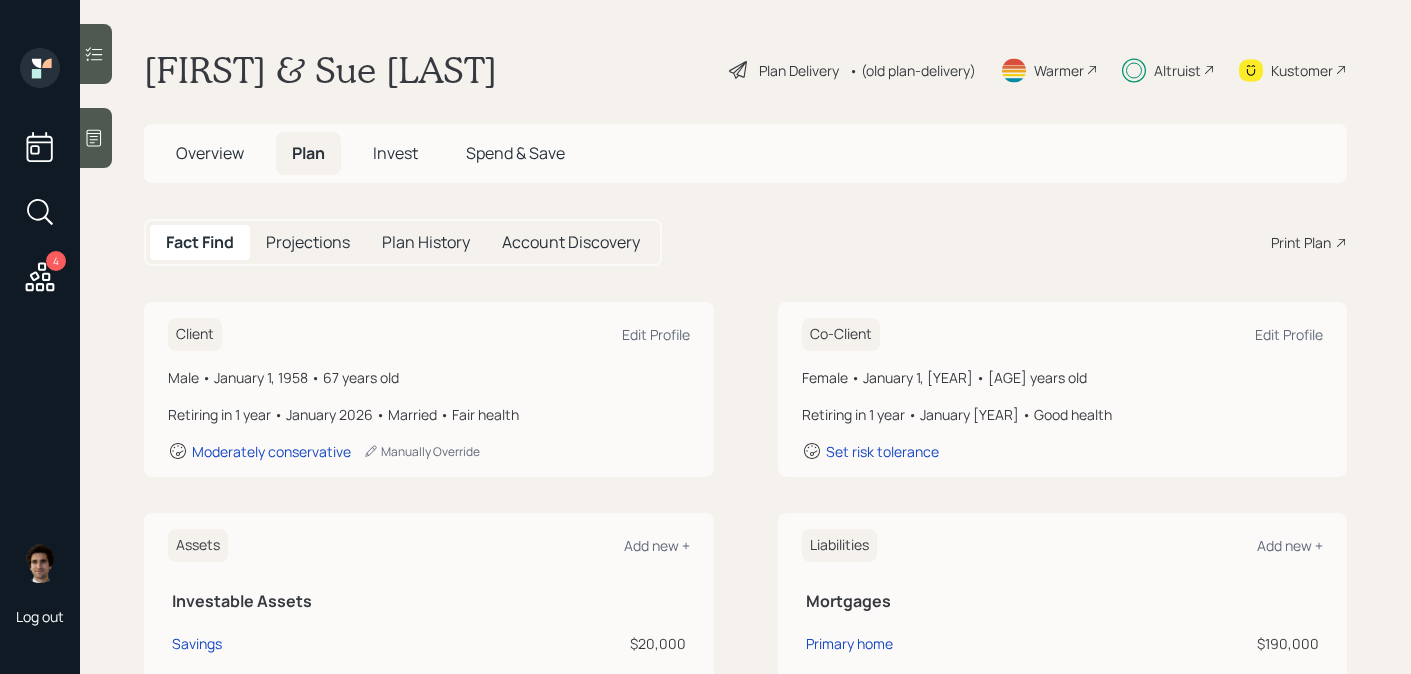 click on "Client Edit Profile Male • January 1, [YEAR] • [AGE] years old Retiring in 1 year • January [YEAR] • Married • Fair health Moderately conservative Manually Override" at bounding box center [429, 389] 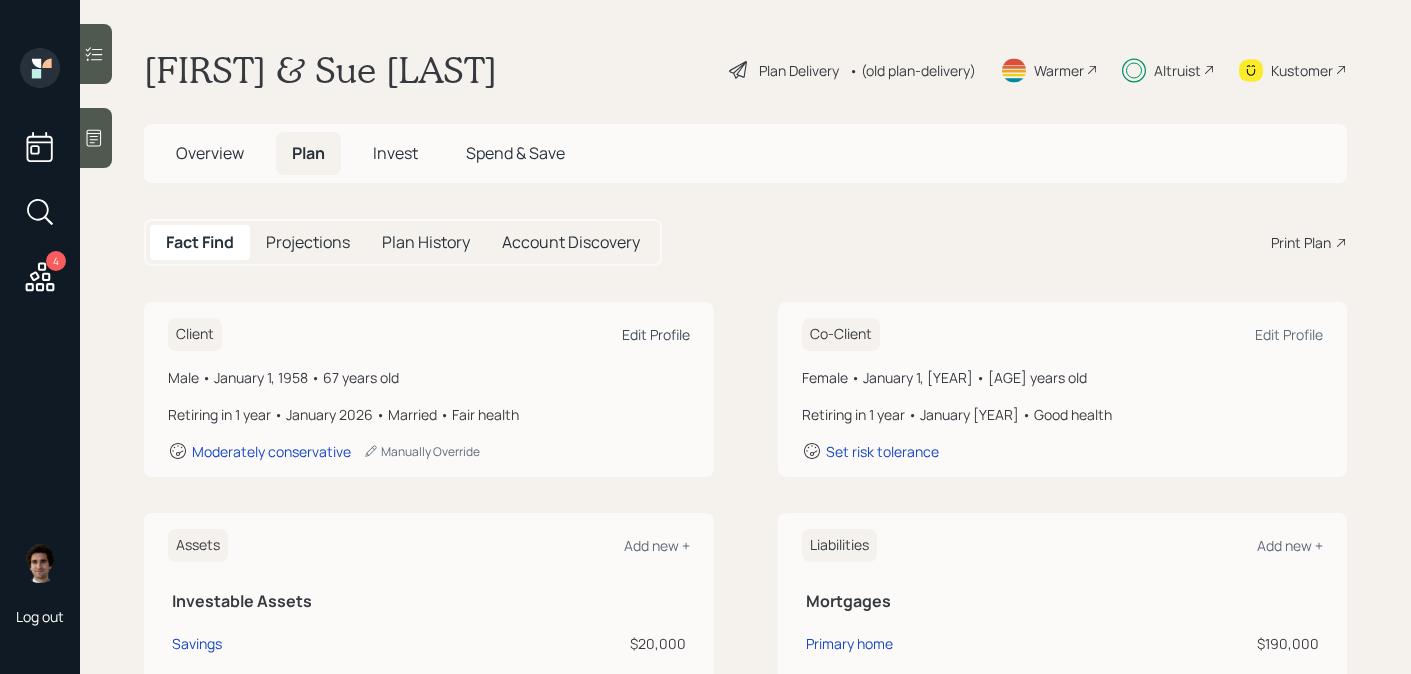 click on "Edit Profile" at bounding box center (656, 334) 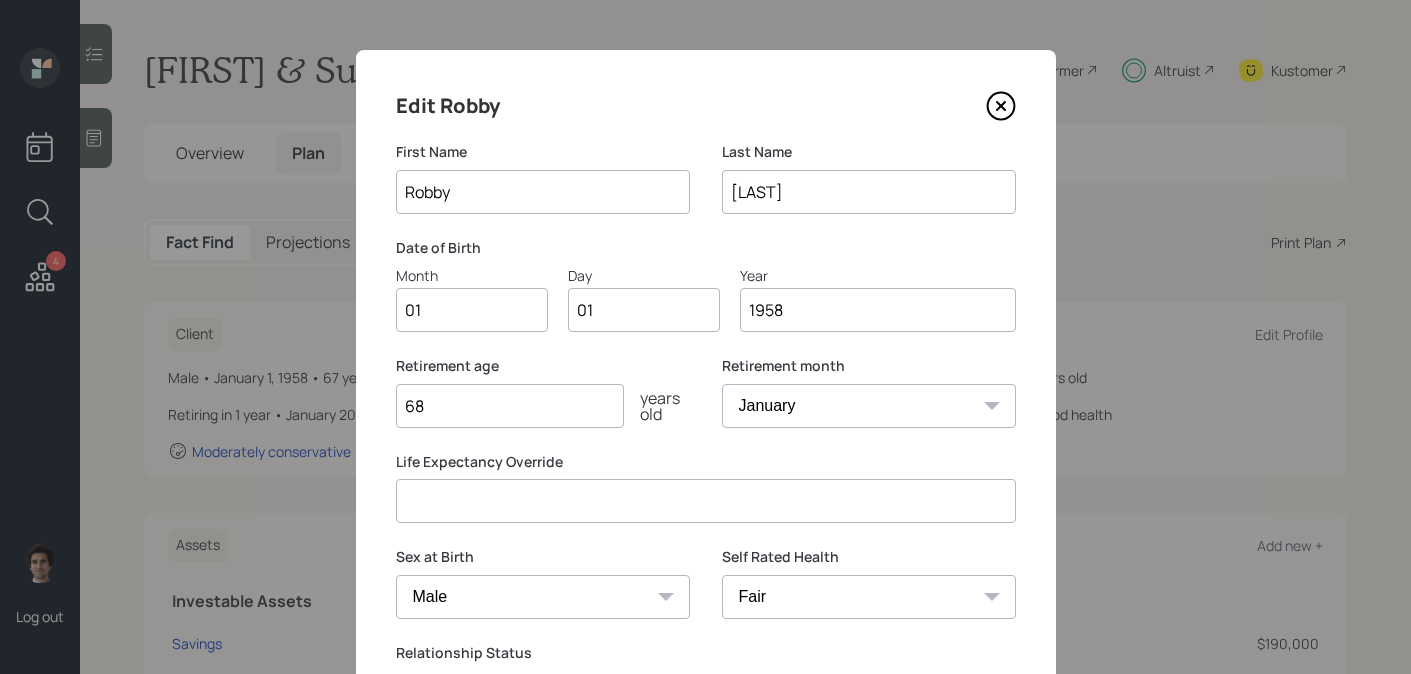 click on "Edit Robby First Name Robby Last Name Grisanti Date of Birth Month 01 Day 01 Year [YEAR] Retirement age [AGE] years old Retirement month January February March April May June July August September October November December Life Expectancy Override Sex at Birth Male Female Other / Prefer not to say Self Rated Health Excellent Very Good Good Fair Poor Relationship Status Single, never married Married Separated Divorced Widowed Save" at bounding box center [706, 511] 